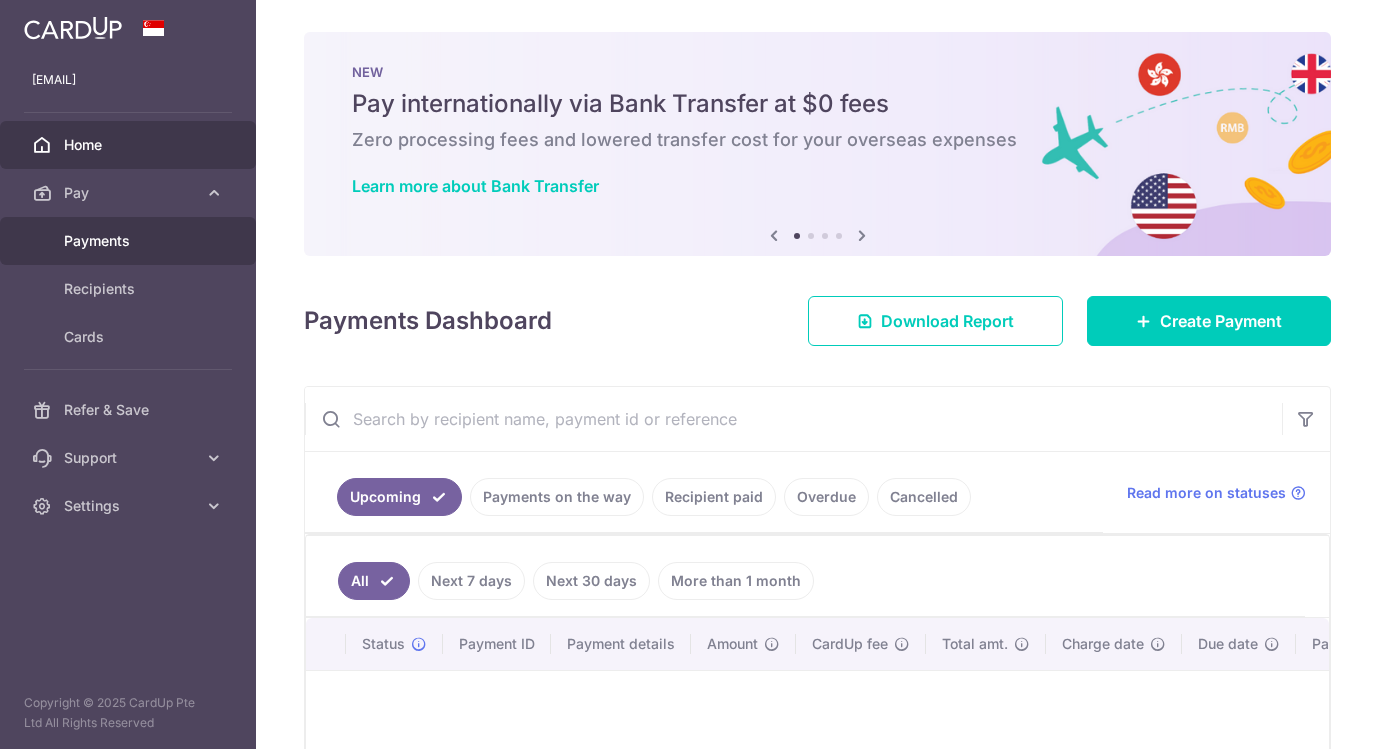 scroll, scrollTop: 0, scrollLeft: 0, axis: both 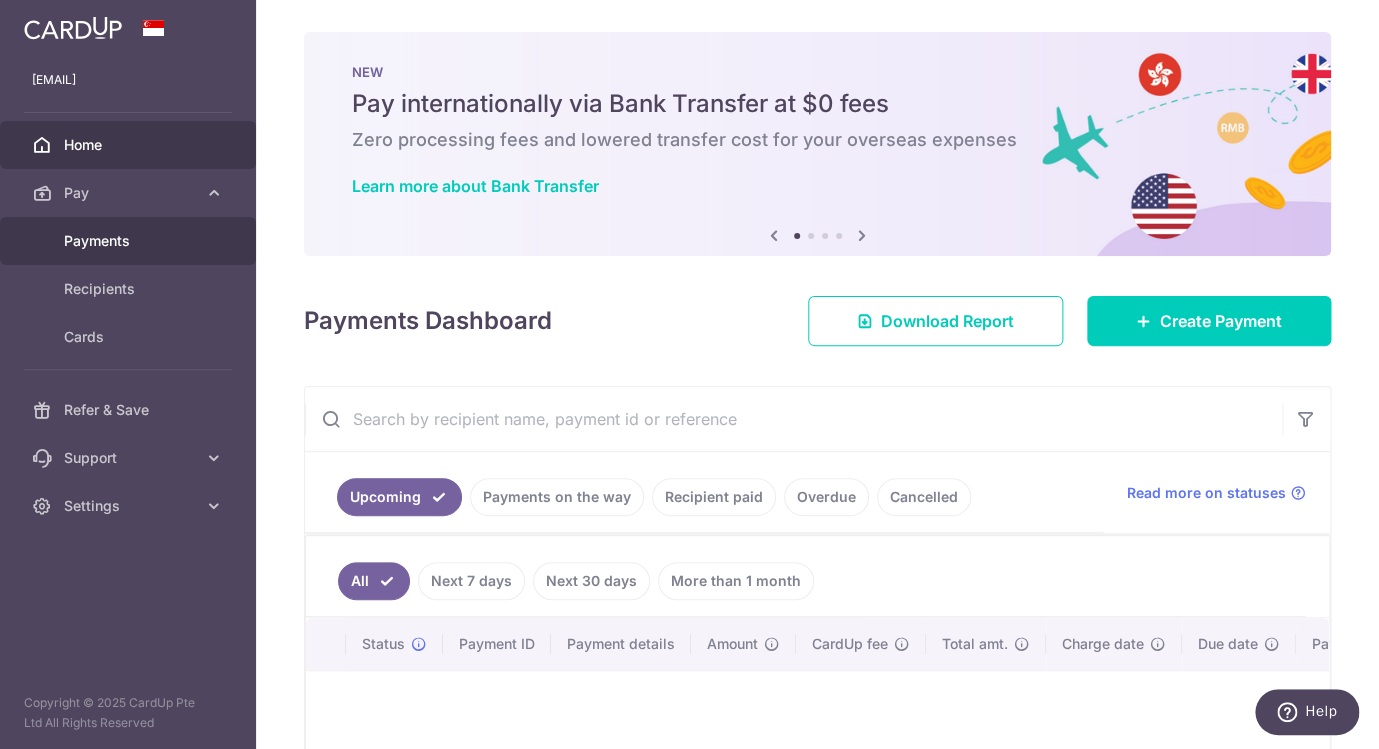 click on "Payments" at bounding box center [130, 241] 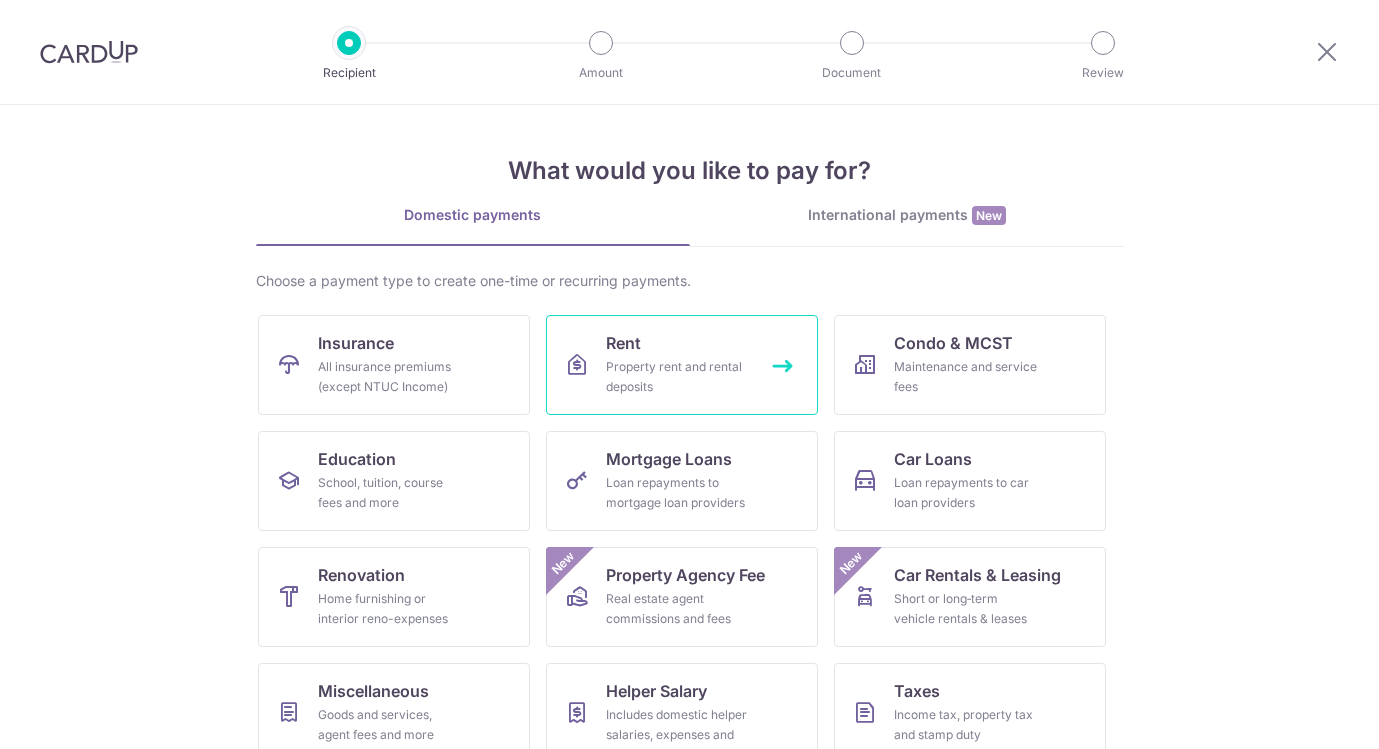 scroll, scrollTop: 0, scrollLeft: 0, axis: both 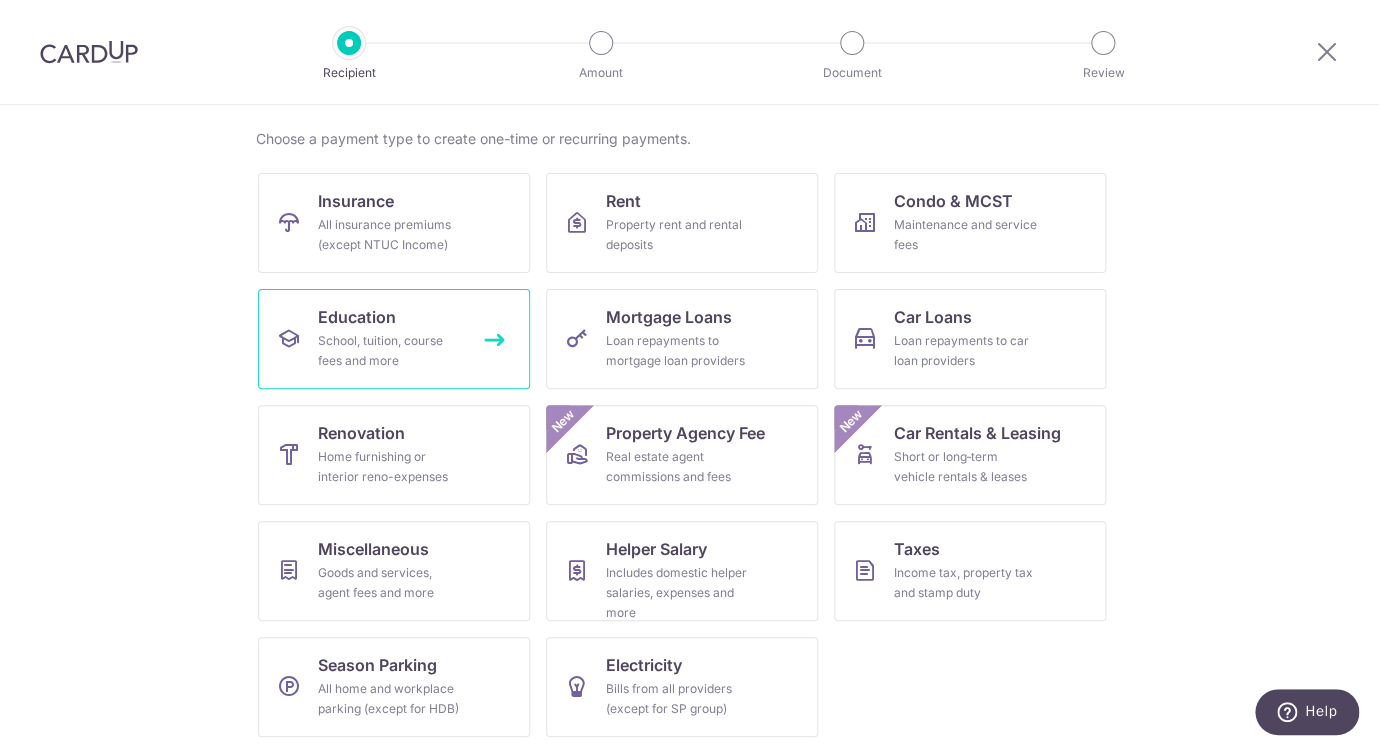 click on "School, tuition, course fees and more" at bounding box center (390, 351) 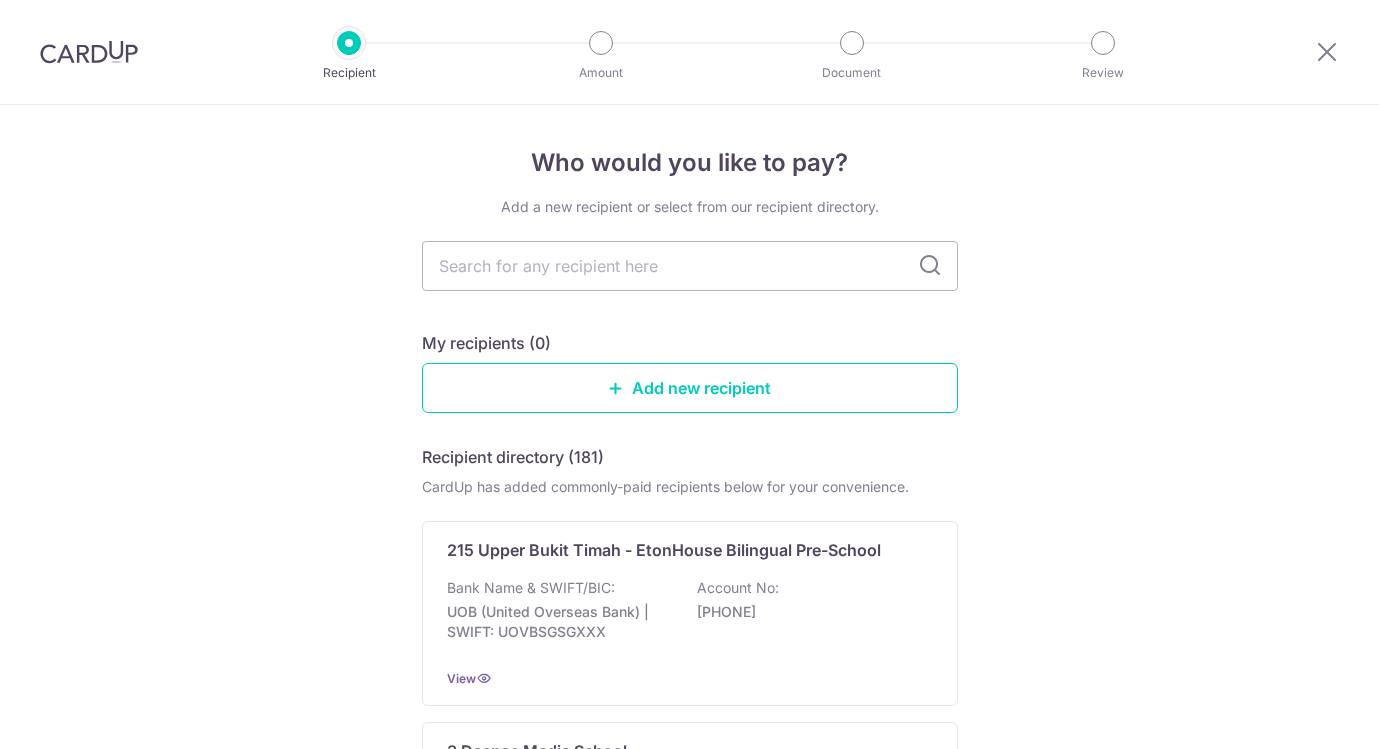 scroll, scrollTop: 0, scrollLeft: 0, axis: both 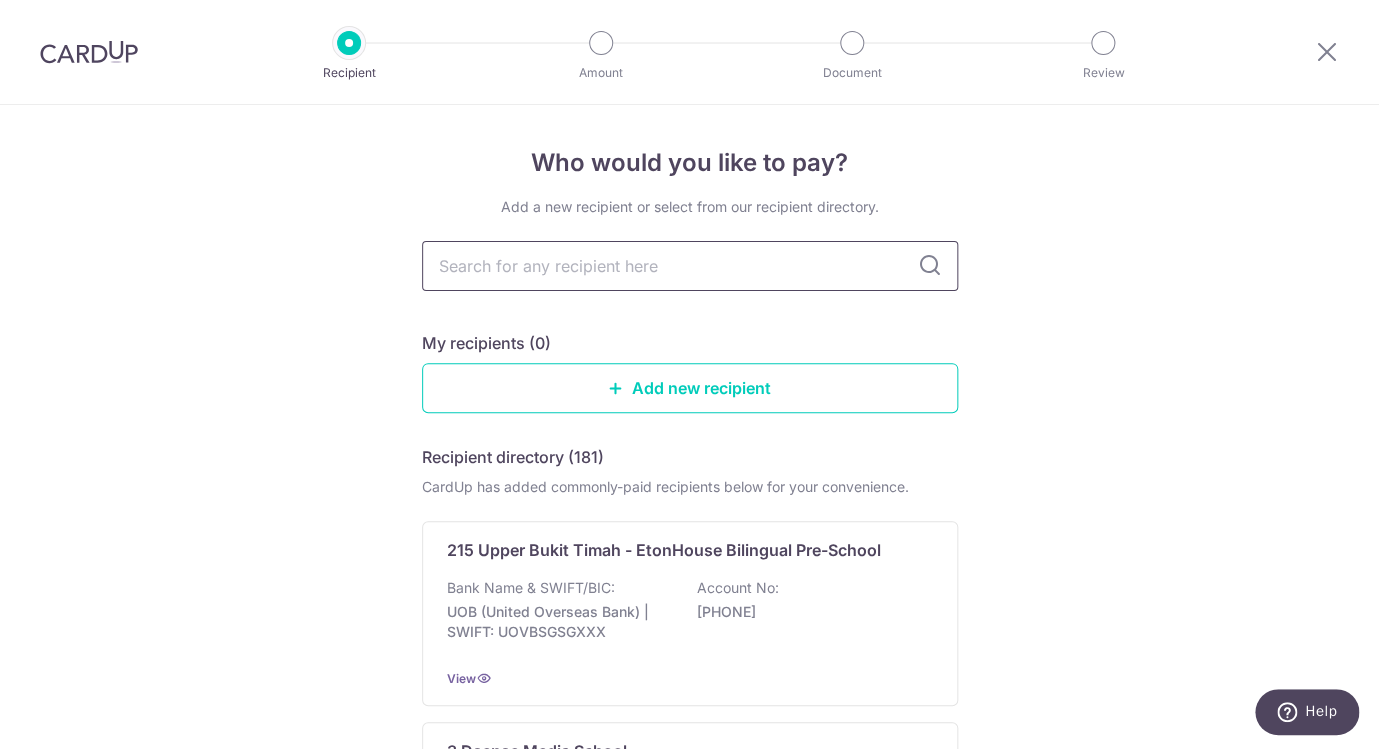 click at bounding box center (690, 266) 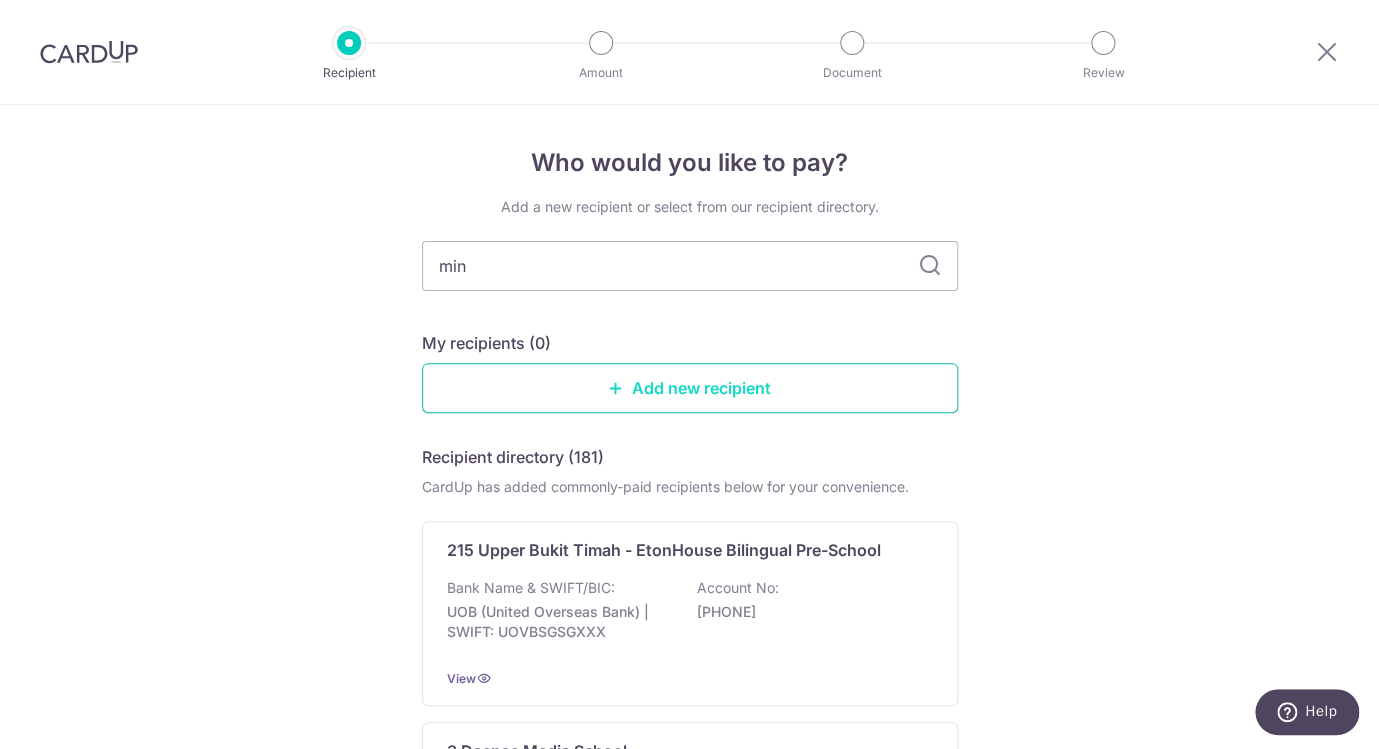 type on "mind" 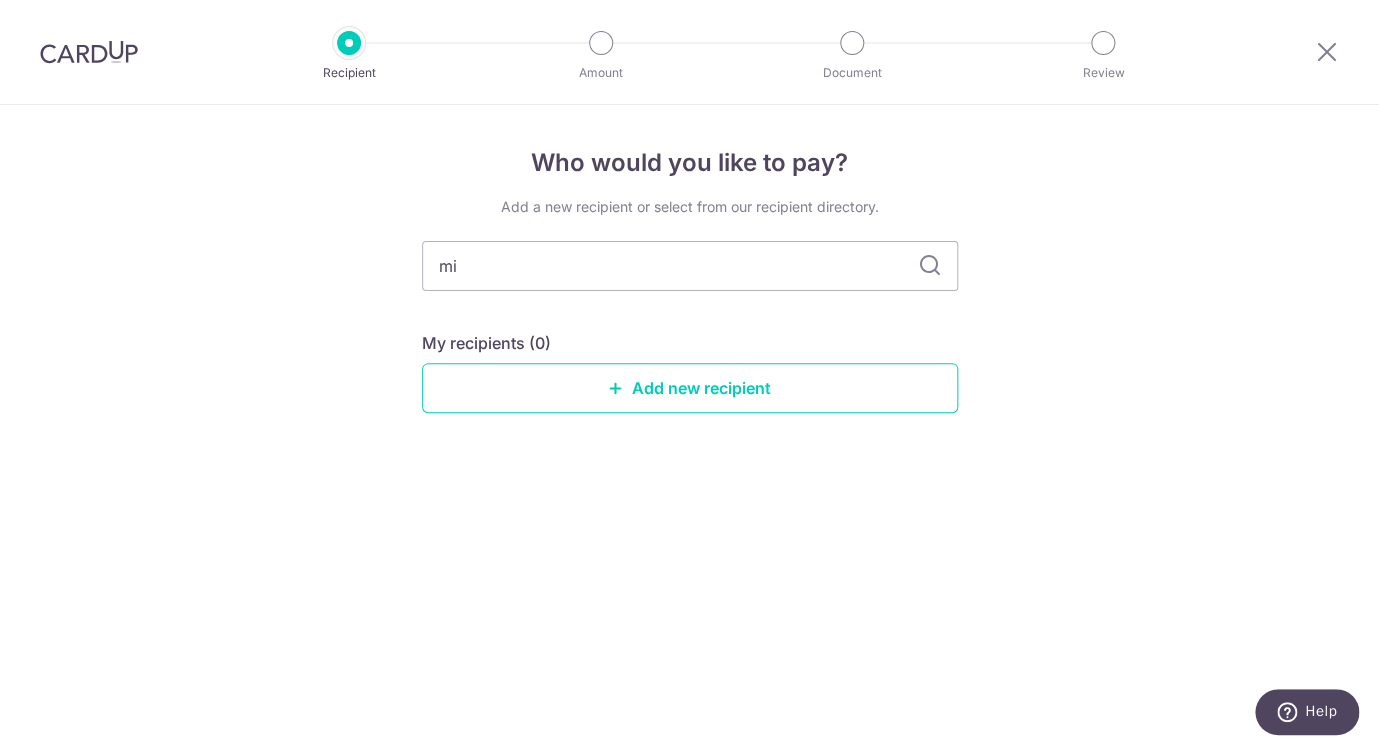 type on "m" 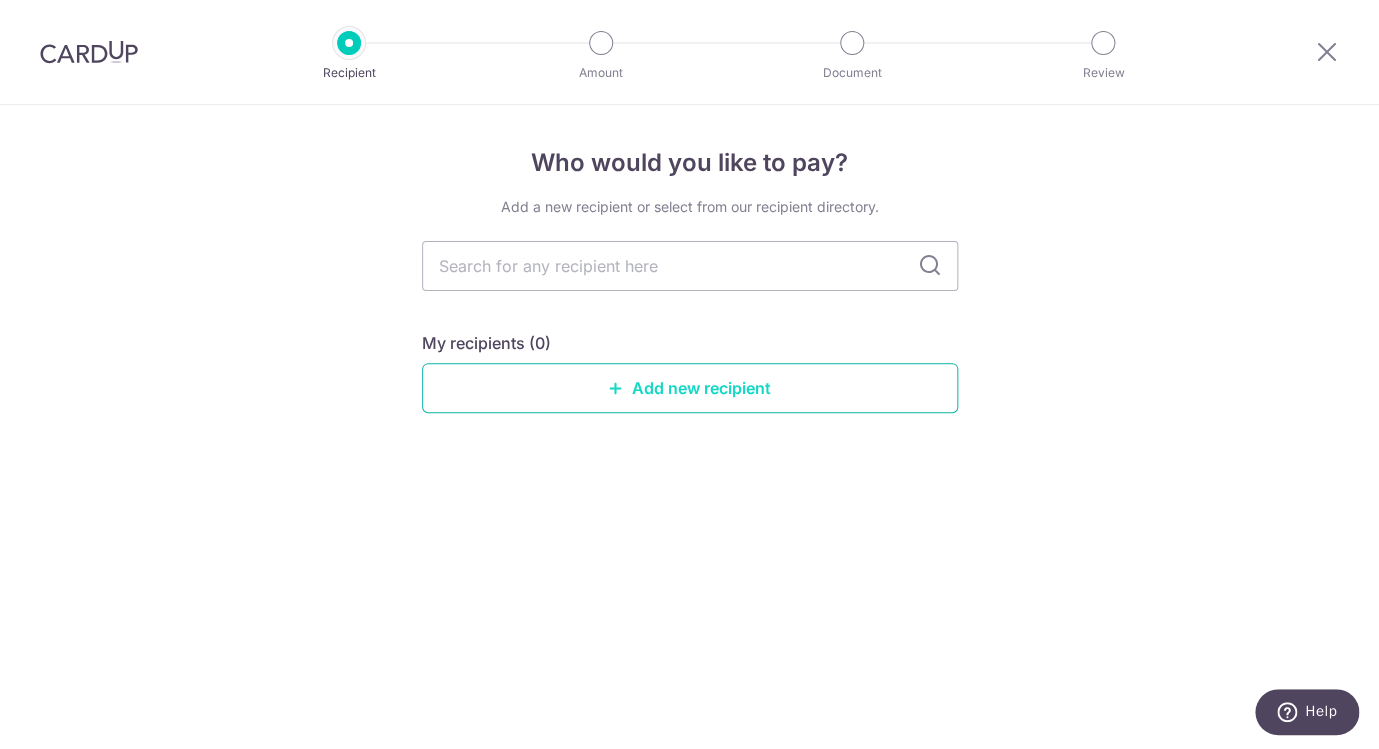 type 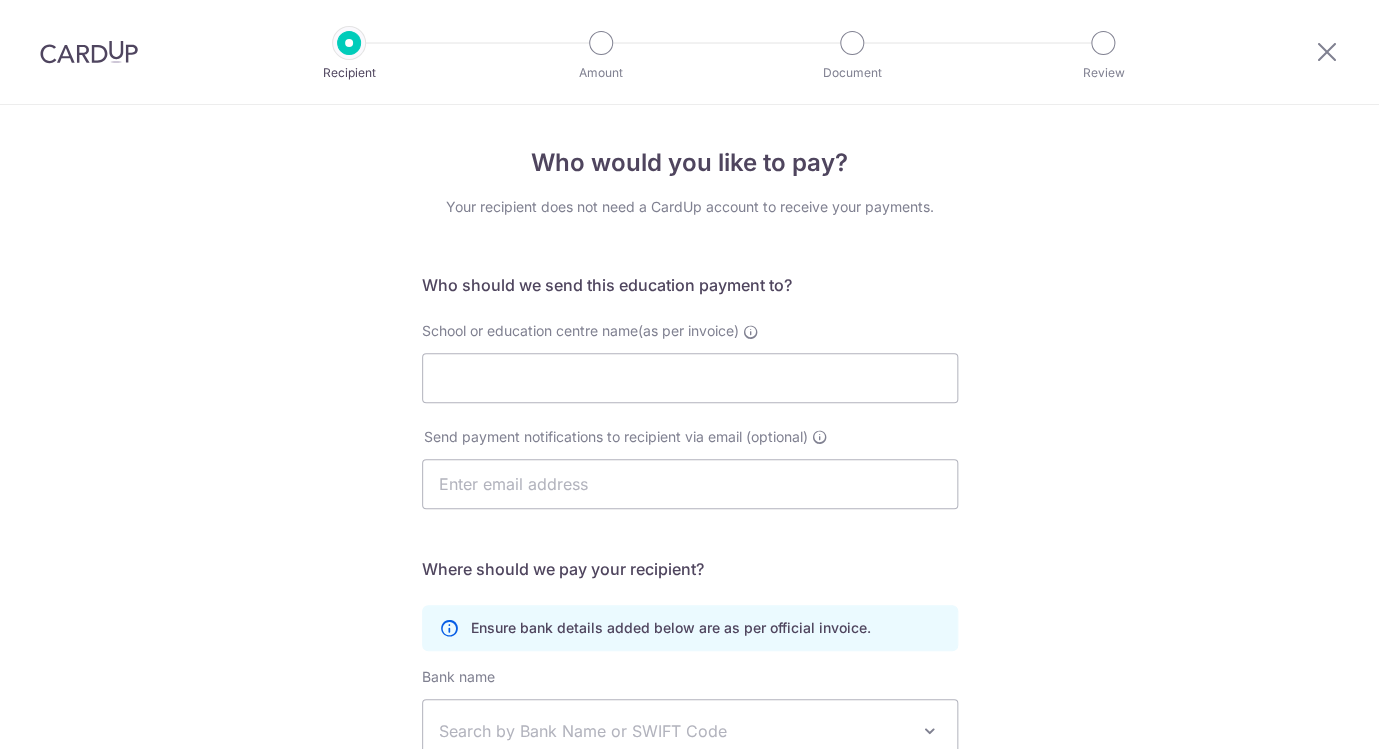 scroll, scrollTop: 0, scrollLeft: 0, axis: both 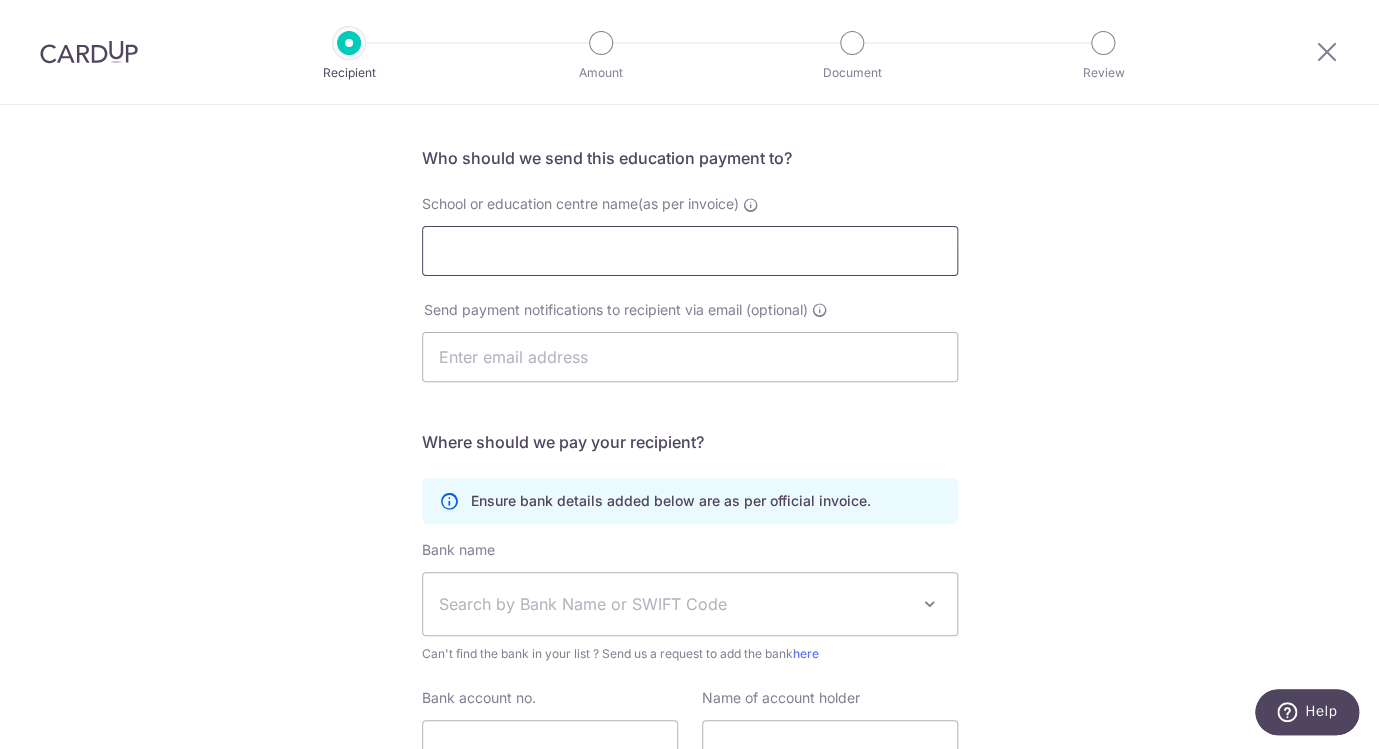 click on "School or education centre name(as per invoice)" at bounding box center [690, 251] 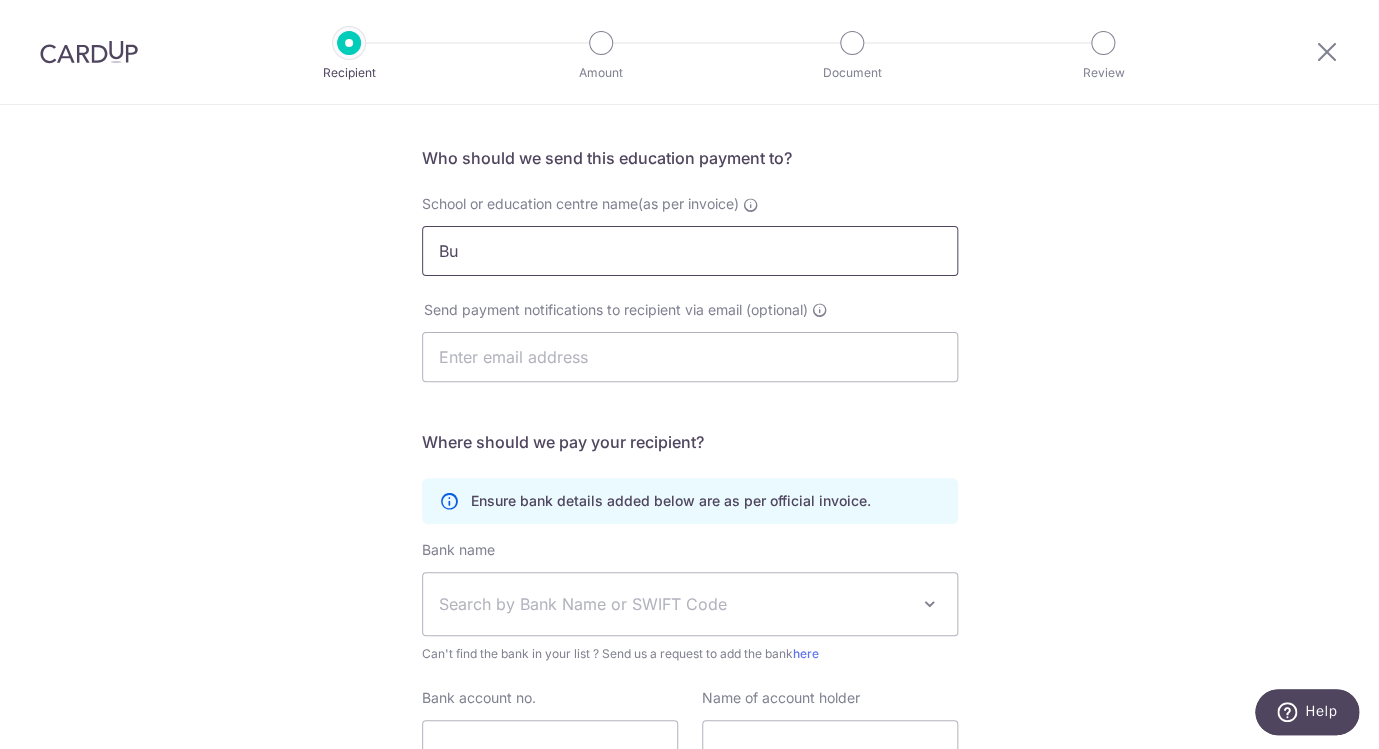 type on "B" 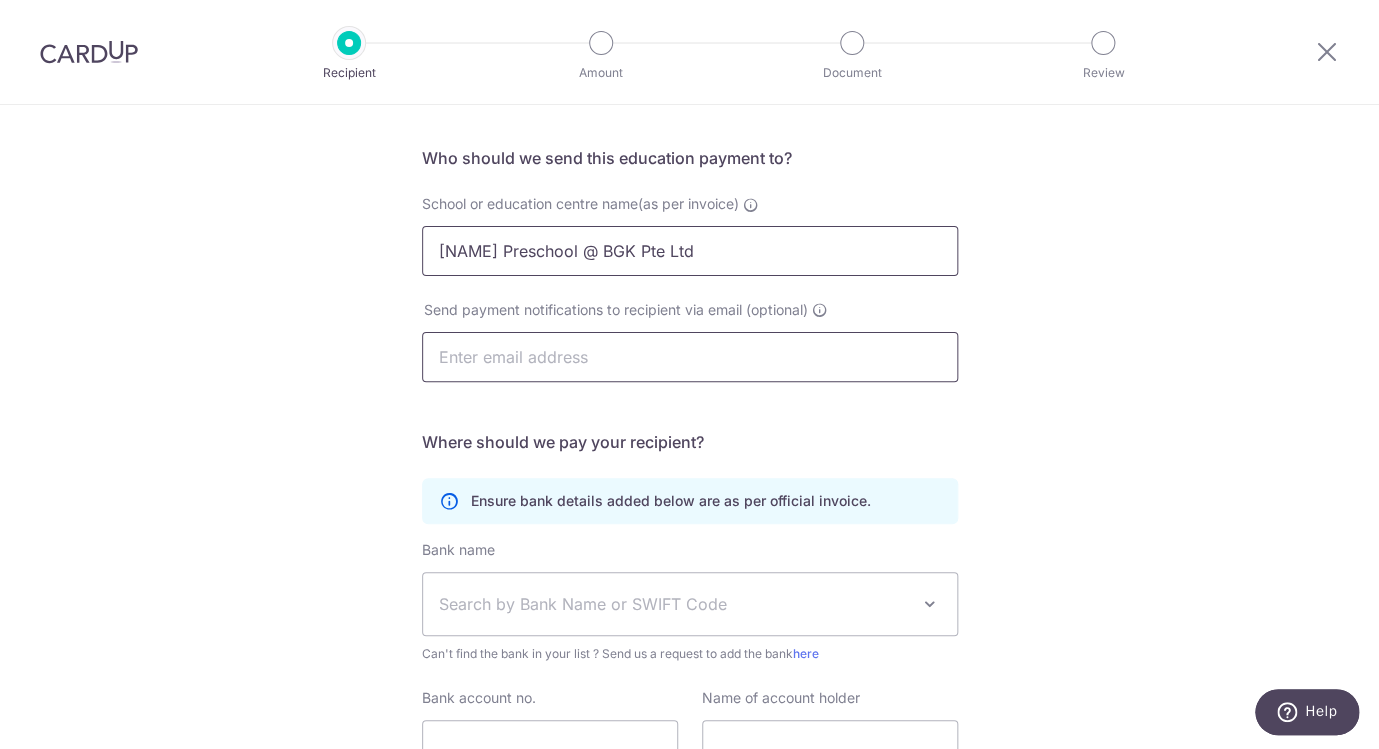 type on "Mindchamps Preschool @ BGK Pte Ltd" 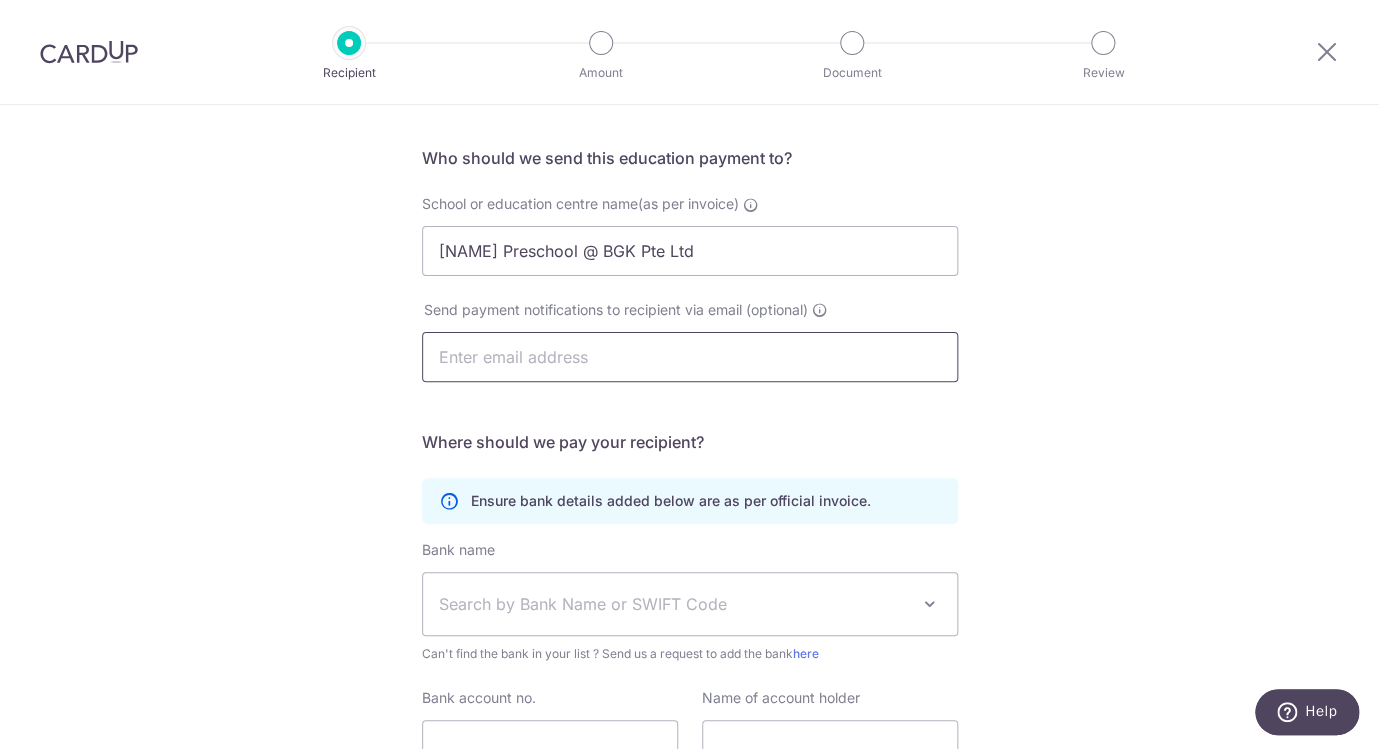 click at bounding box center (690, 357) 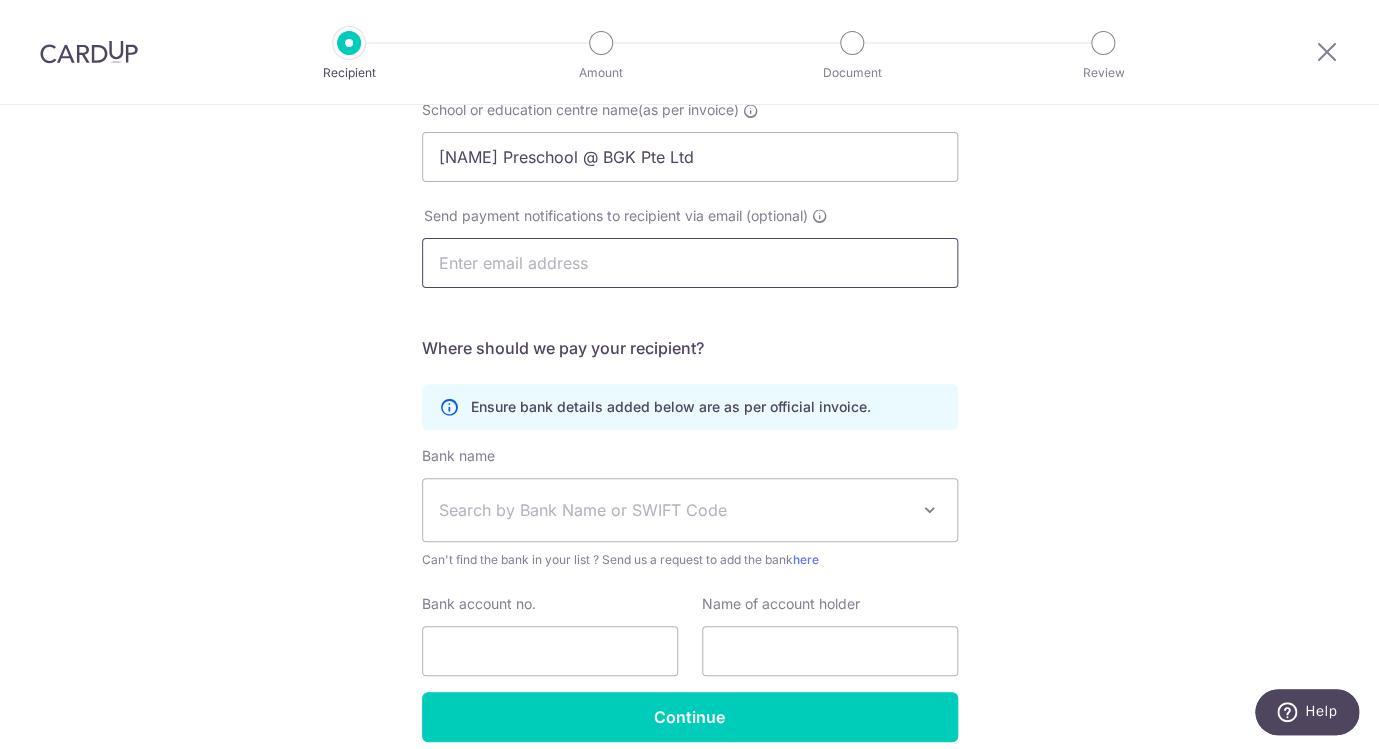 scroll, scrollTop: 236, scrollLeft: 0, axis: vertical 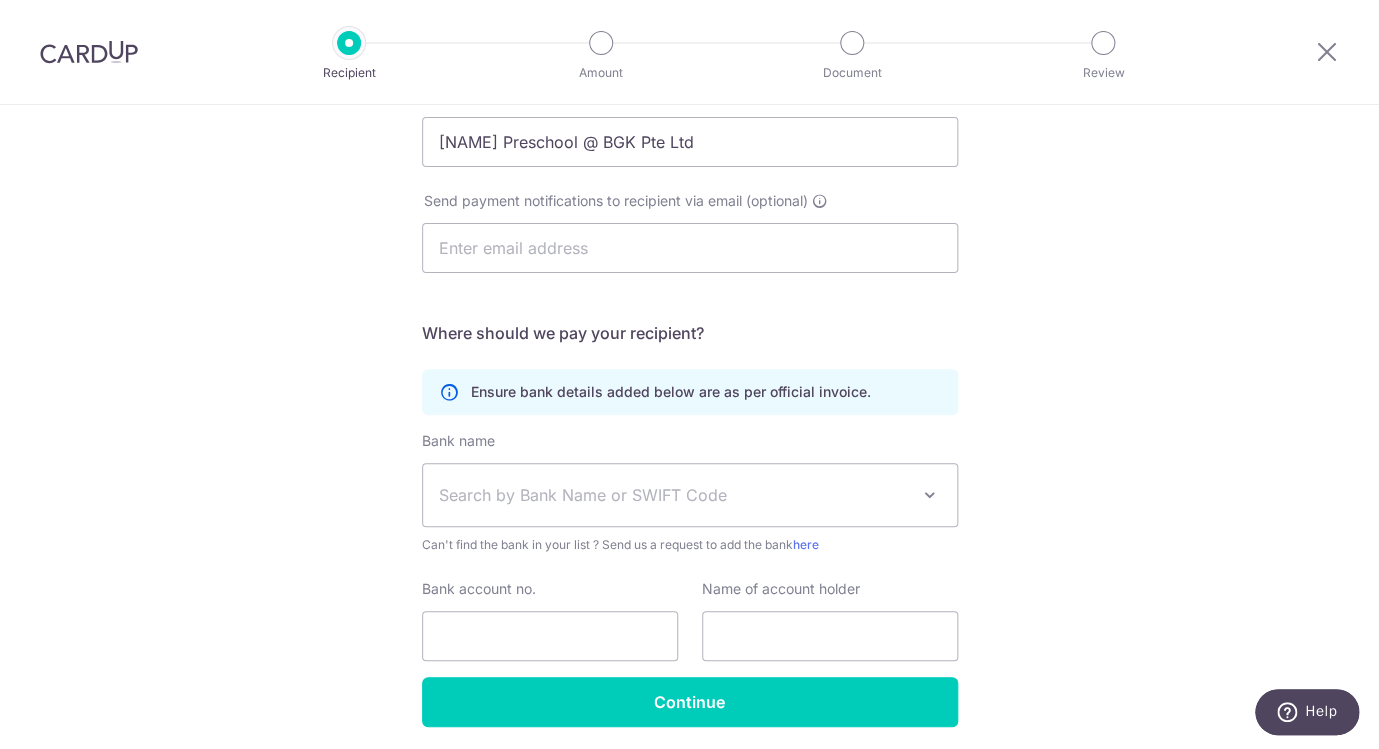 click on "Search by Bank Name or SWIFT Code" at bounding box center [674, 495] 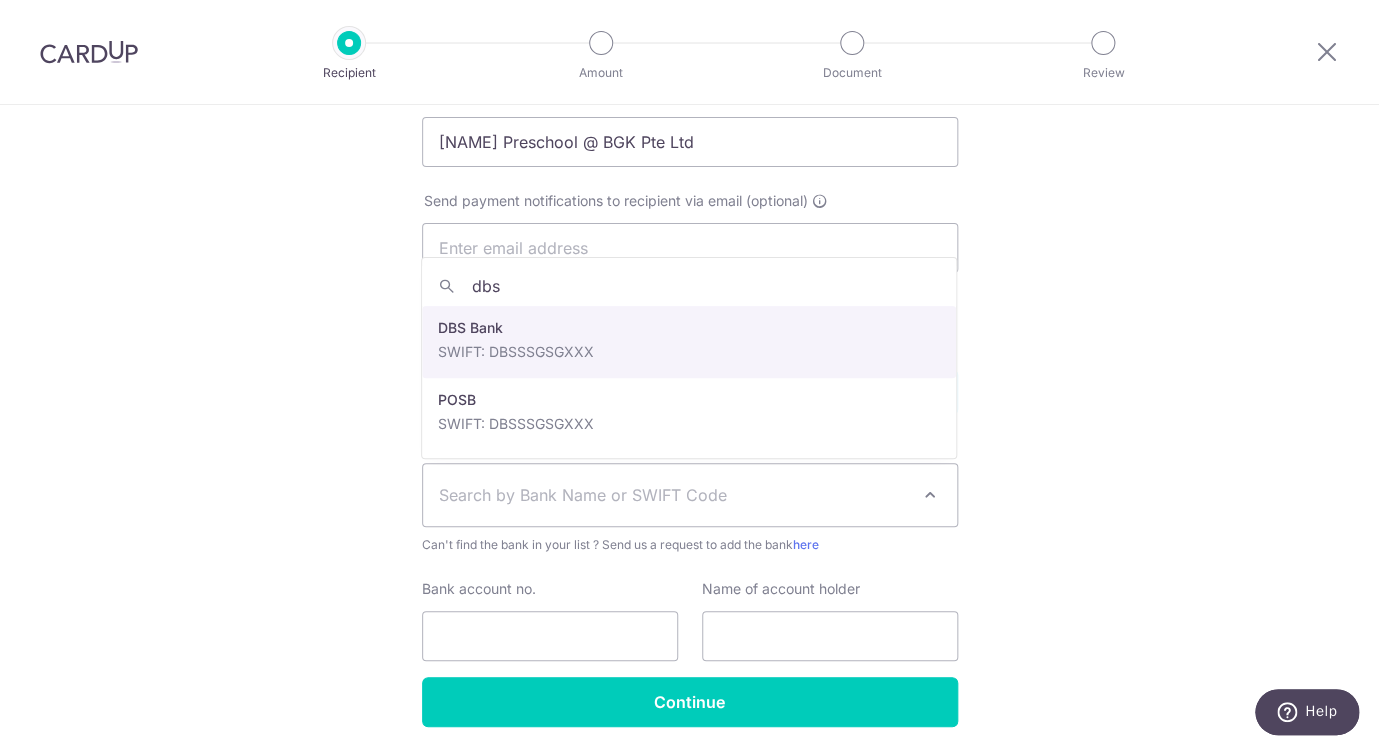type on "dbs" 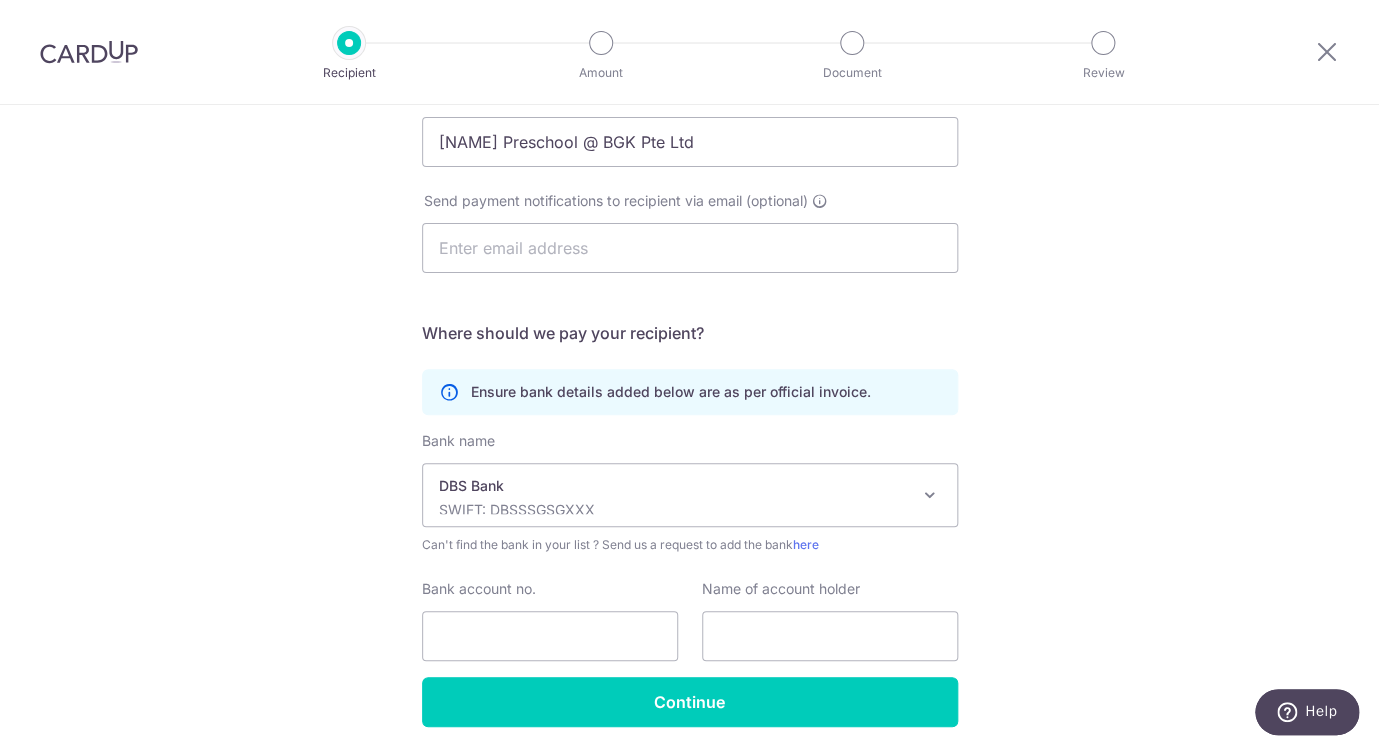scroll, scrollTop: 247, scrollLeft: 0, axis: vertical 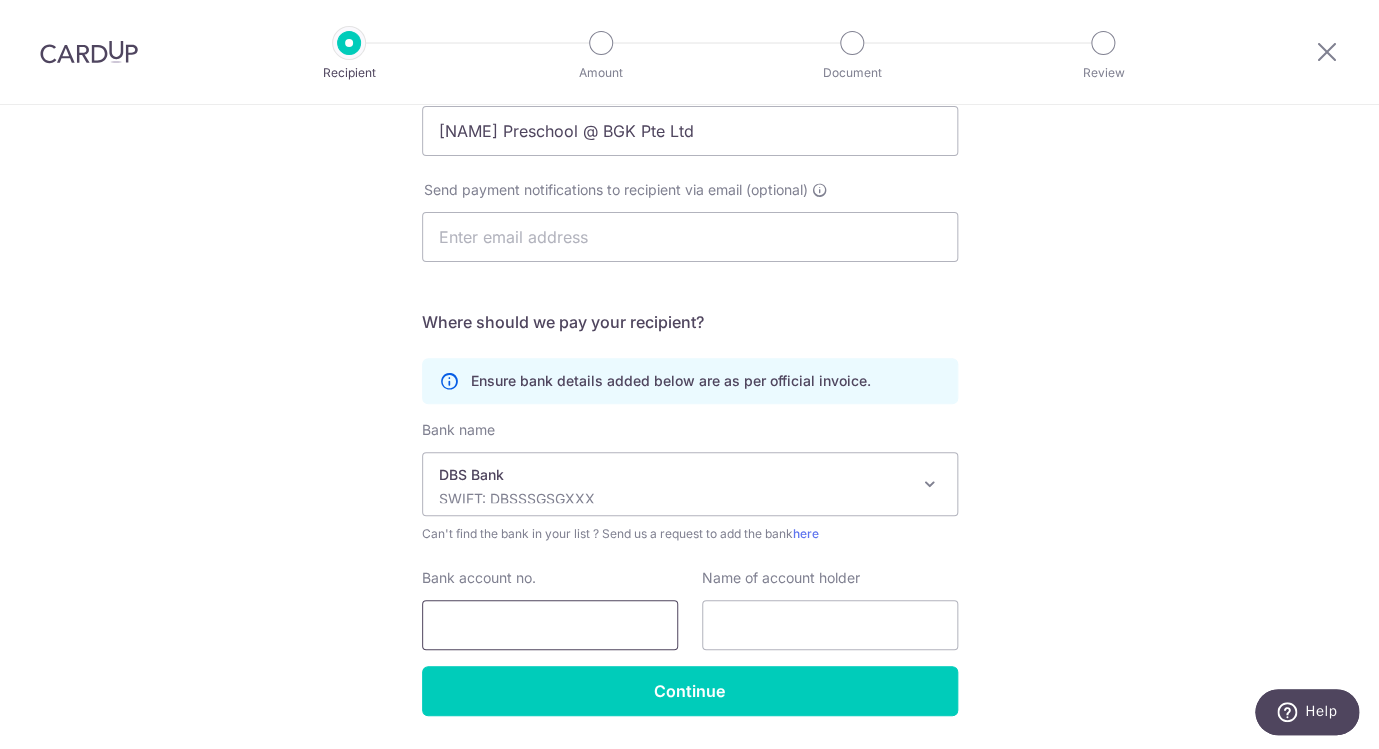 click on "Bank account no." at bounding box center [550, 625] 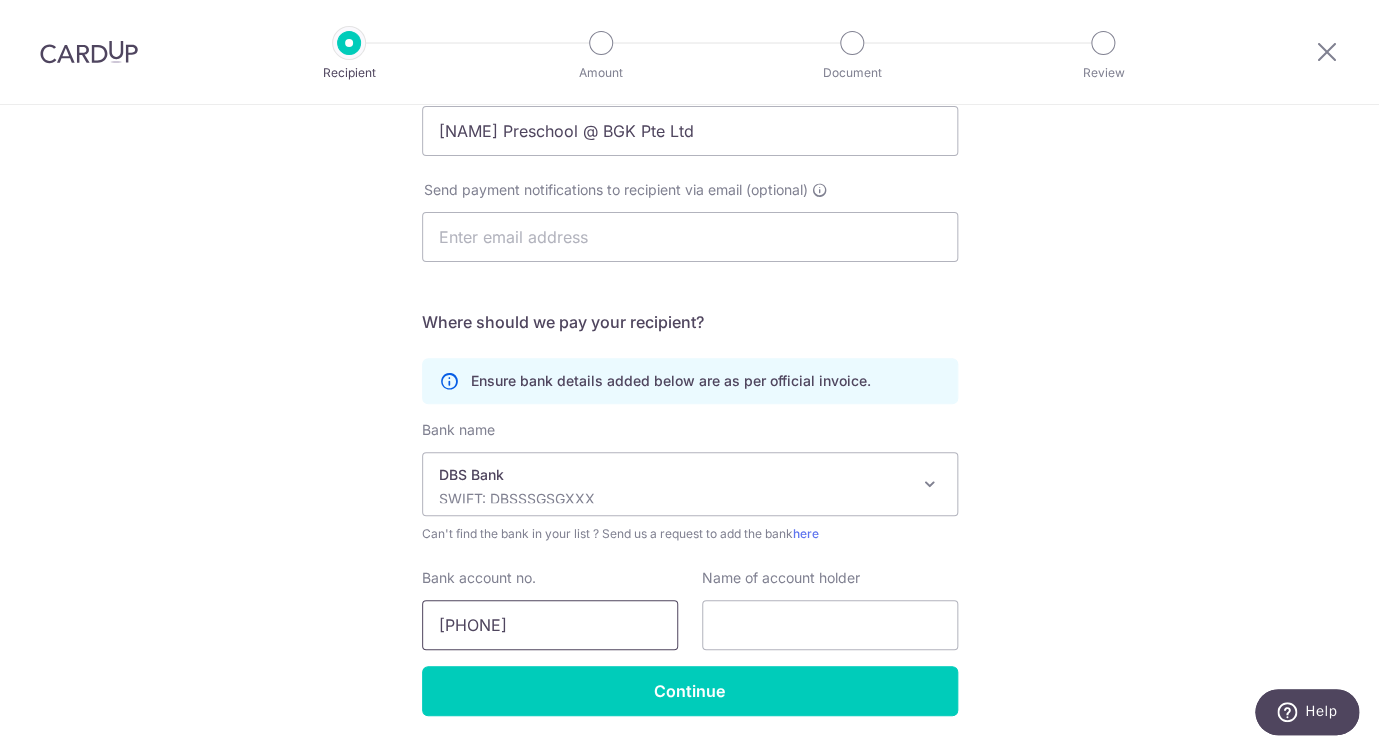 click on "0721180928" at bounding box center [550, 625] 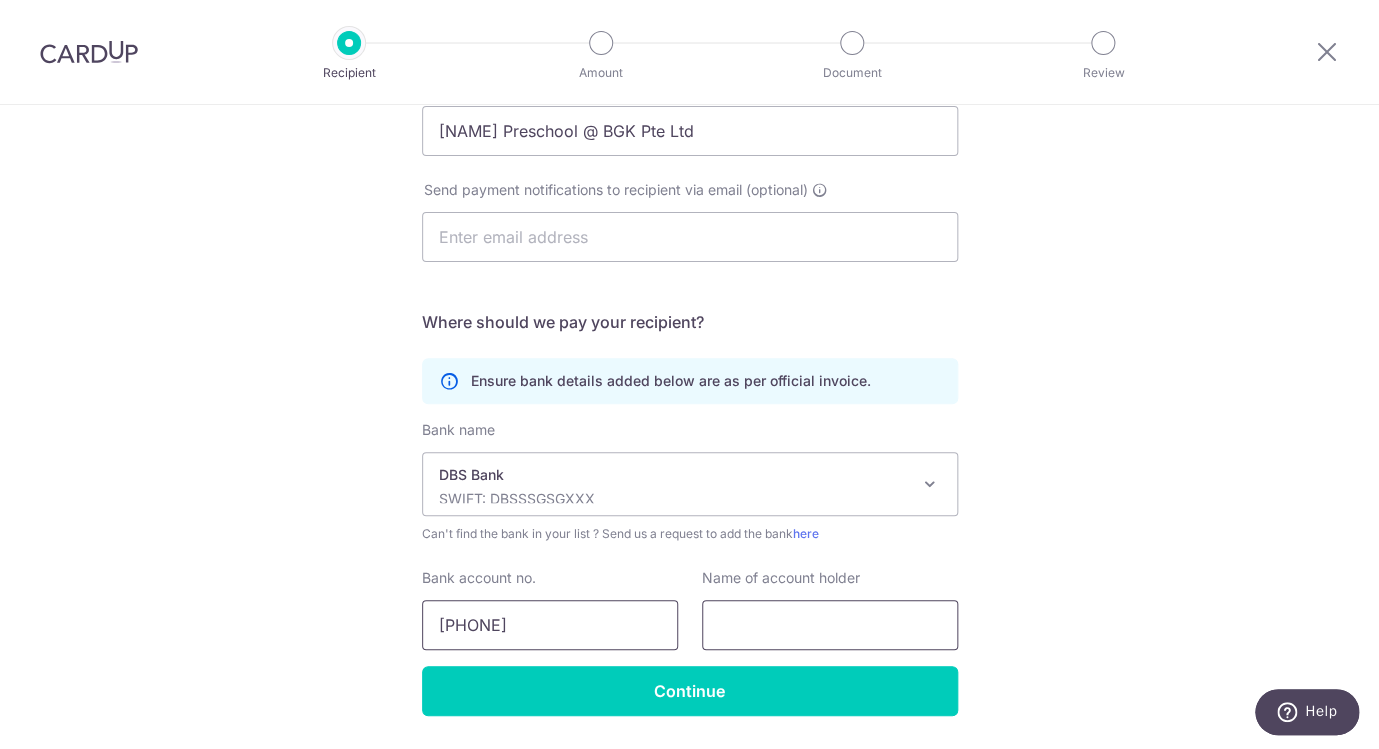 type on "0721180928" 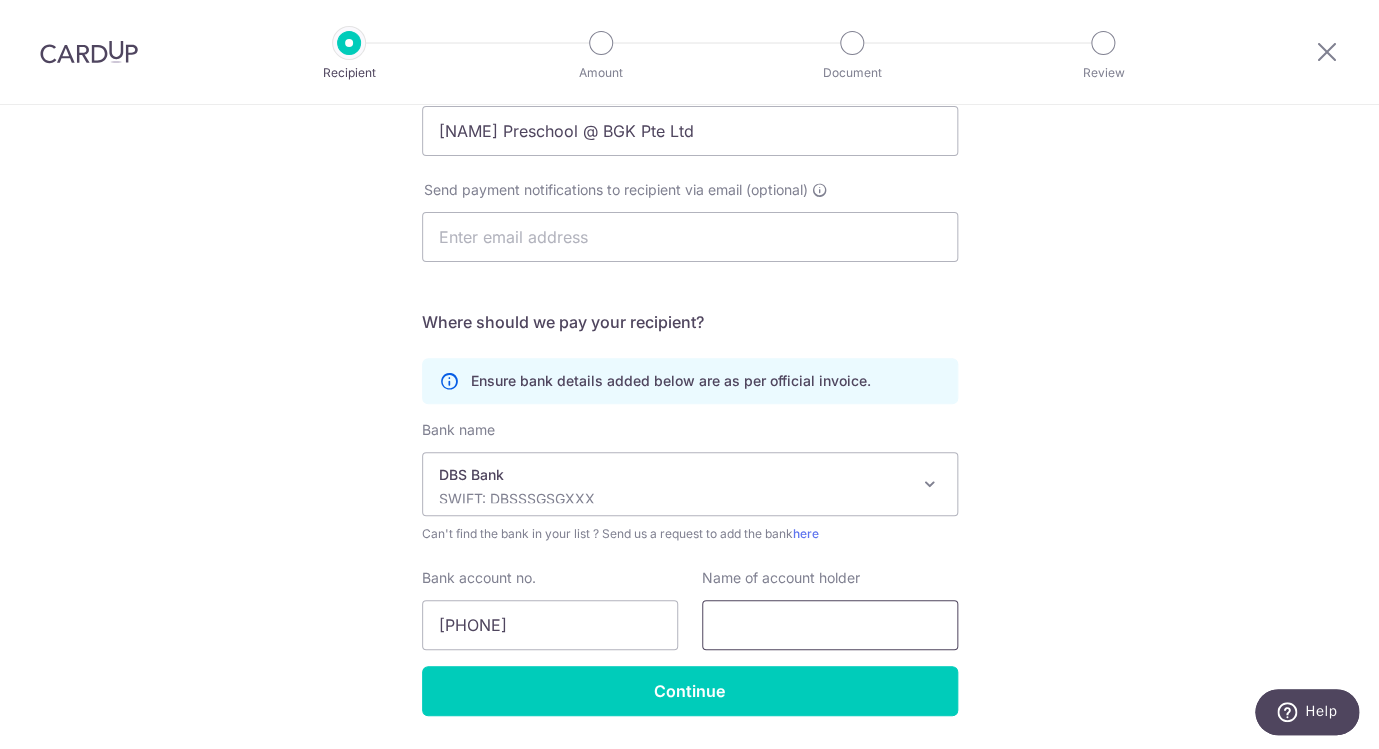 click at bounding box center [830, 625] 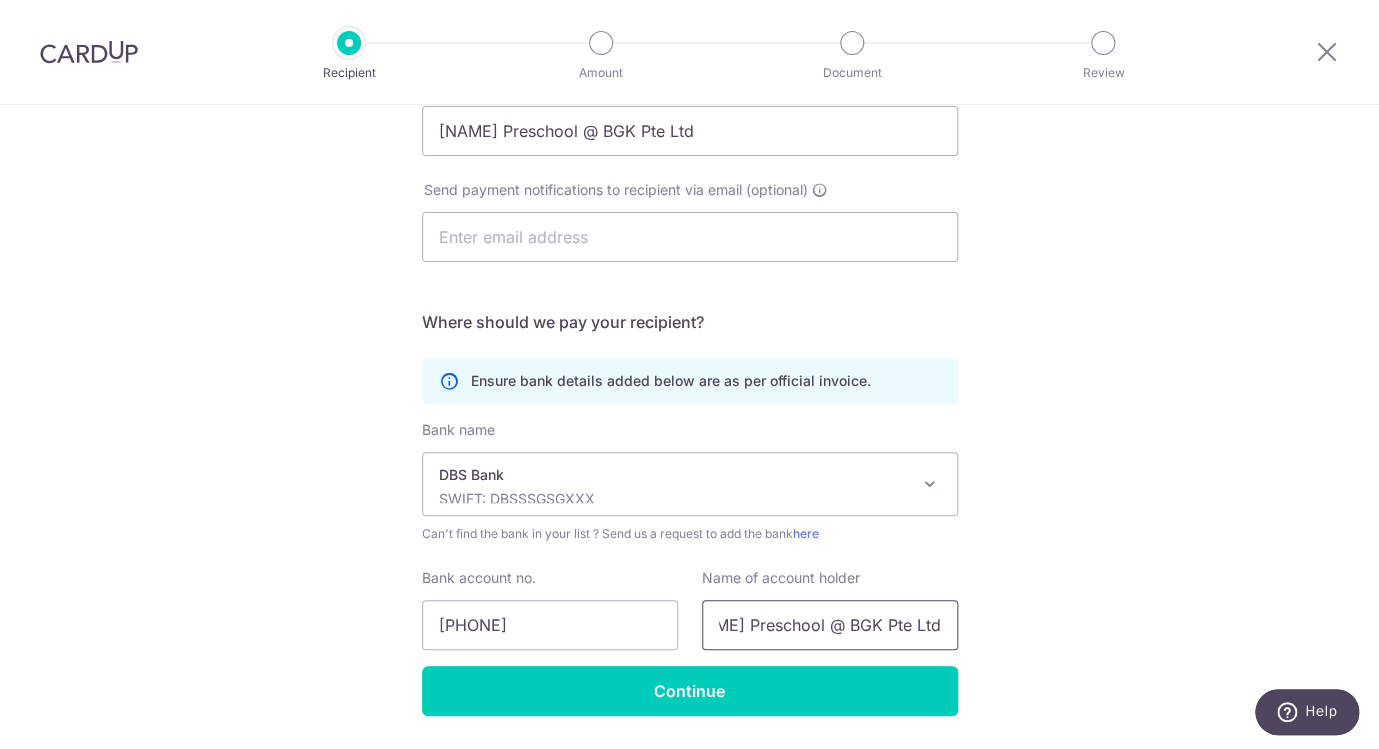 scroll, scrollTop: 0, scrollLeft: 70, axis: horizontal 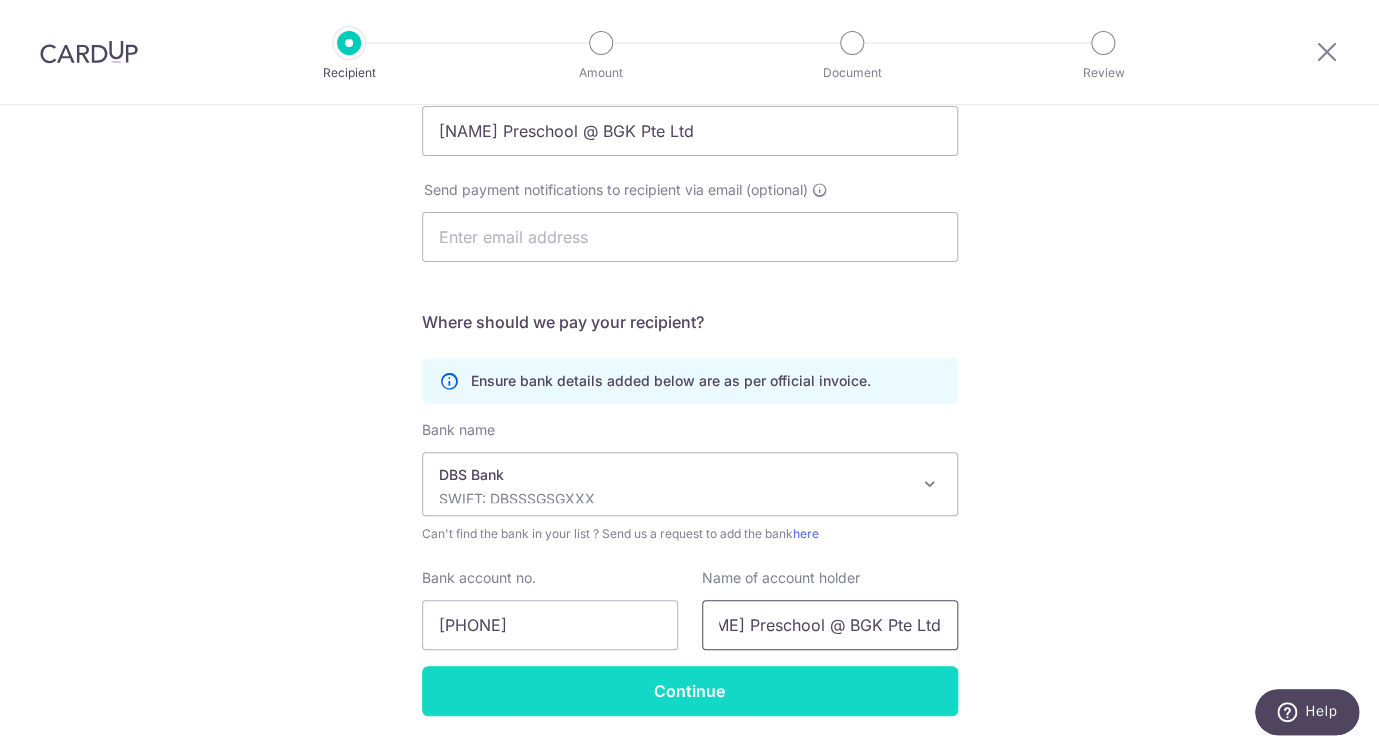 type on "Mindchamps Preschool @ BGK Pte Ltd" 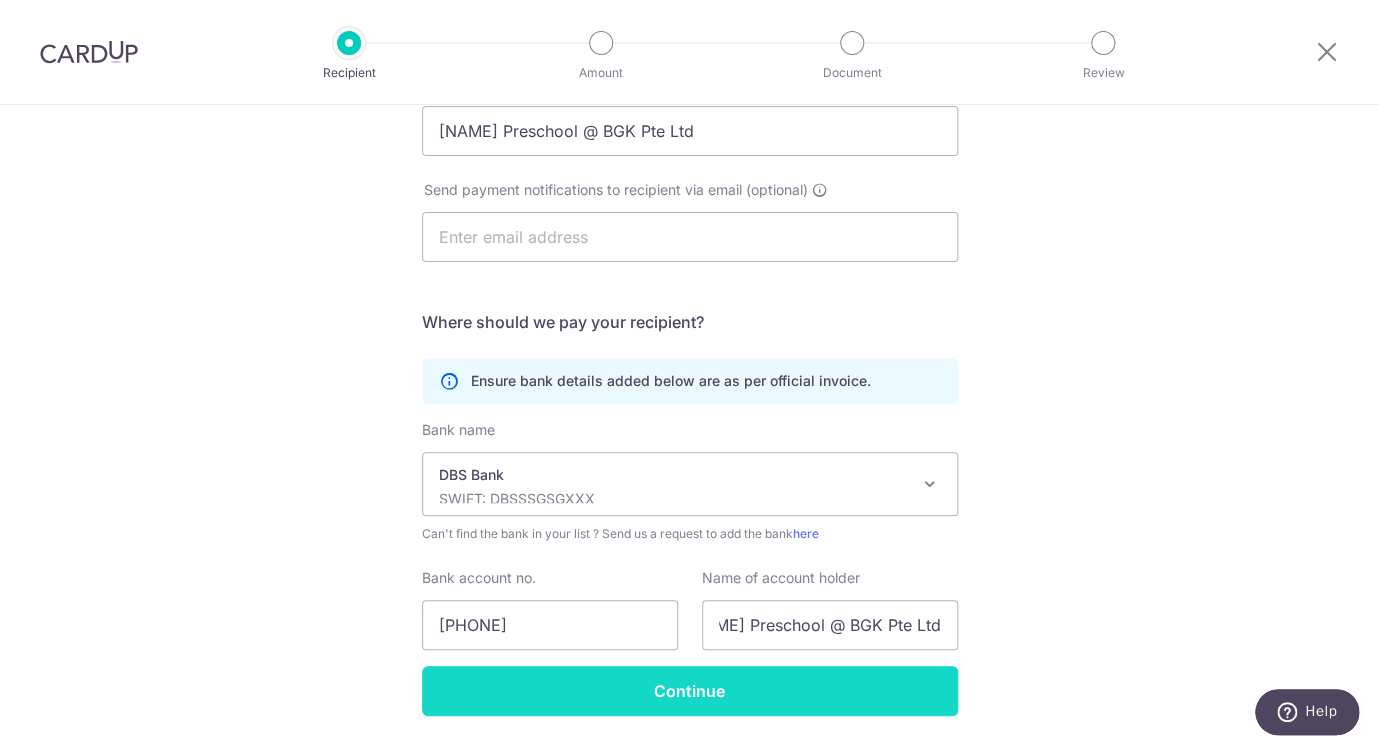 click on "Continue" at bounding box center (690, 691) 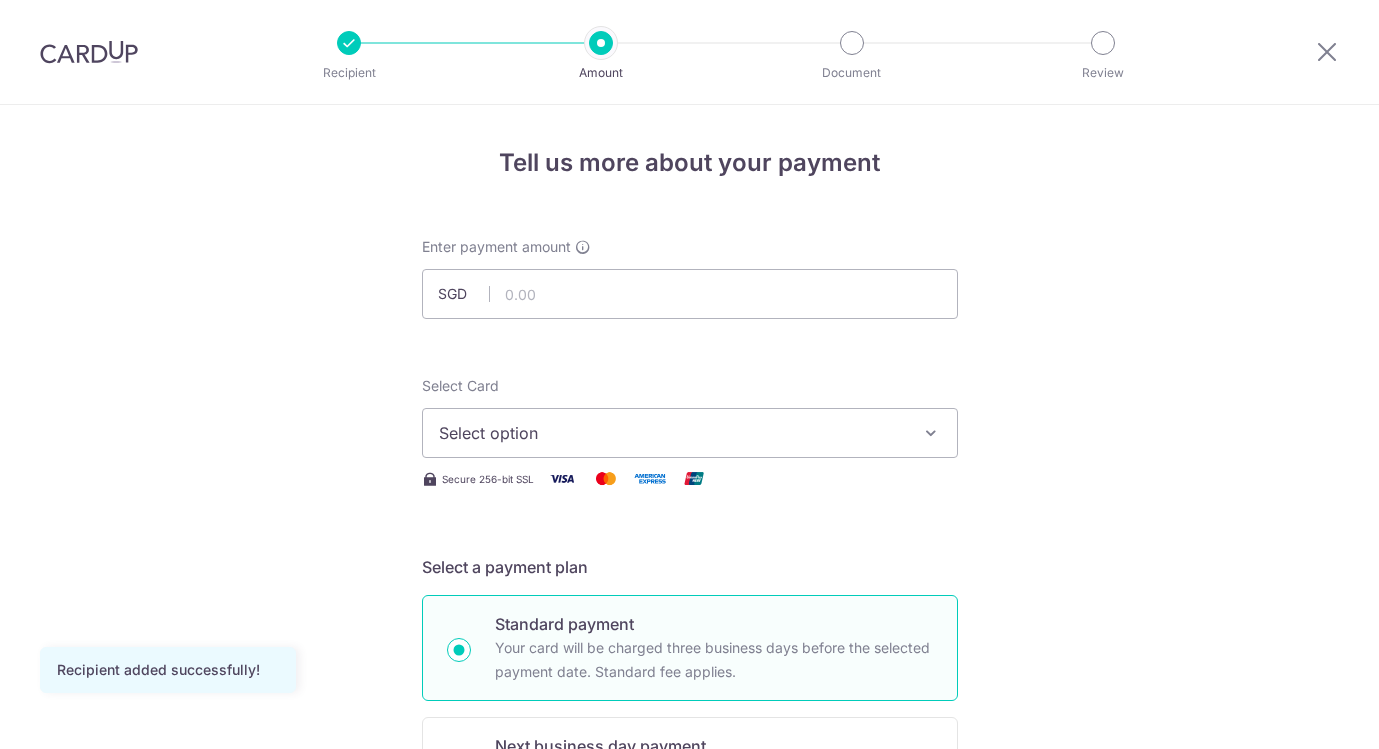 scroll, scrollTop: 0, scrollLeft: 0, axis: both 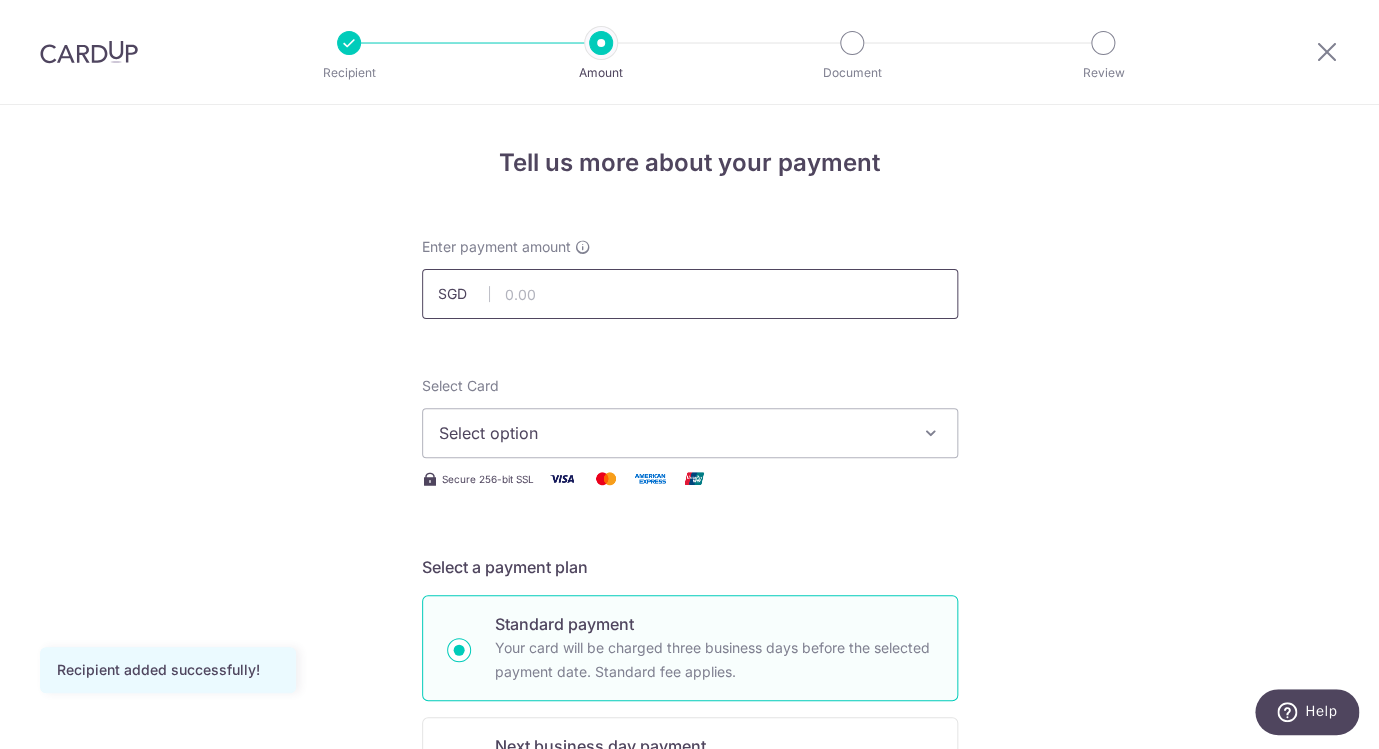 click at bounding box center (690, 294) 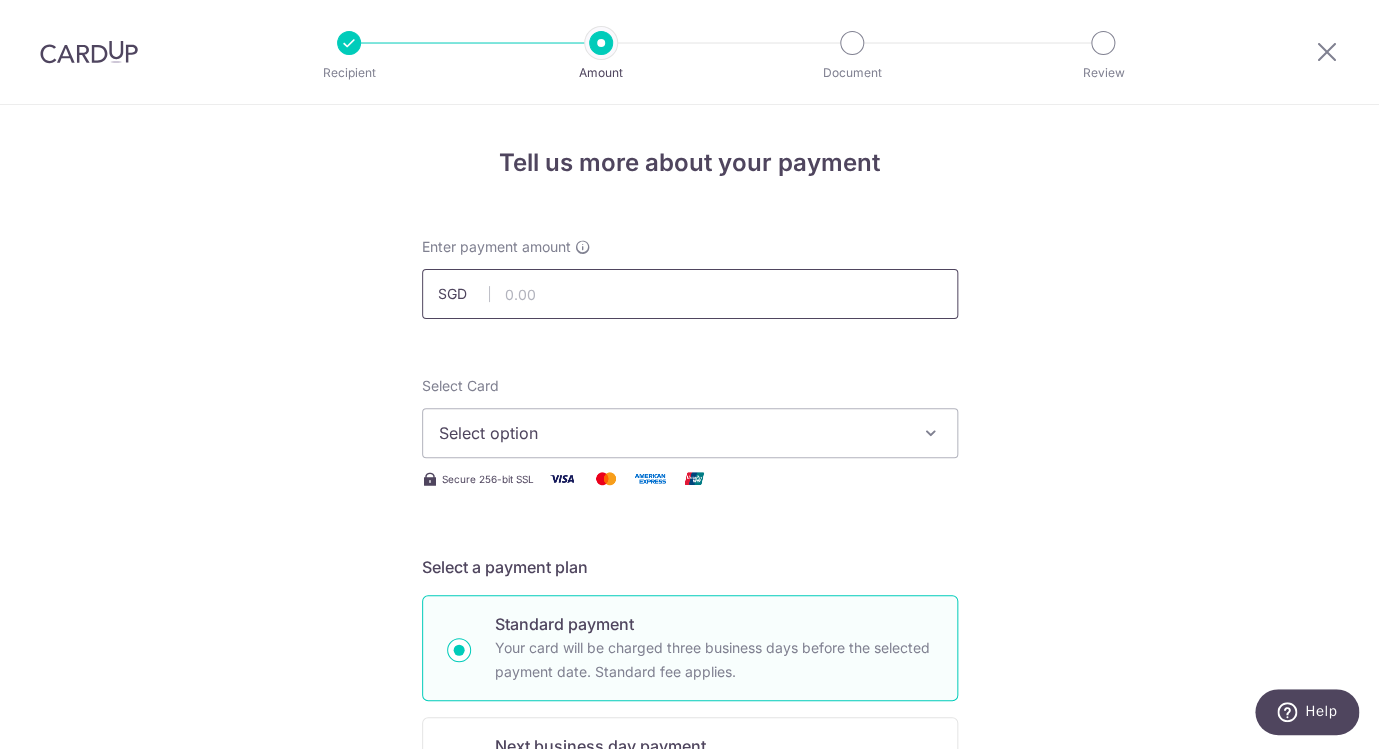 click at bounding box center (690, 294) 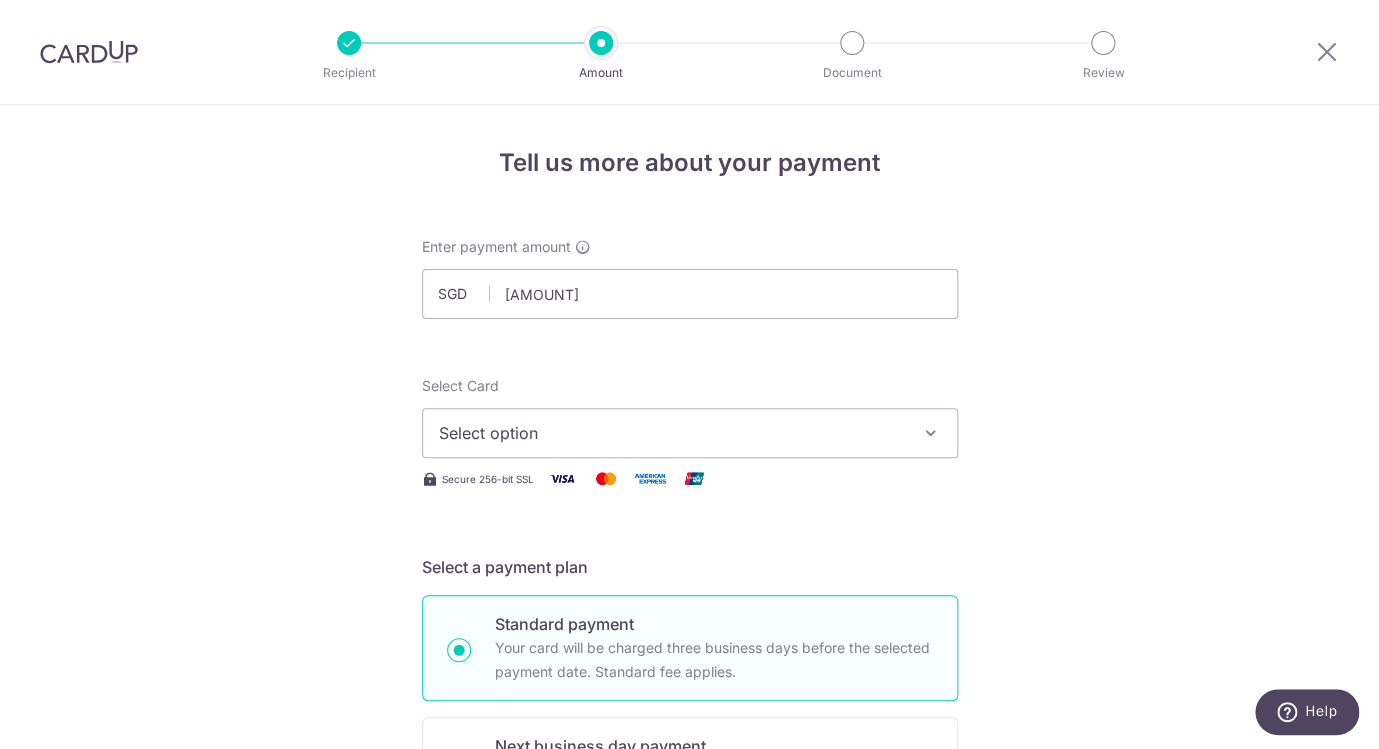 type on "1,851.66" 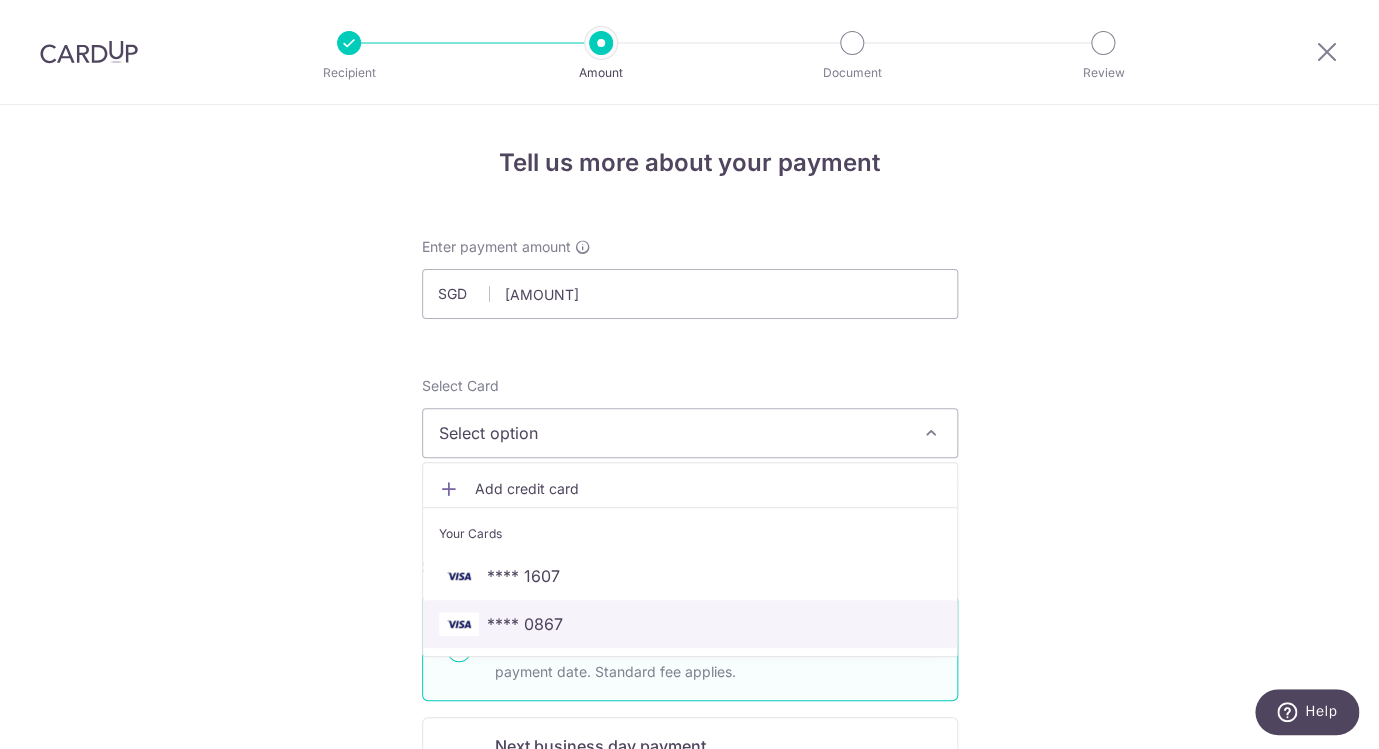 click on "**** 0867" at bounding box center [690, 624] 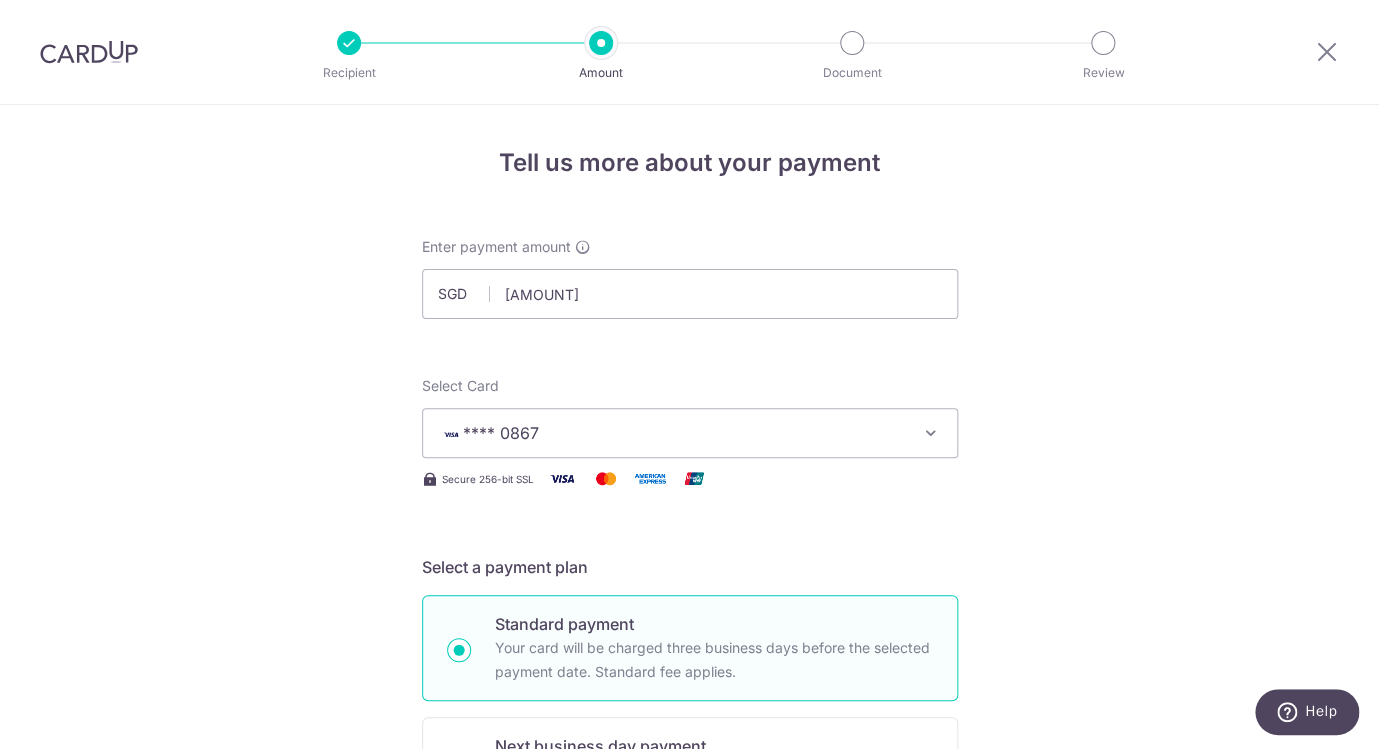 click on "Tell us more about your payment
Enter payment amount
SGD
1,851.66
1851.66
Recipient added successfully!
Select Card
**** 0867
Add credit card
Your Cards
**** 1607
**** 0867
Secure 256-bit SSL
Text
New card details
Card" at bounding box center (689, 1009) 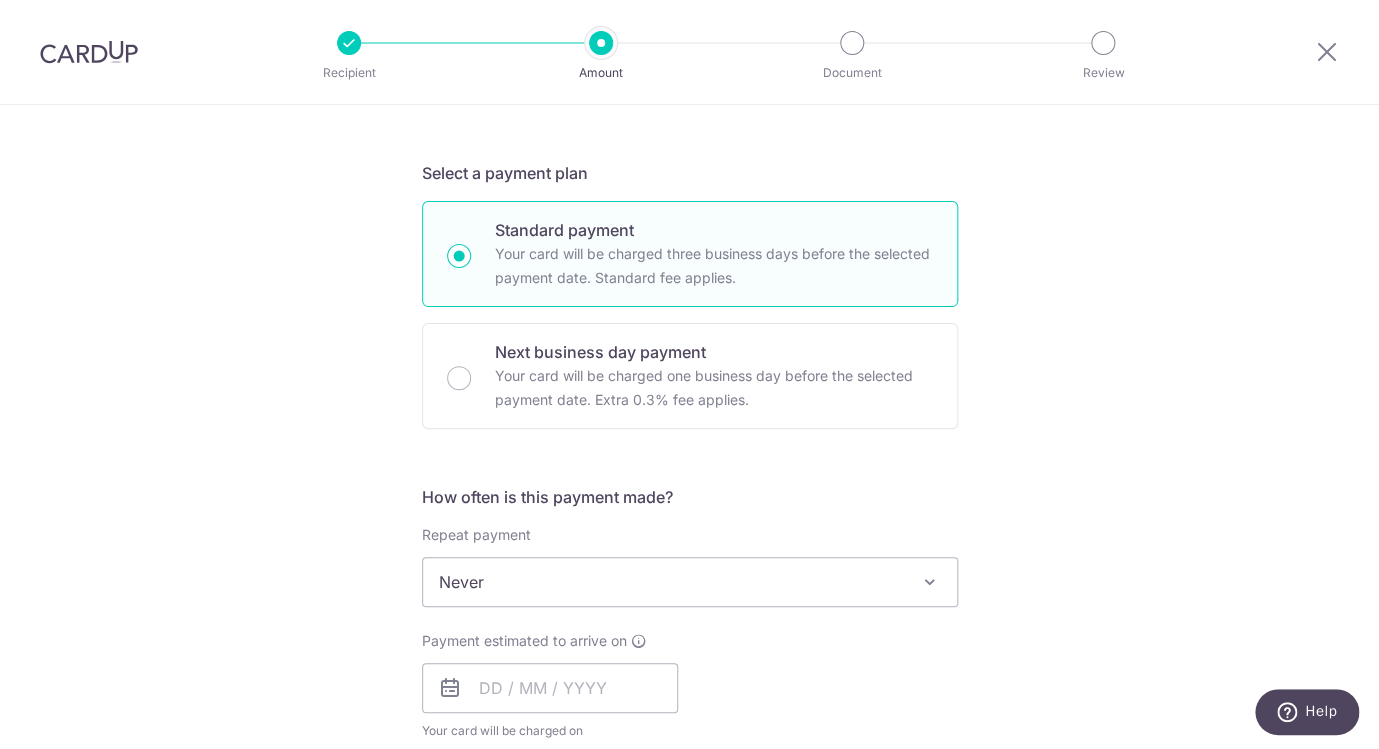 scroll, scrollTop: 424, scrollLeft: 0, axis: vertical 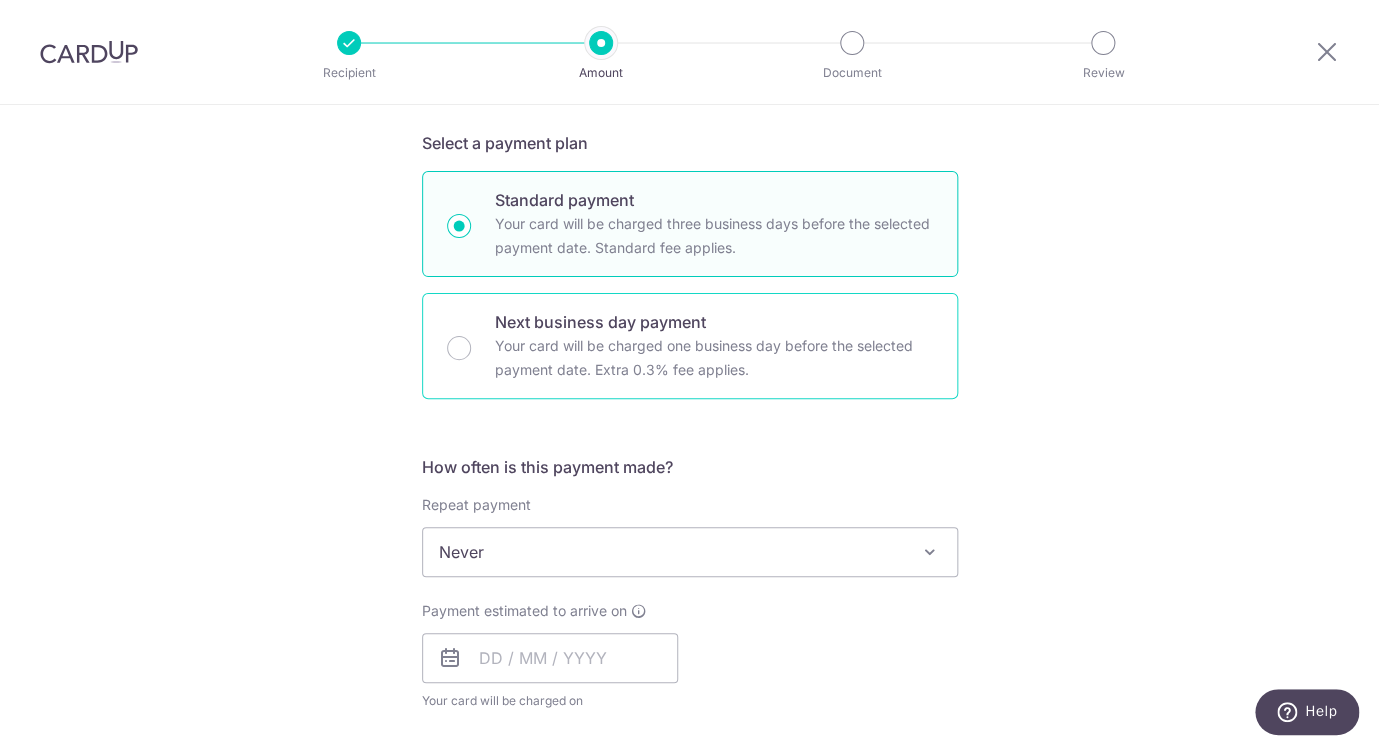 click on "Your card will be charged one business day before the selected payment date. Extra 0.3% fee applies." at bounding box center [714, 358] 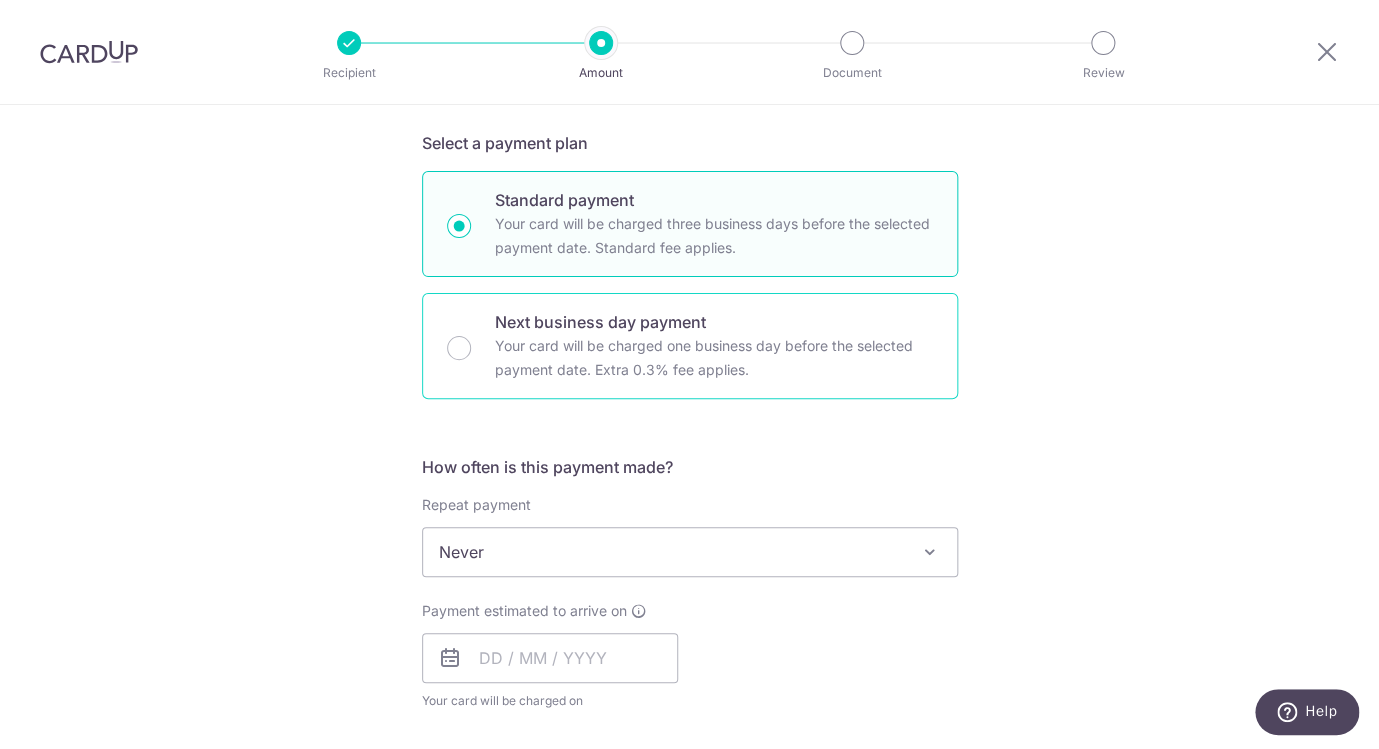 click on "Next business day payment
Your card will be charged one business day before the selected payment date. Extra 0.3% fee applies." at bounding box center (459, 348) 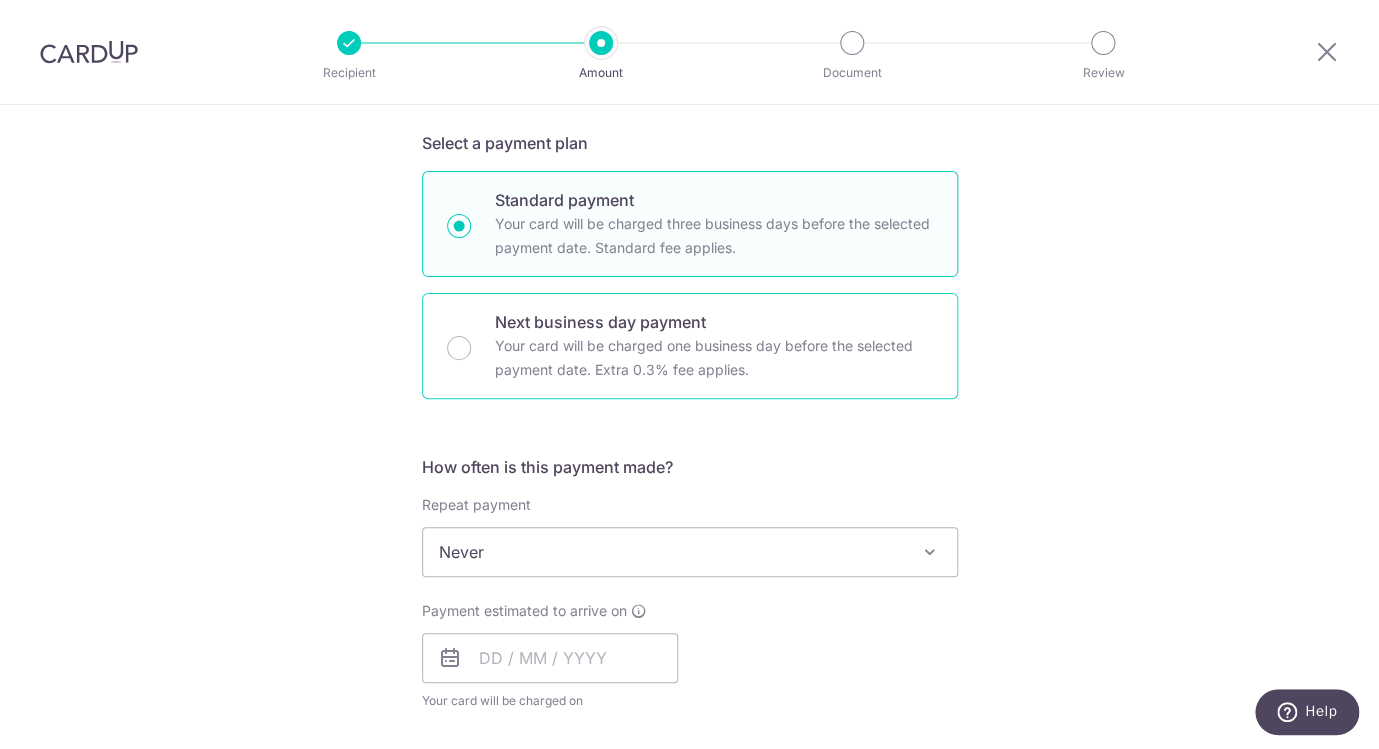radio on "false" 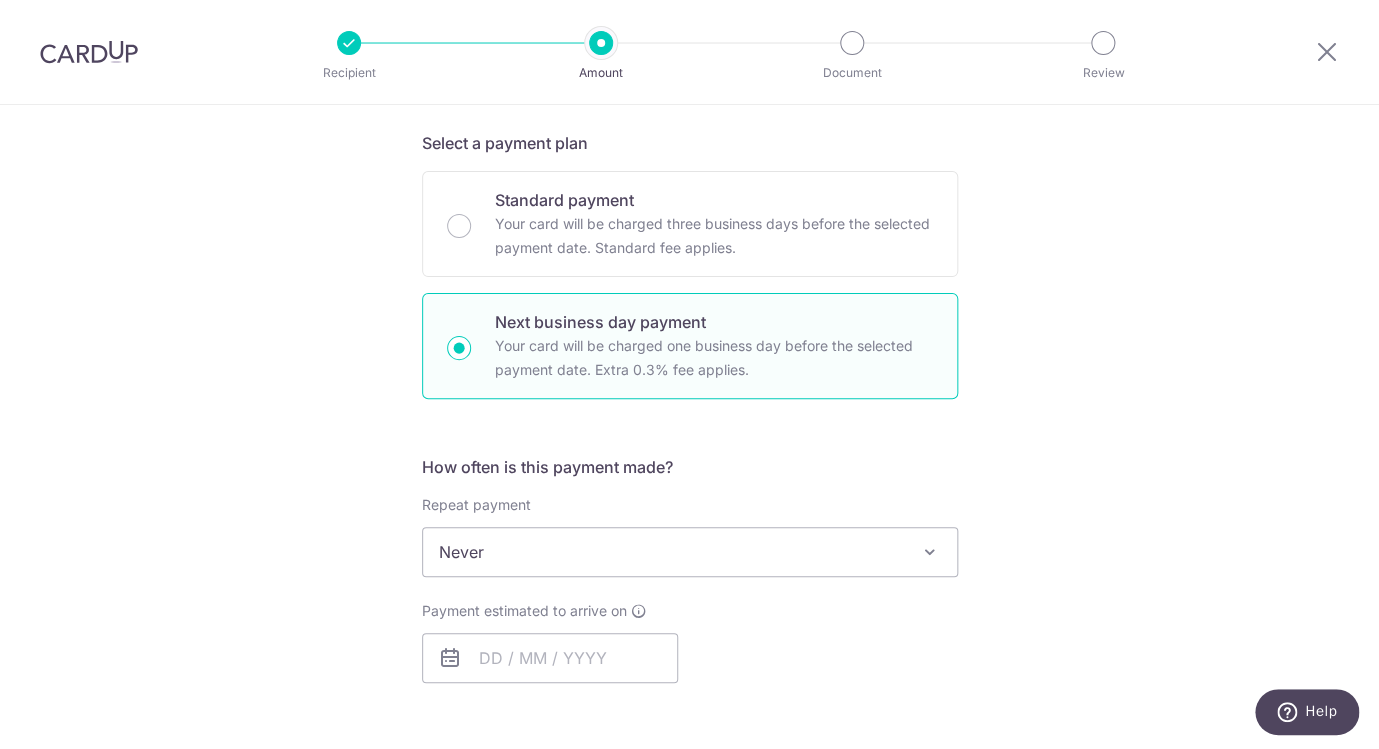 click on "Never" at bounding box center [690, 552] 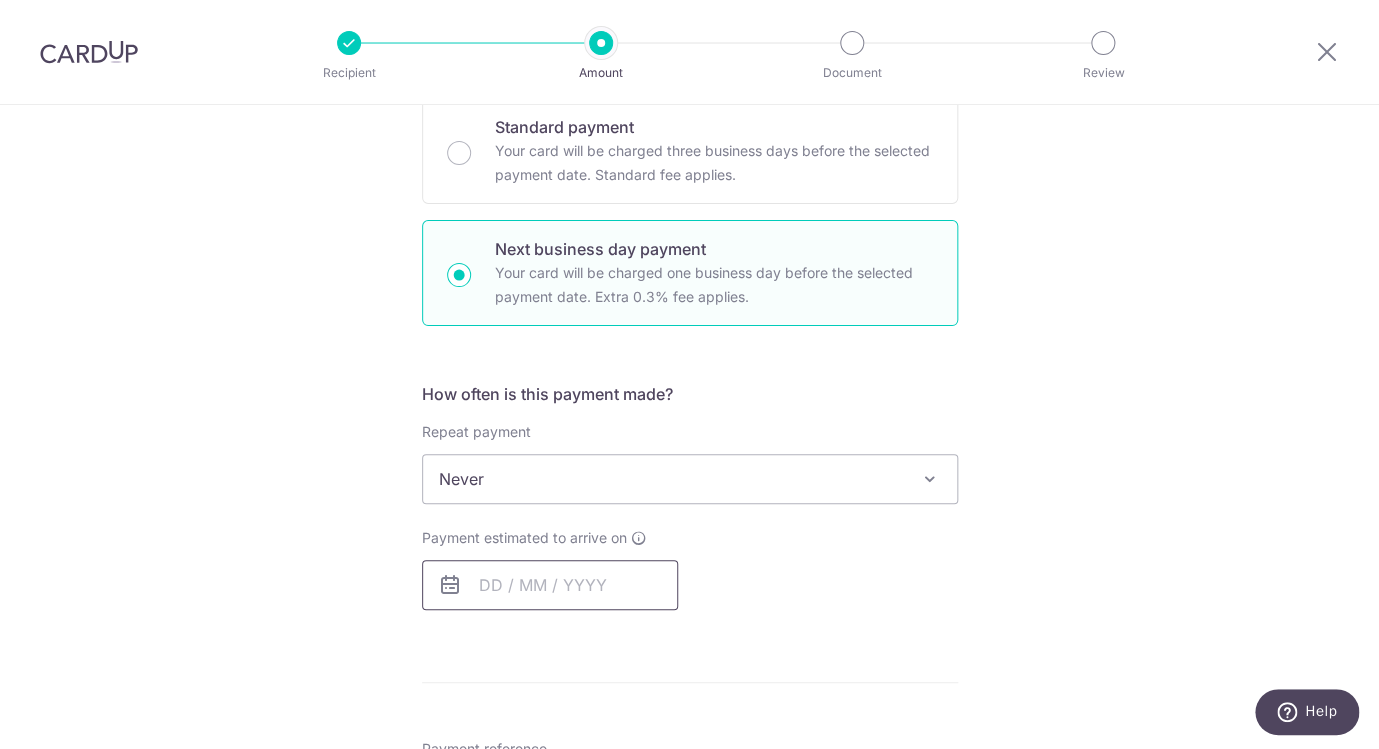 click at bounding box center [550, 585] 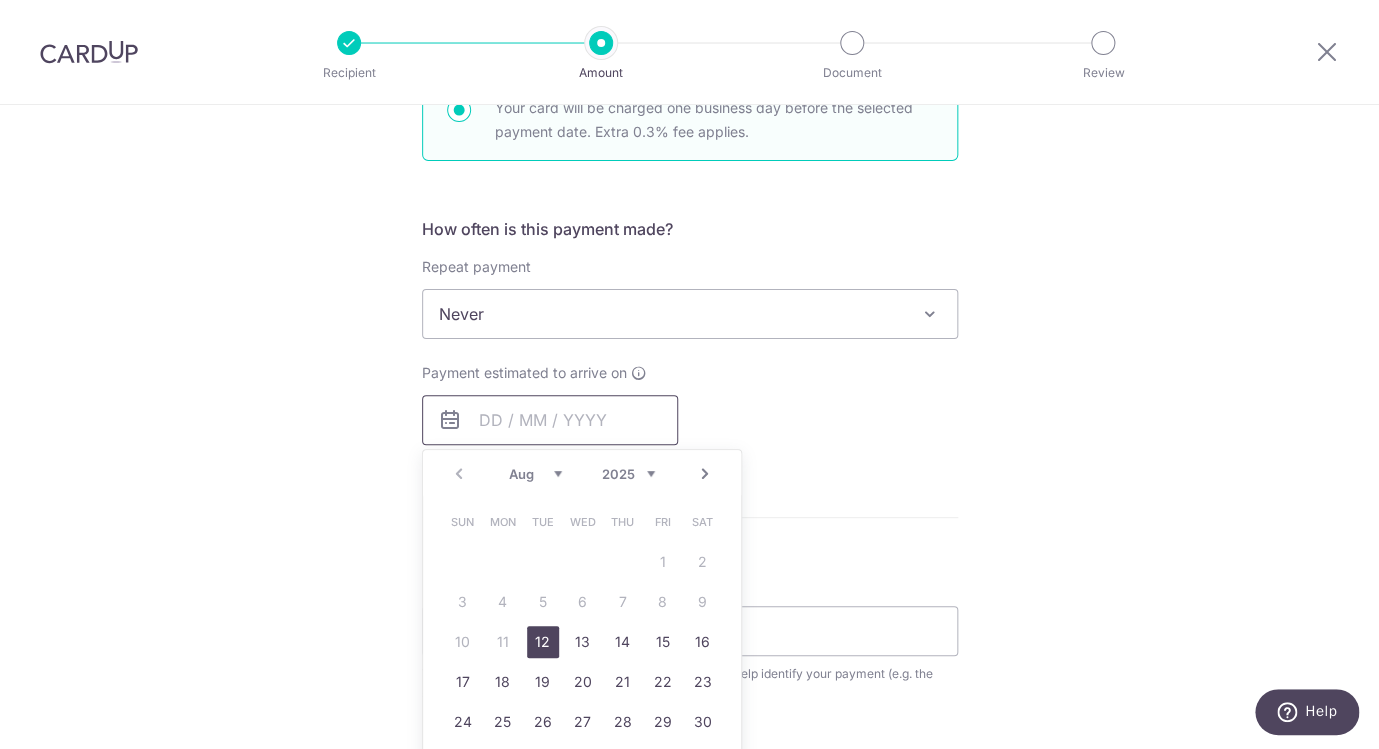scroll, scrollTop: 673, scrollLeft: 0, axis: vertical 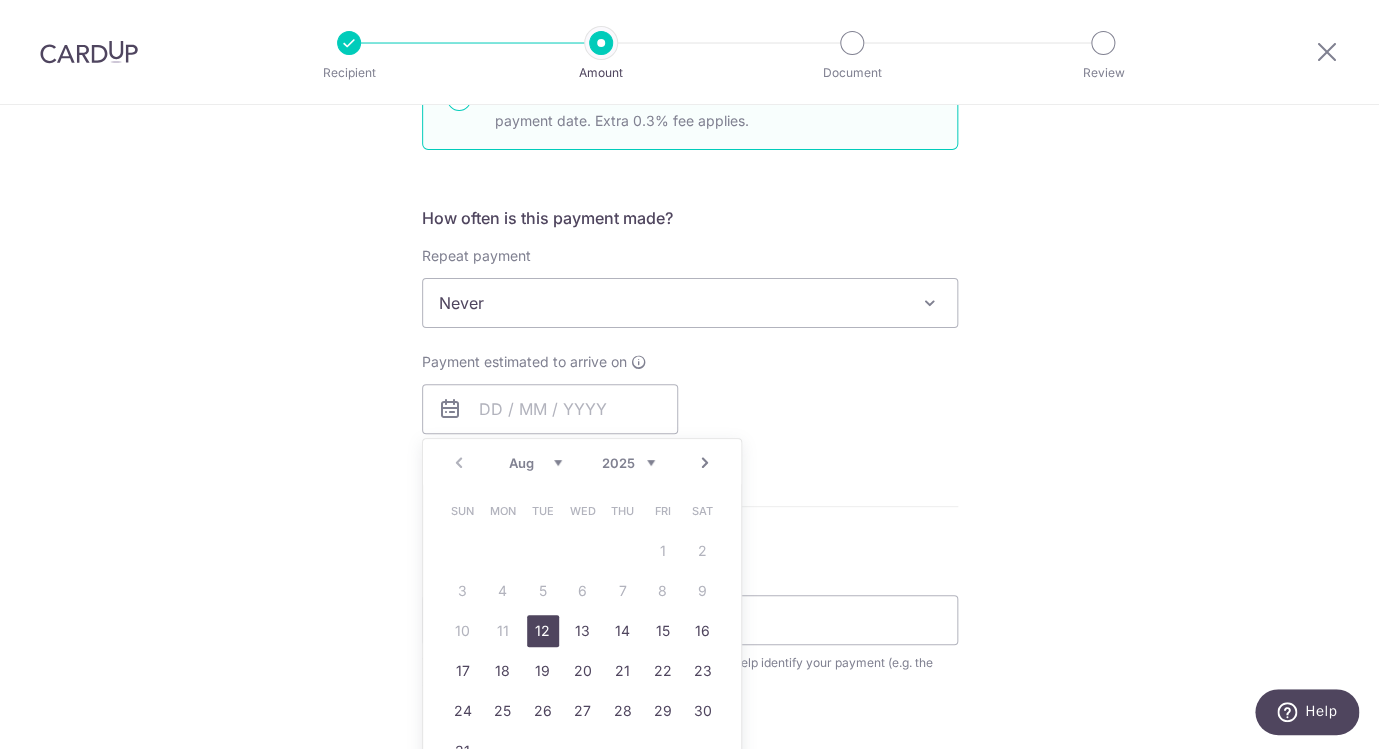 click on "12" at bounding box center (543, 631) 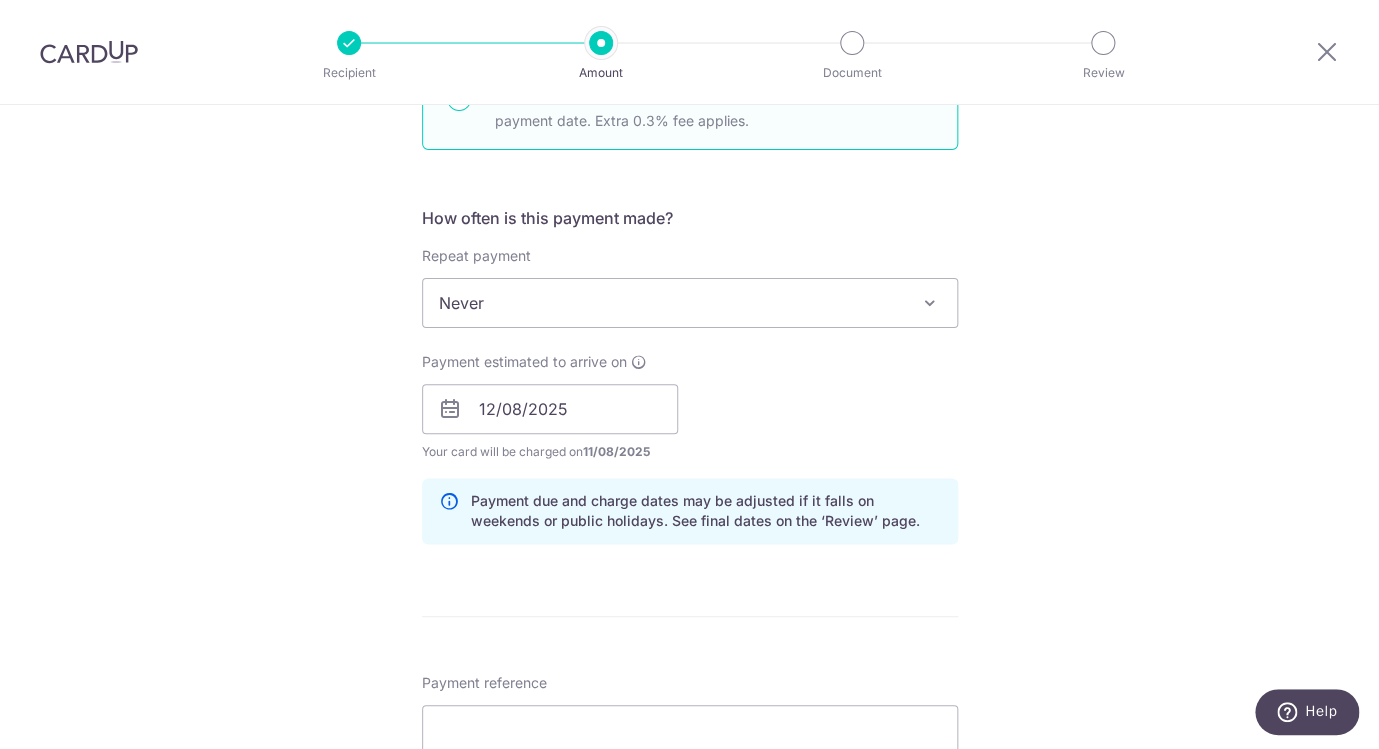 click on "Payment estimated to arrive on
12/08/2025
Prev Next Aug Sep Oct Nov Dec 2025 2026 2027 2028 2029 2030 2031 2032 2033 2034 2035 Sun Mon Tue Wed Thu Fri Sat           1 2 3 4 5 6 7 8 9 10 11 12 13 14 15 16 17 18 19 20 21 22 23 24 25 26 27 28 29 30 31
Your card will be charged on  11/08/2025  for the first payment
* If your payment is funded by  9:00am SGT on Monday 11/08/2025
12/08/2025
No. of Payments" at bounding box center (690, 407) 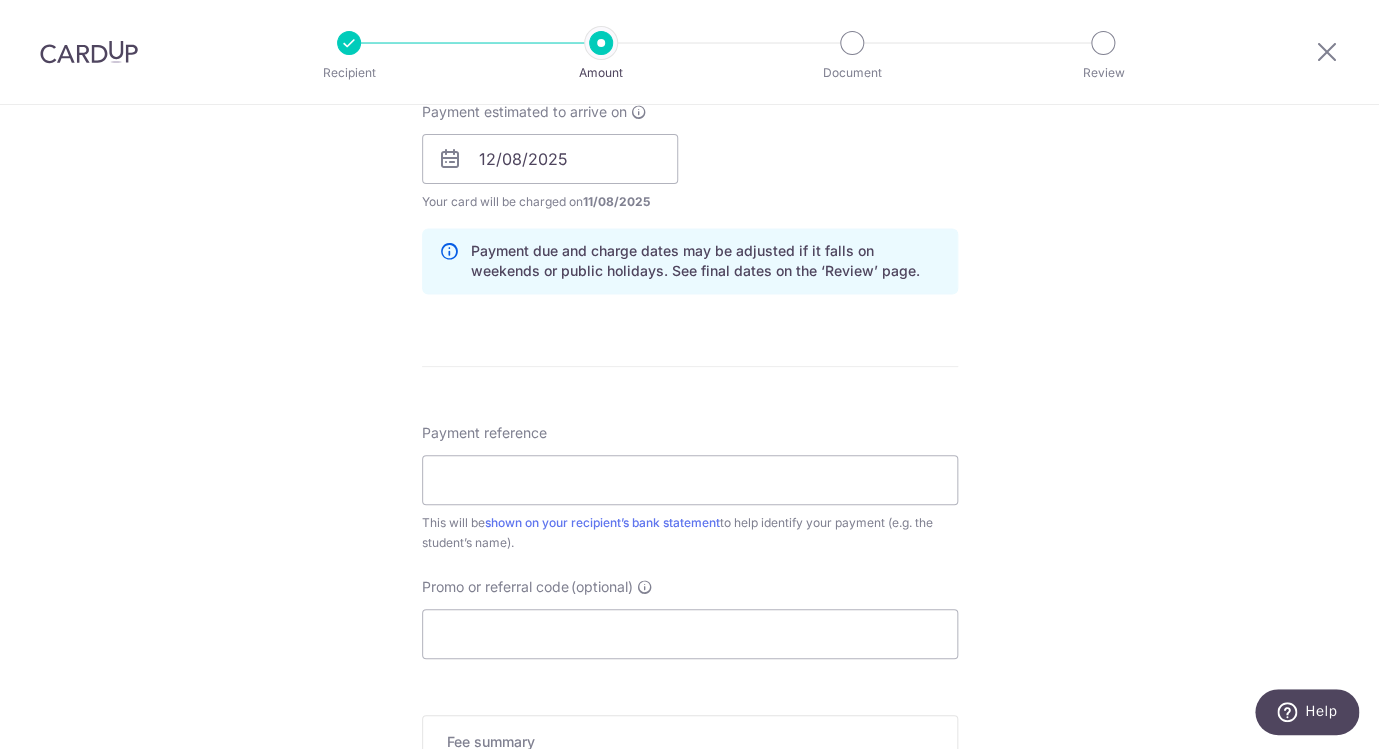 scroll, scrollTop: 953, scrollLeft: 0, axis: vertical 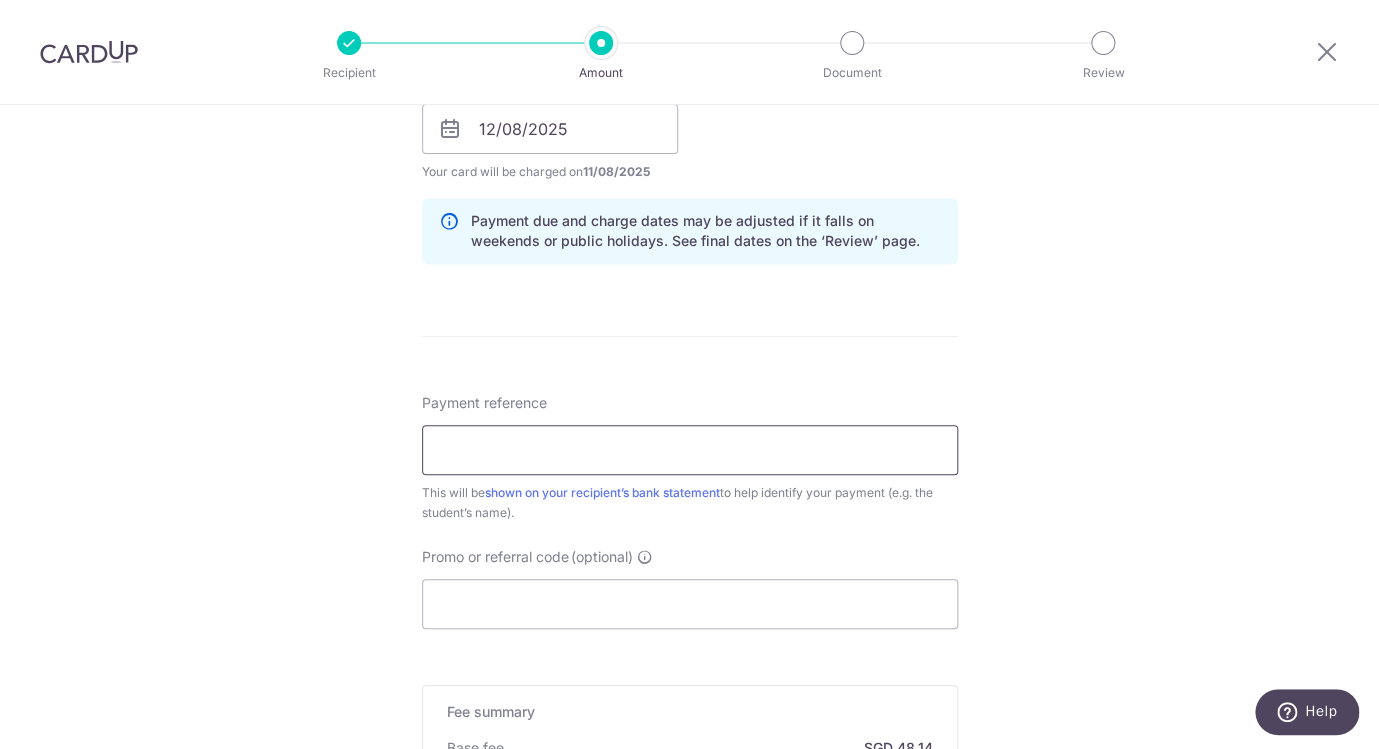 click on "Payment reference" at bounding box center [690, 450] 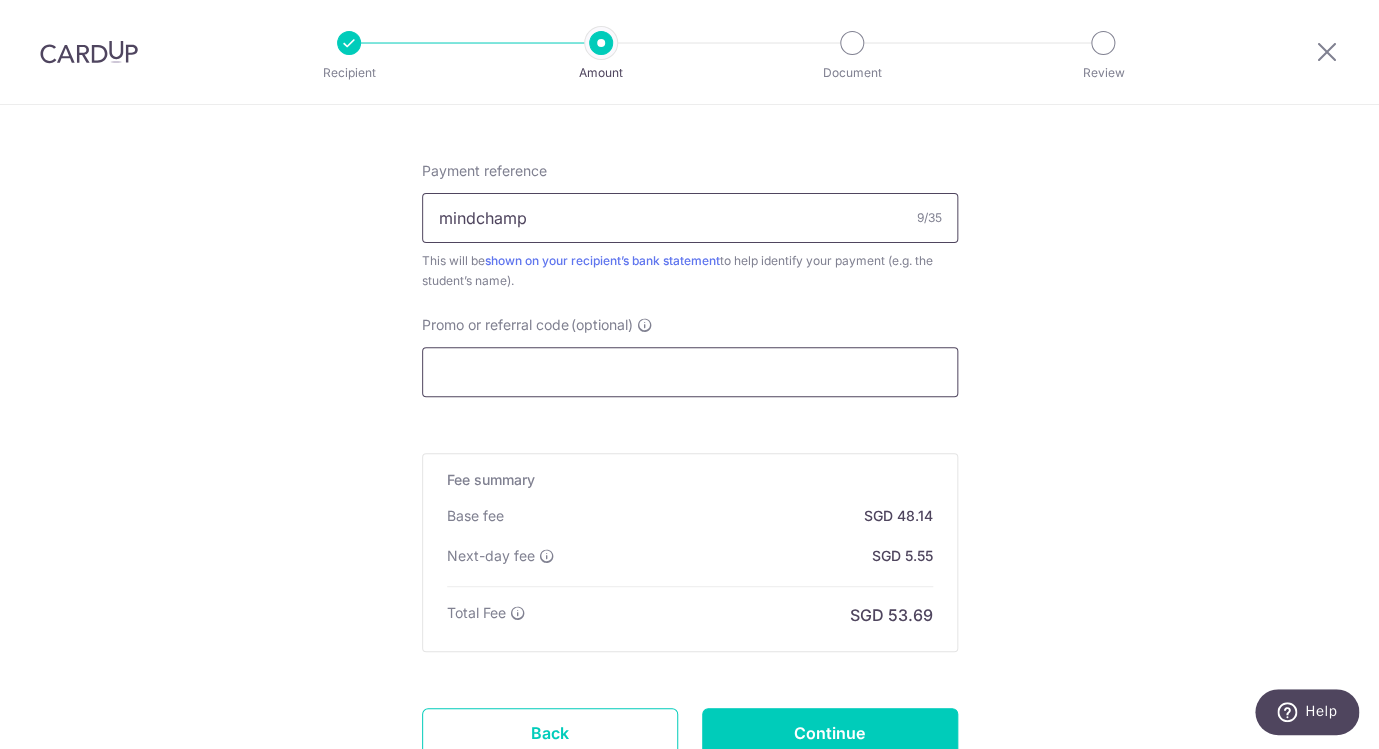 scroll, scrollTop: 1221, scrollLeft: 0, axis: vertical 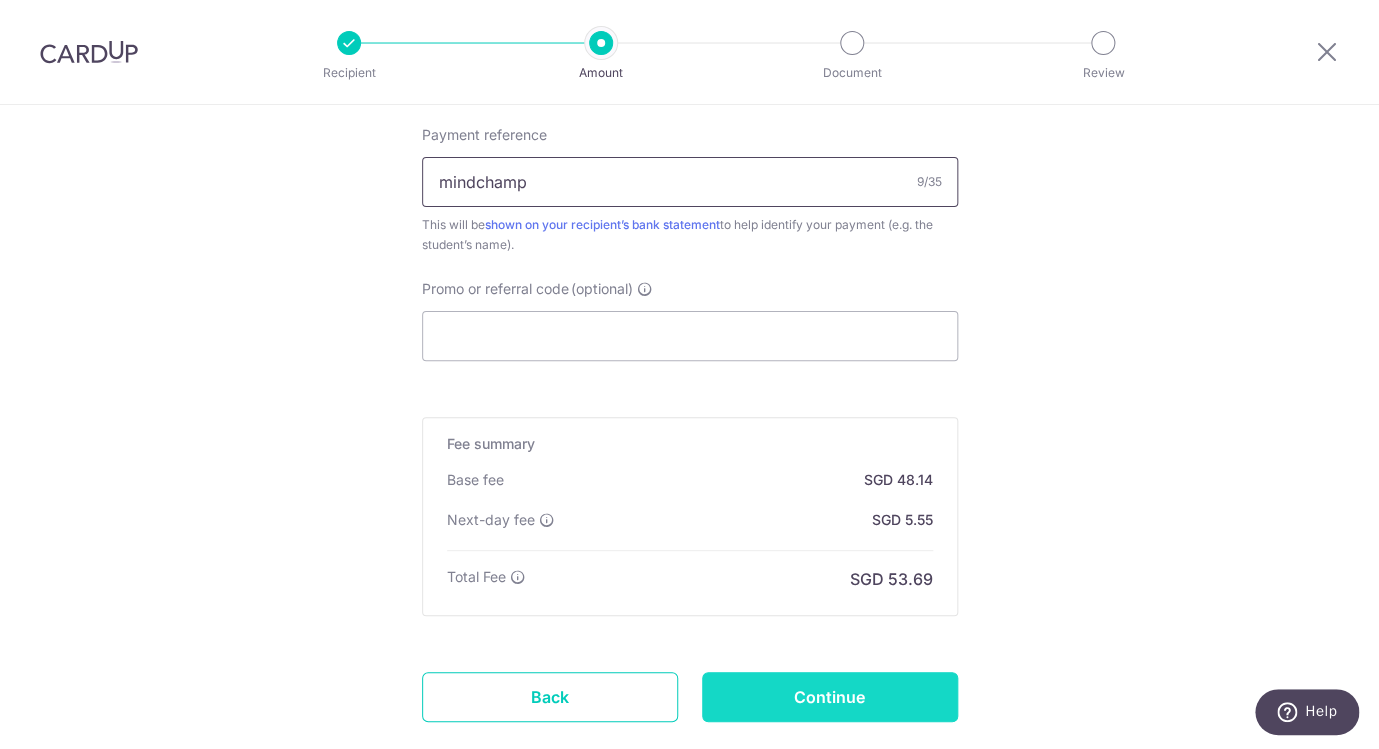 type on "mindchamp" 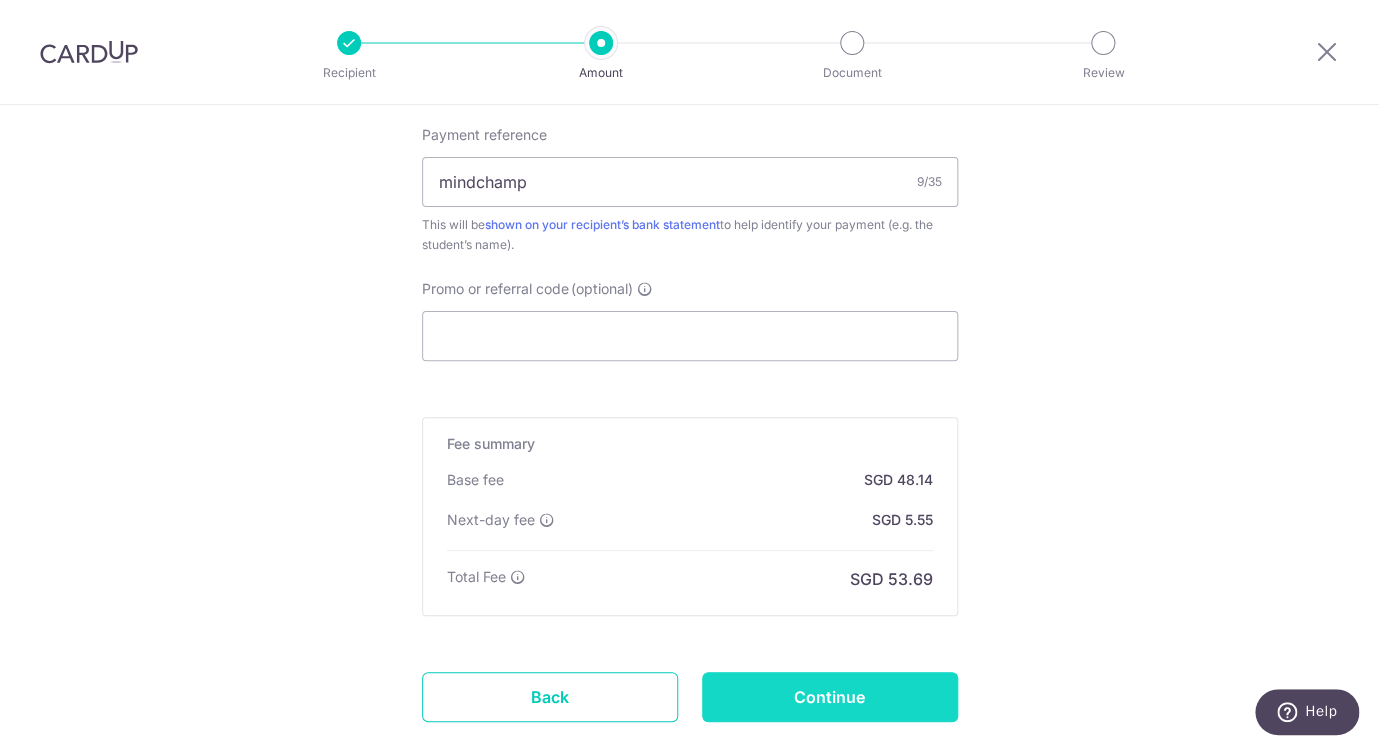 click on "Continue" at bounding box center (830, 697) 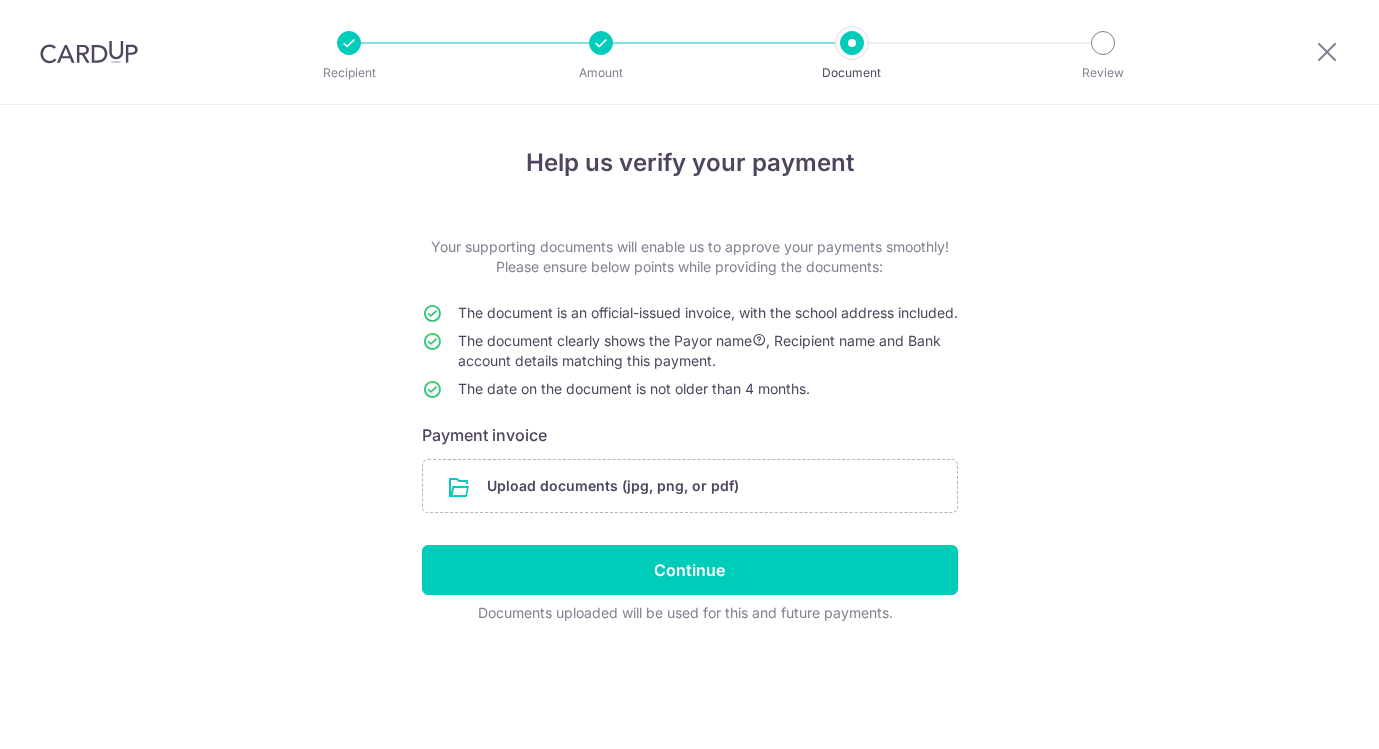 scroll, scrollTop: 0, scrollLeft: 0, axis: both 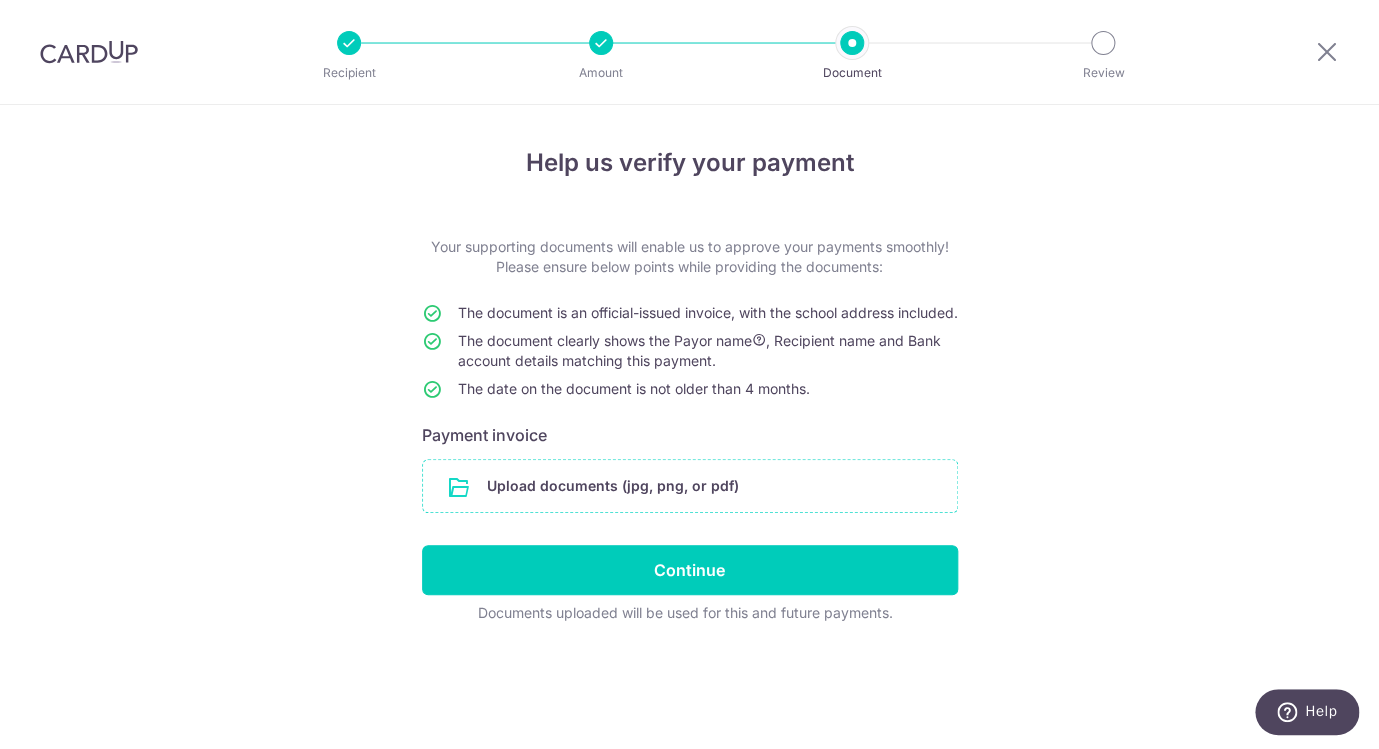 click at bounding box center (690, 486) 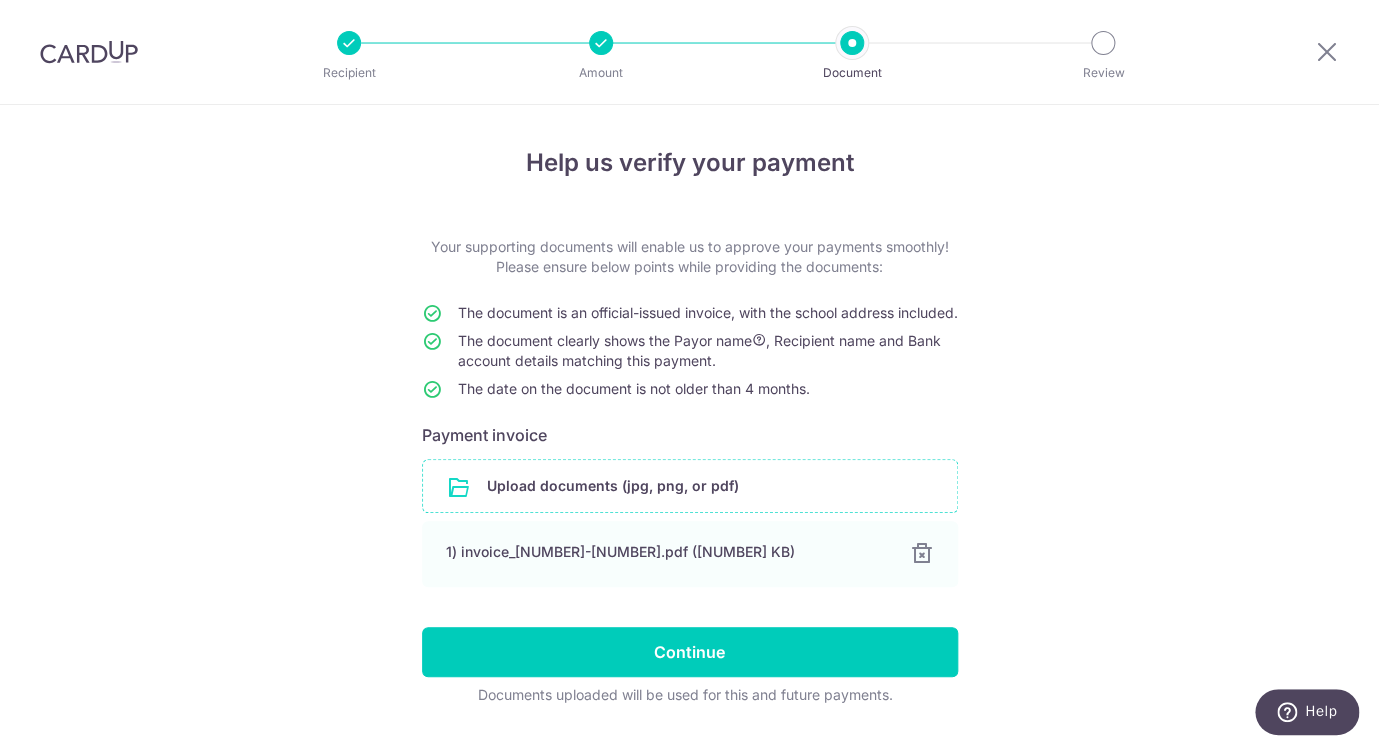 scroll, scrollTop: 70, scrollLeft: 0, axis: vertical 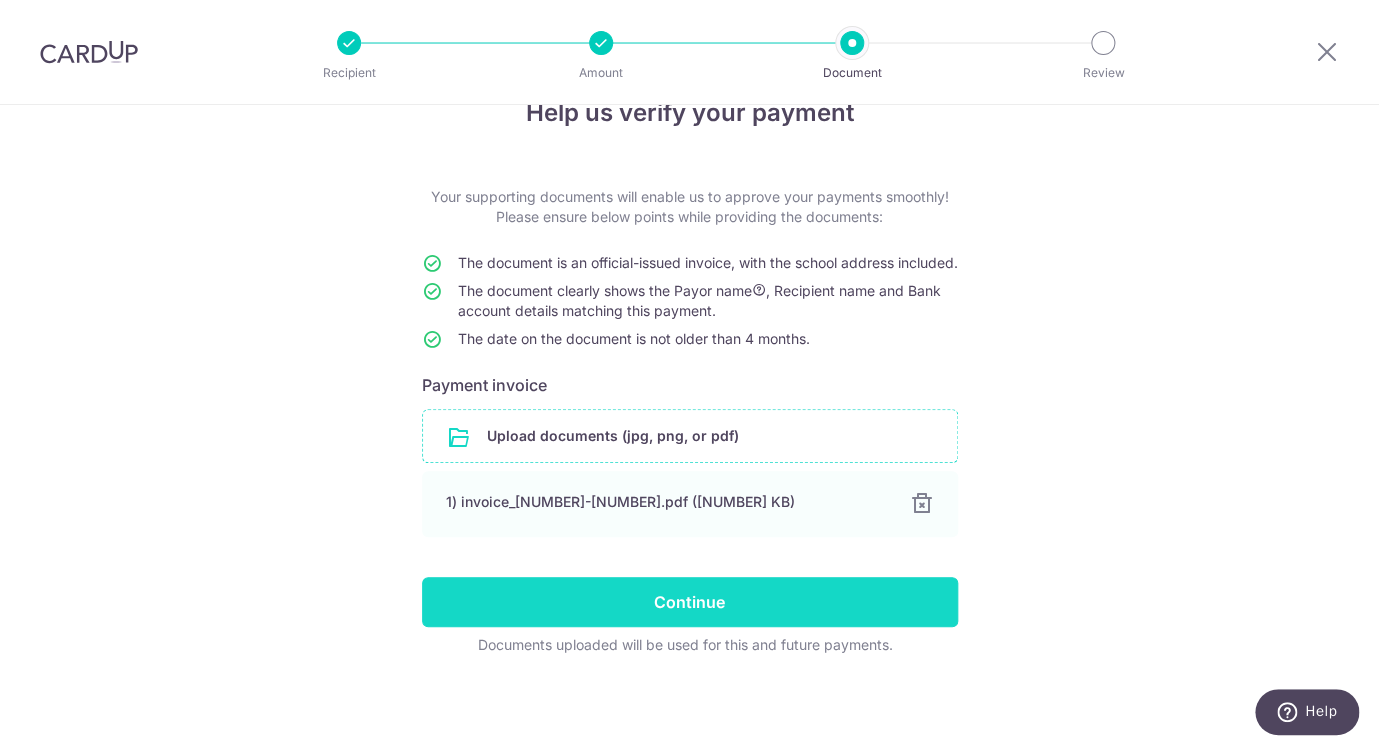 click on "Continue" at bounding box center [690, 602] 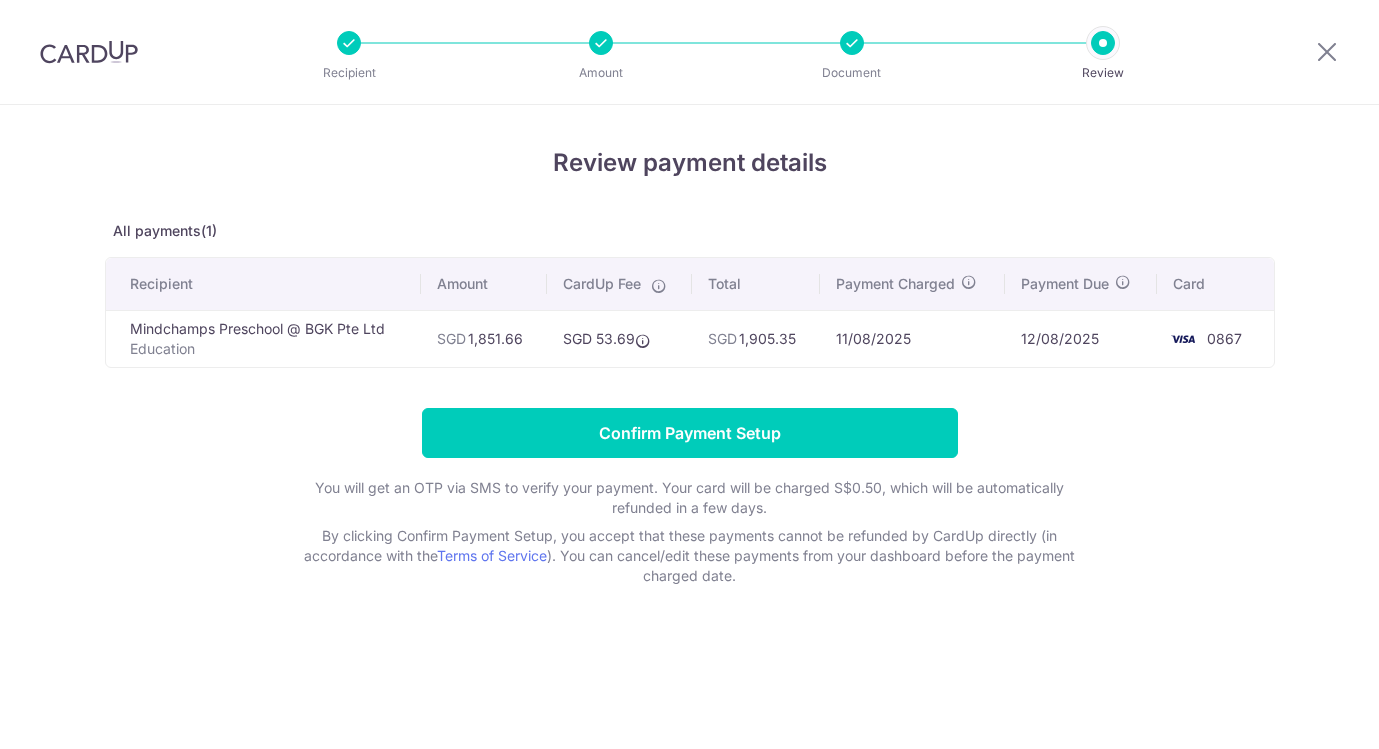 scroll, scrollTop: 0, scrollLeft: 0, axis: both 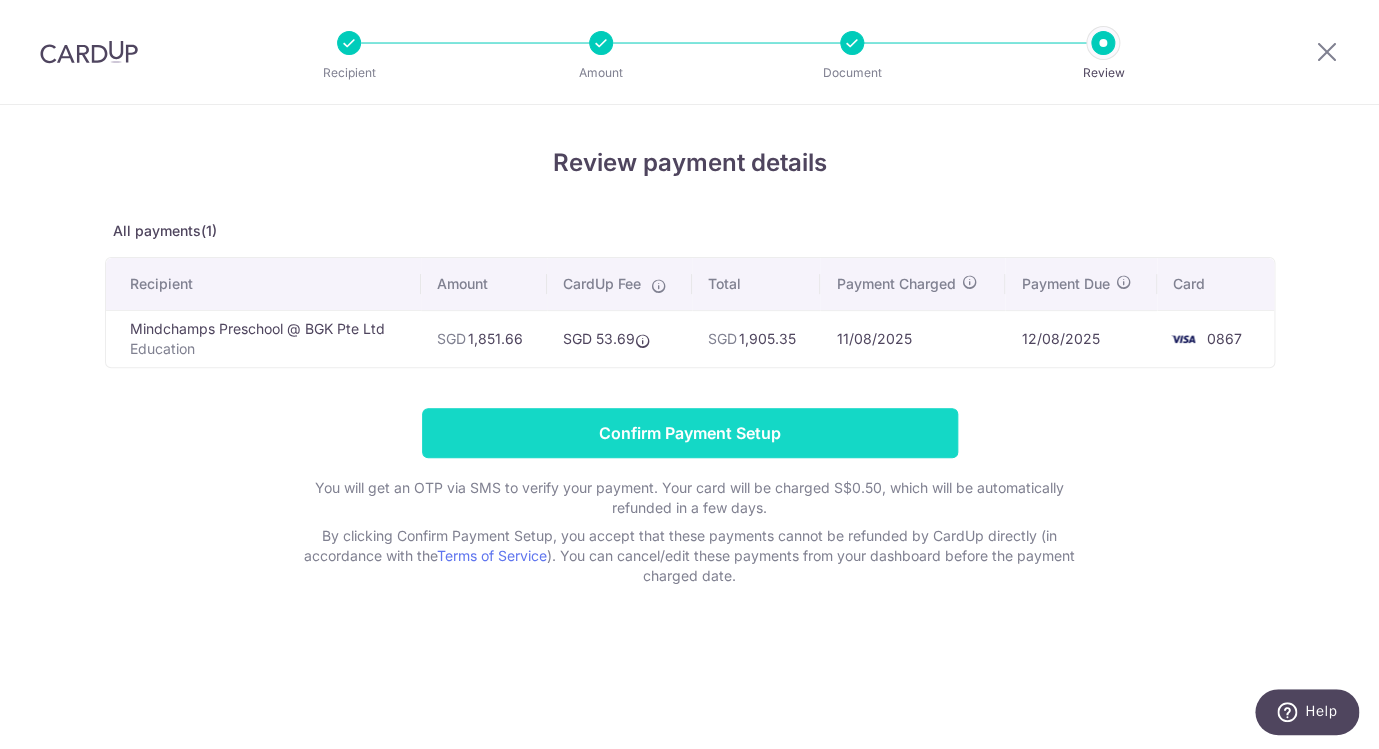 click on "Confirm Payment Setup" at bounding box center [690, 433] 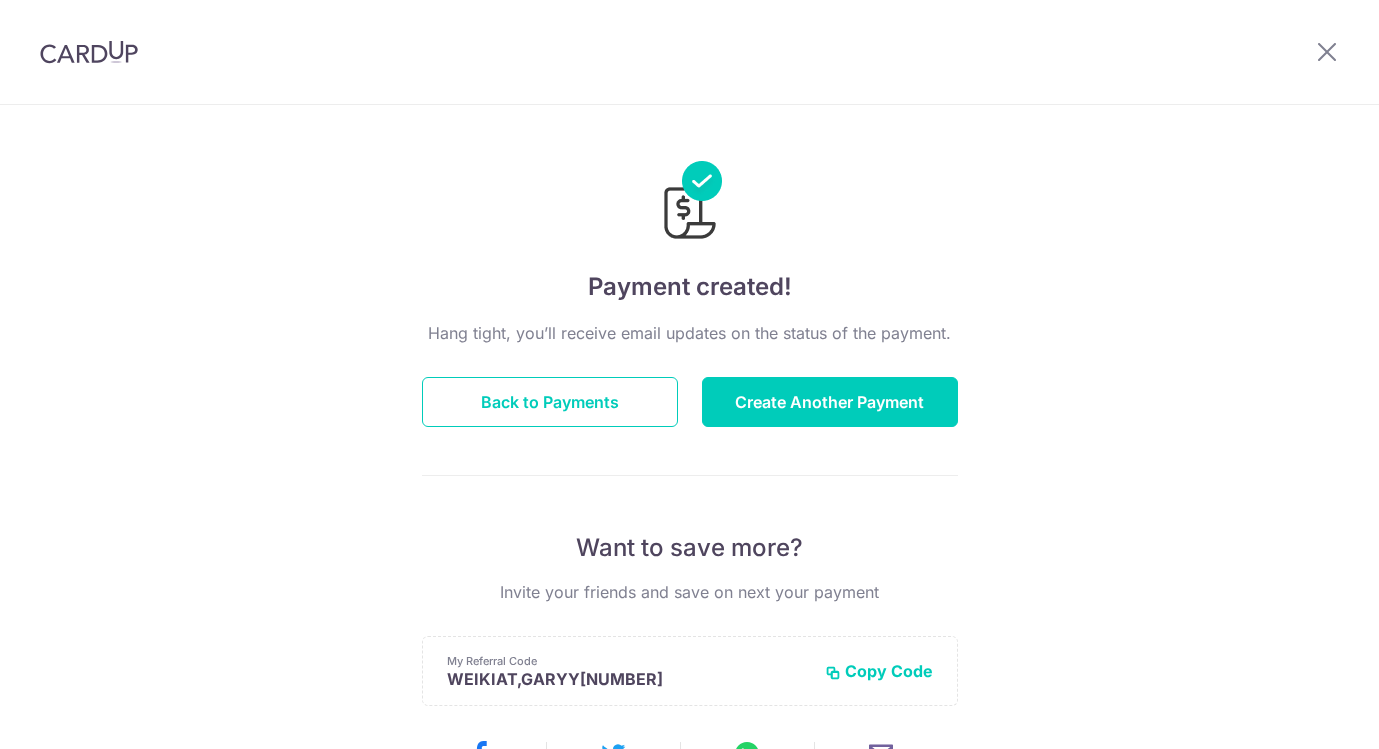 scroll, scrollTop: 0, scrollLeft: 0, axis: both 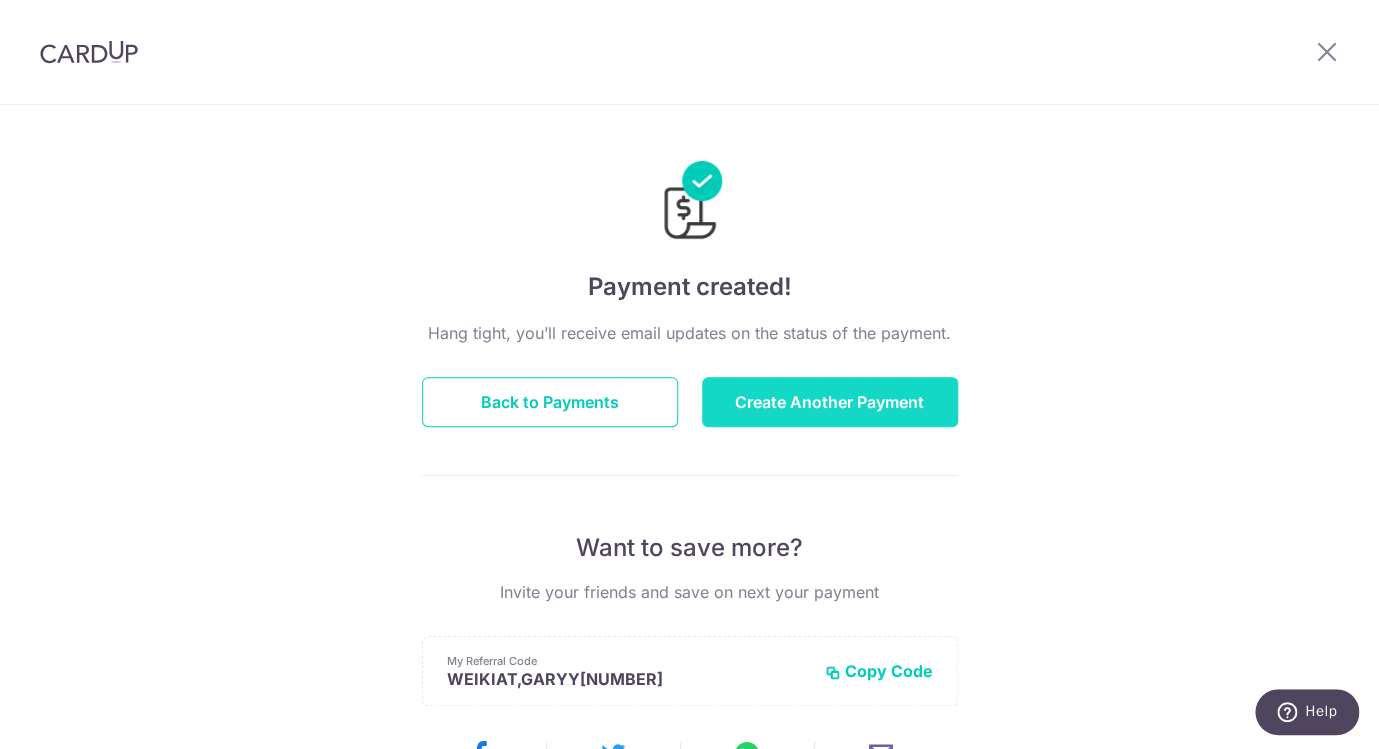 click on "Create Another Payment" at bounding box center (830, 402) 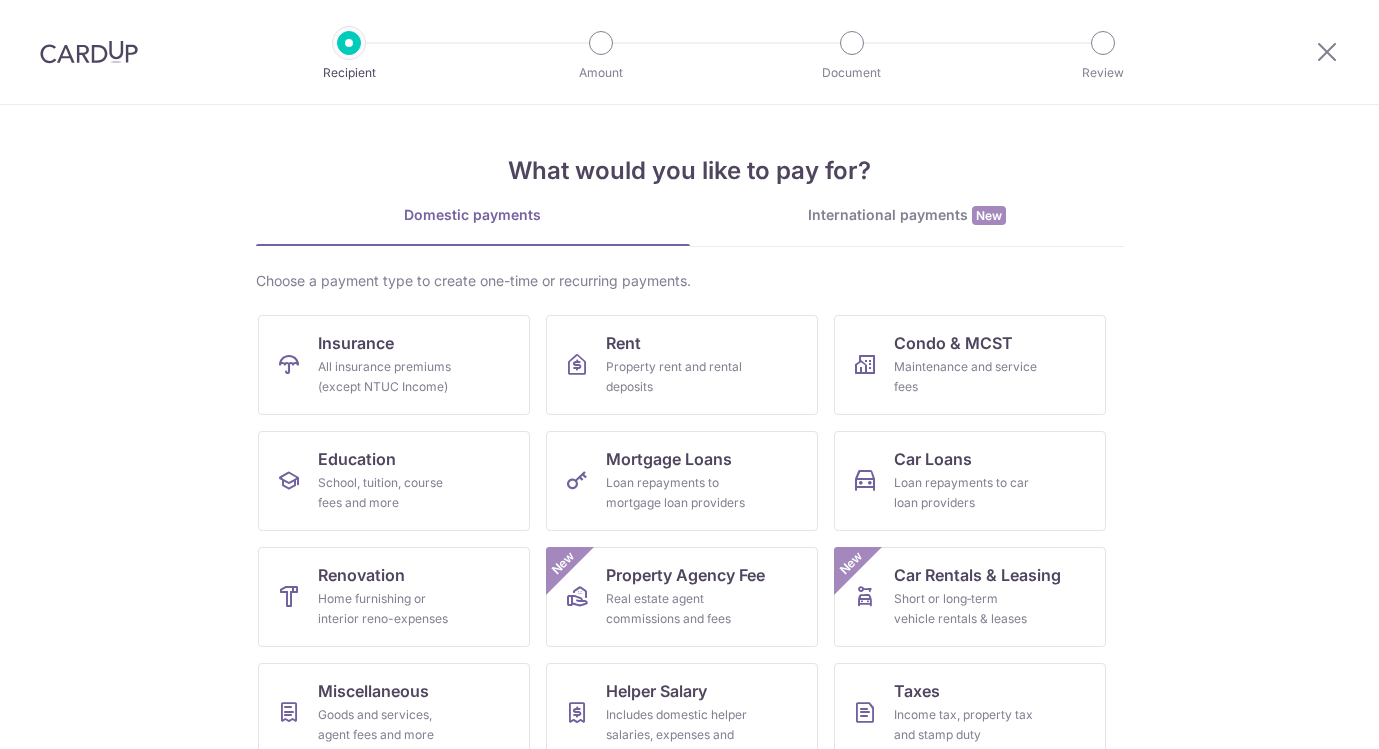 scroll, scrollTop: 0, scrollLeft: 0, axis: both 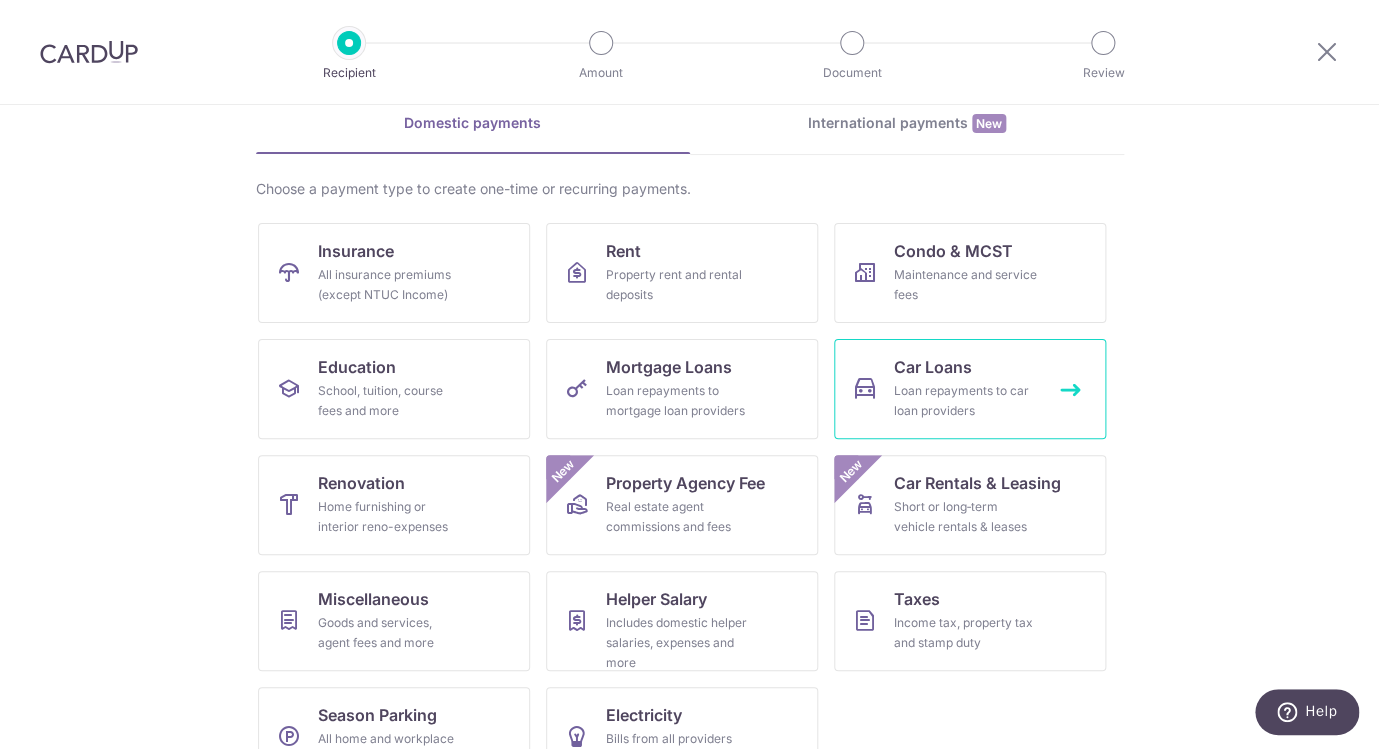 click on "Loan repayments to car loan providers" at bounding box center [966, 401] 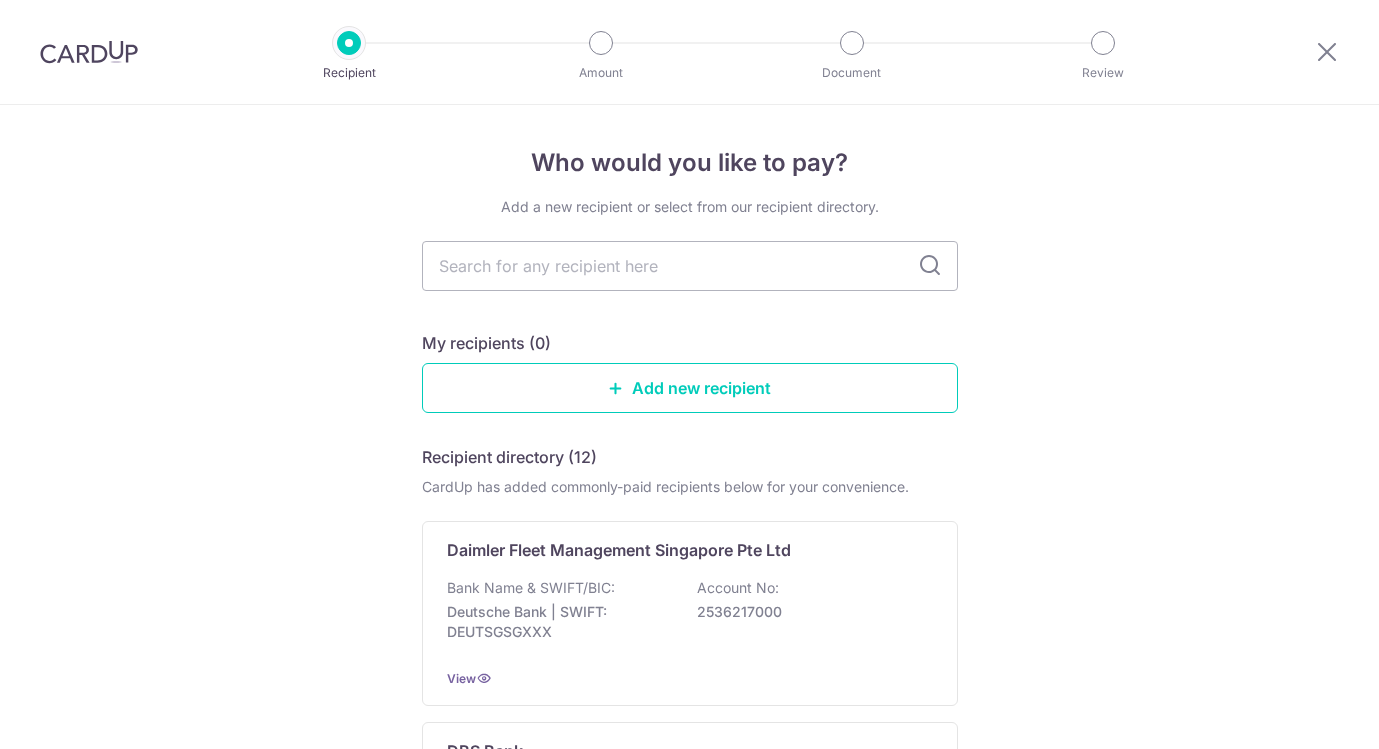 scroll, scrollTop: 0, scrollLeft: 0, axis: both 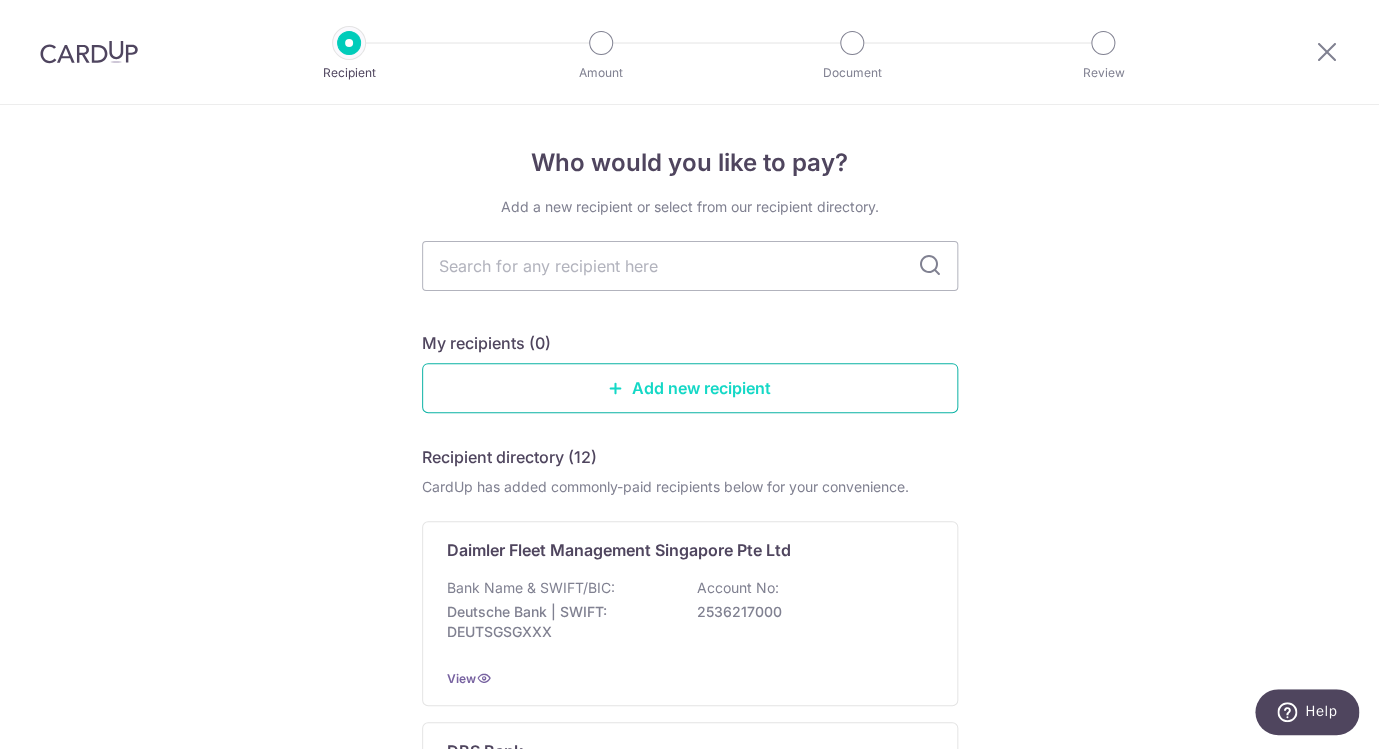 click on "Add new recipient" at bounding box center [690, 388] 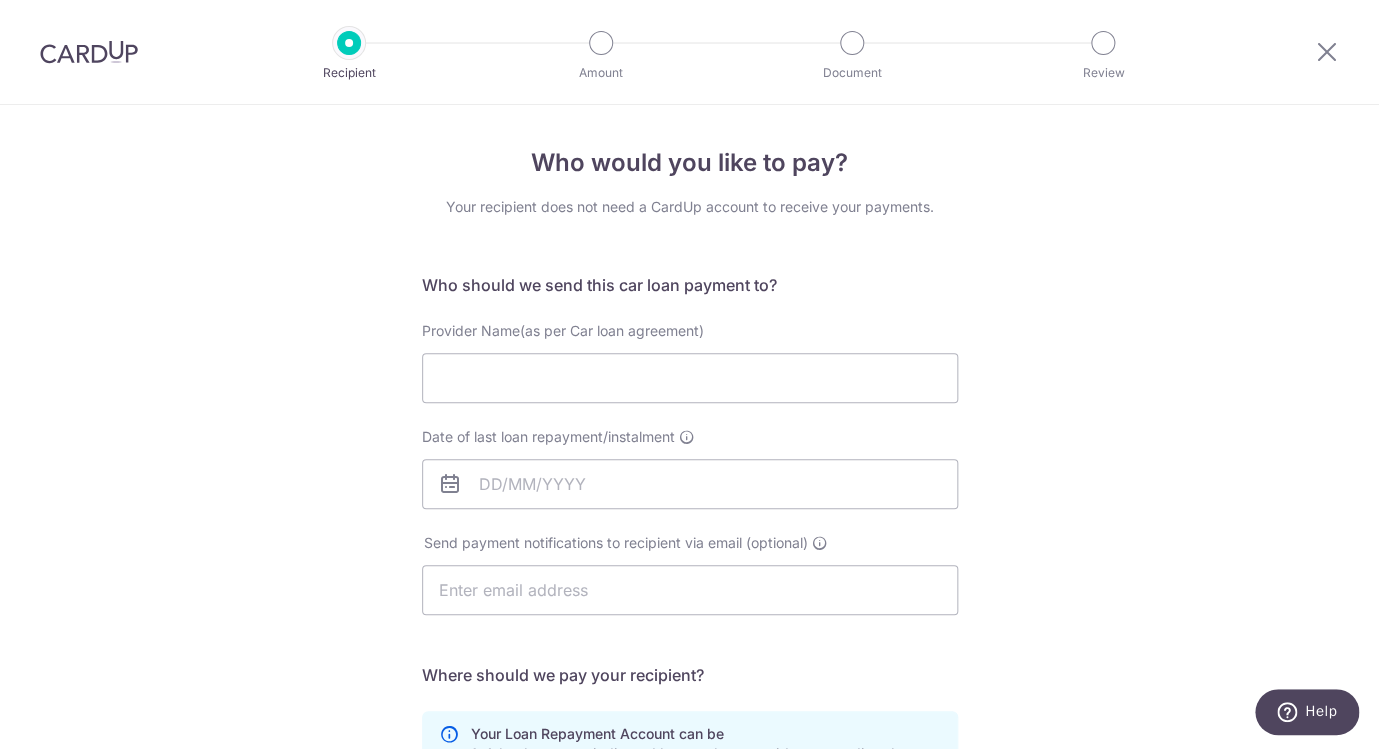 scroll, scrollTop: 0, scrollLeft: 0, axis: both 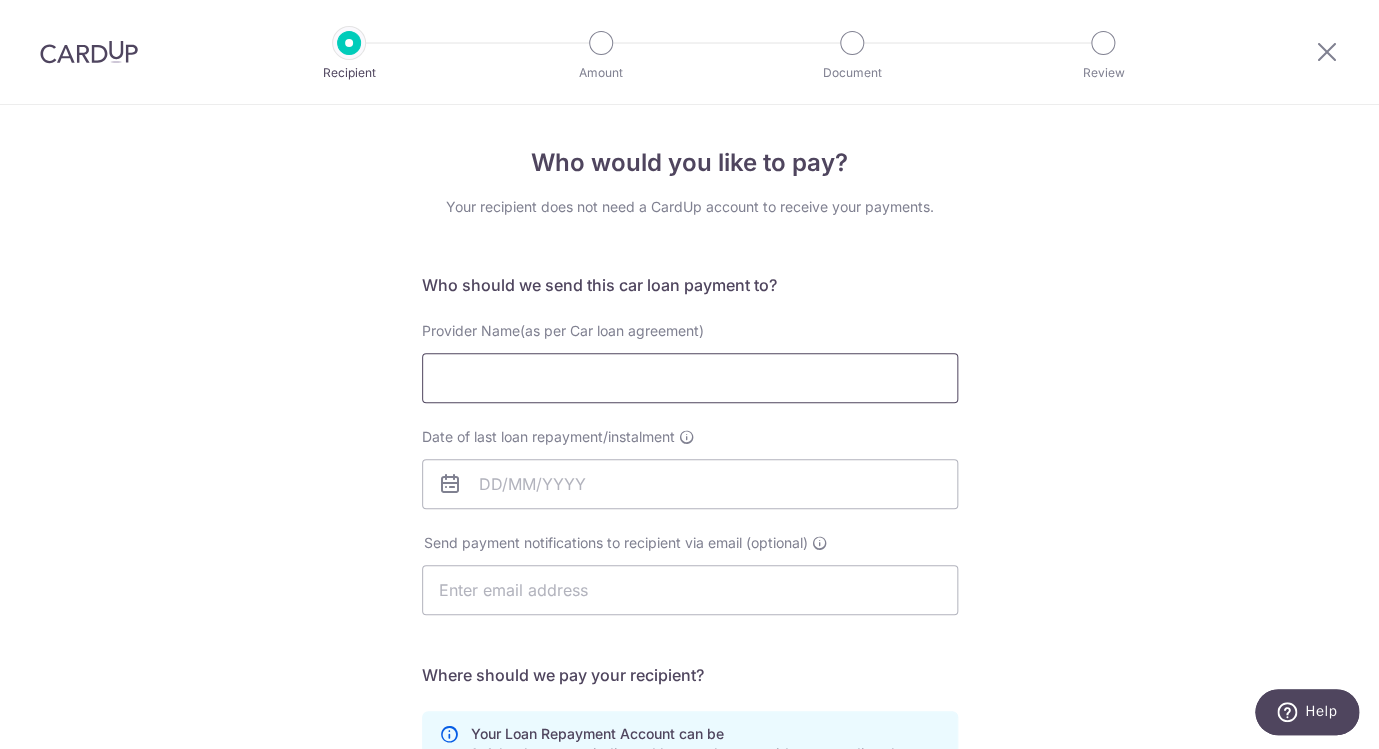 click on "Provider Name(as per Car loan agreement)" at bounding box center (690, 378) 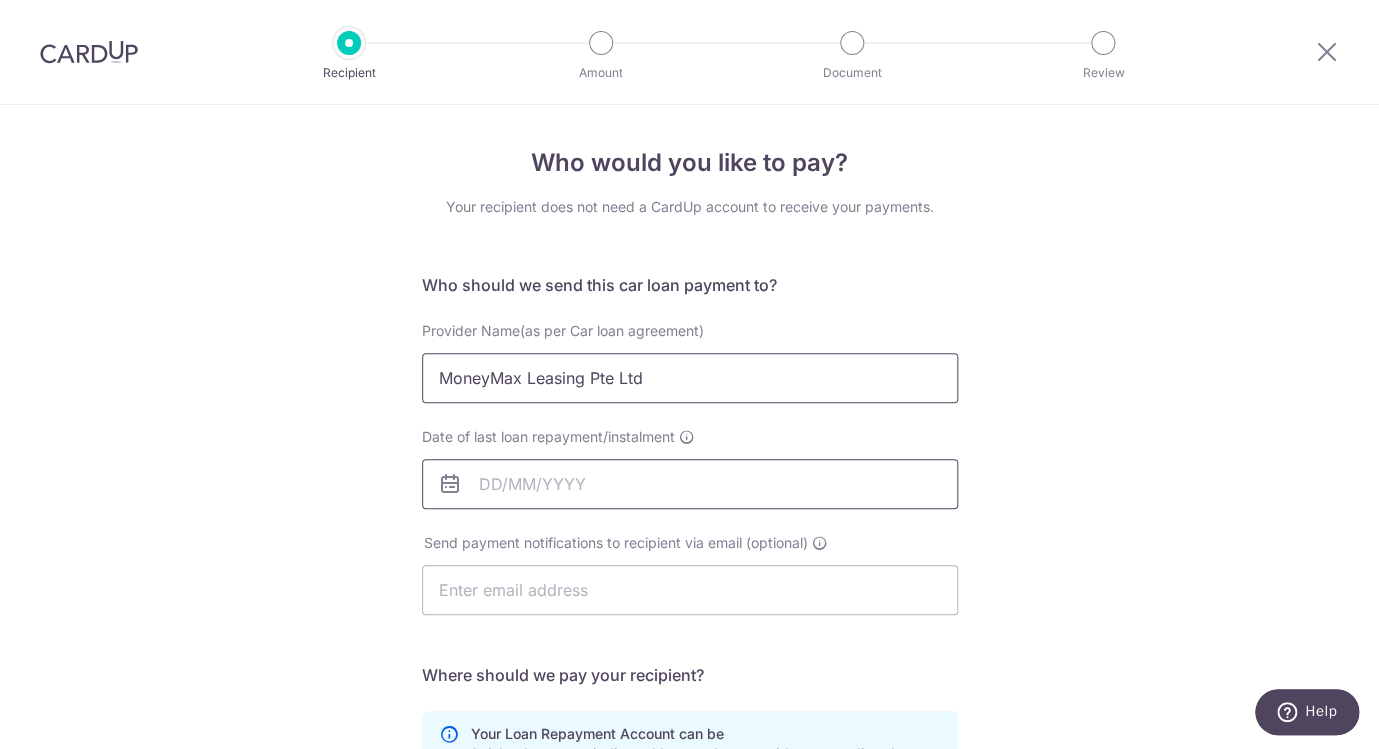 type on "MoneyMax Leasing Pte Ltd" 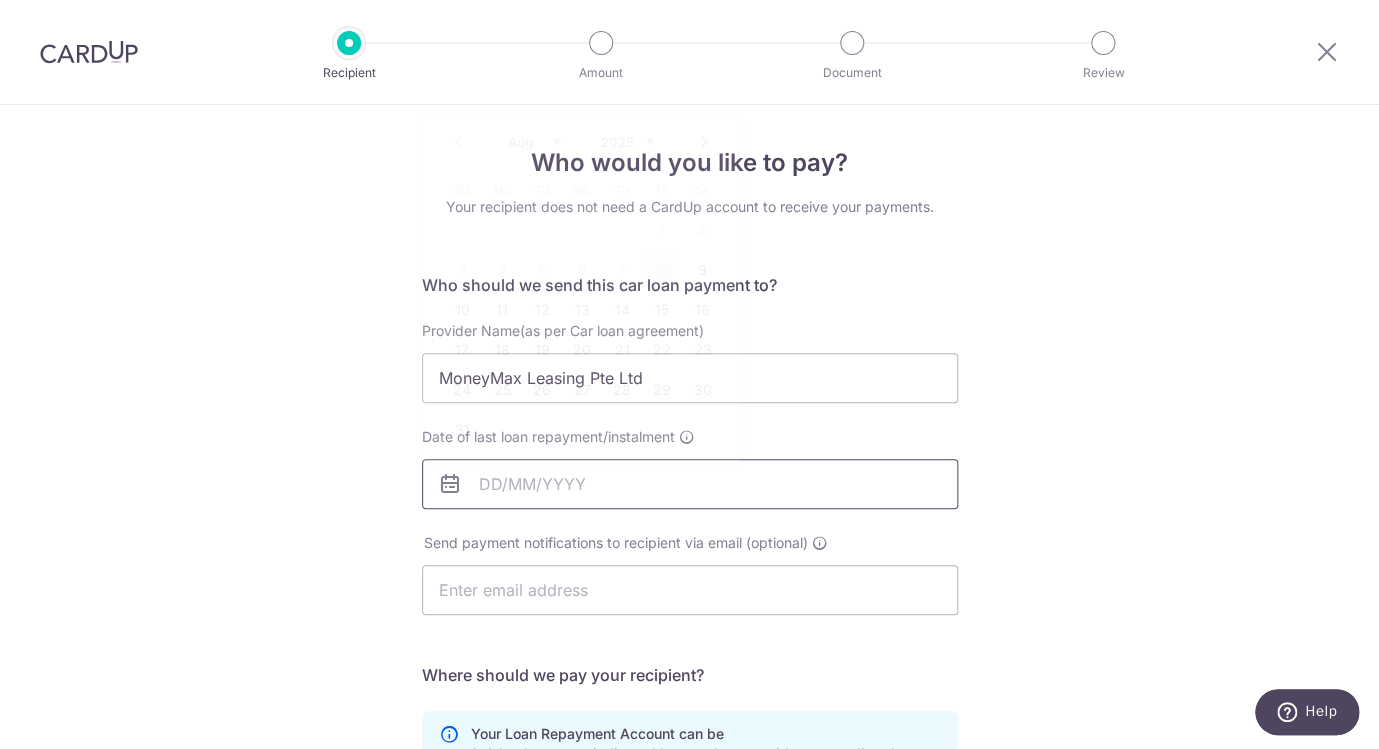 click on "Date of last loan repayment/instalment" at bounding box center [690, 484] 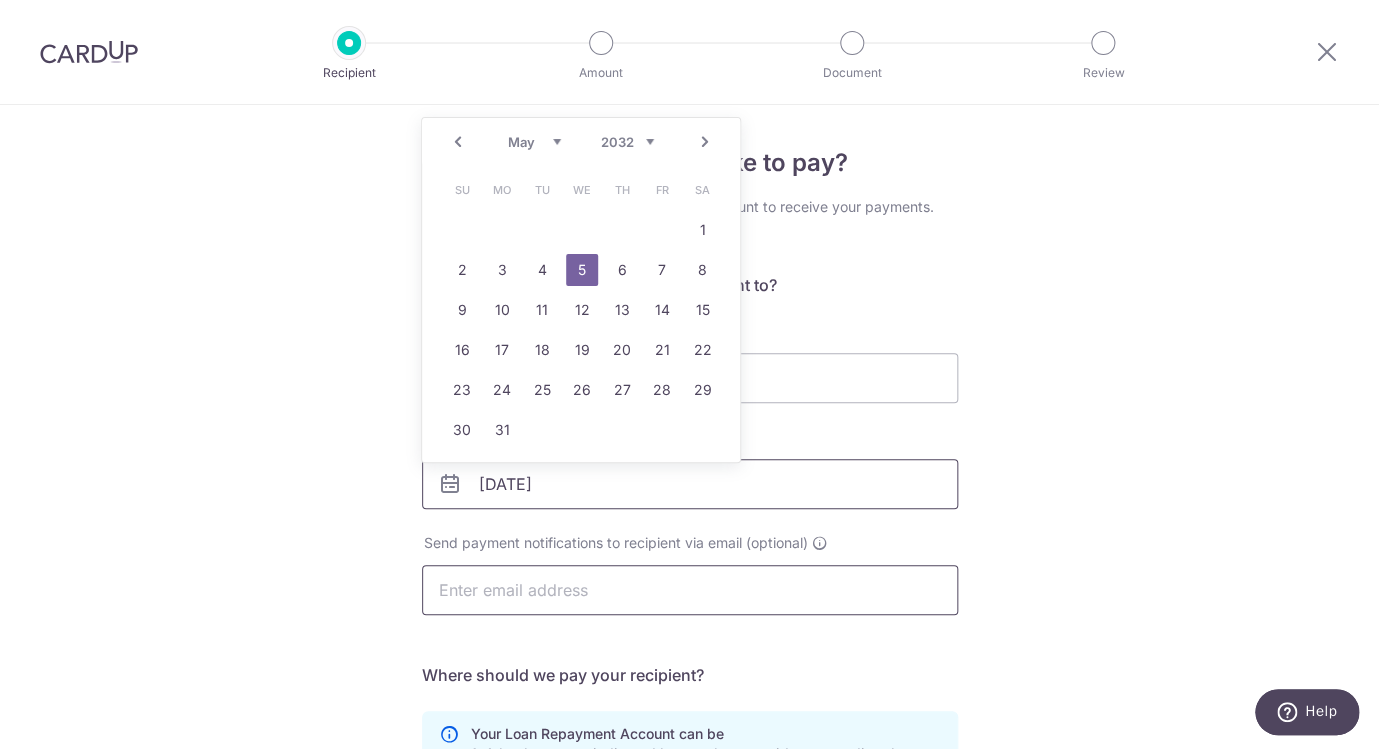 type on "[DATE]" 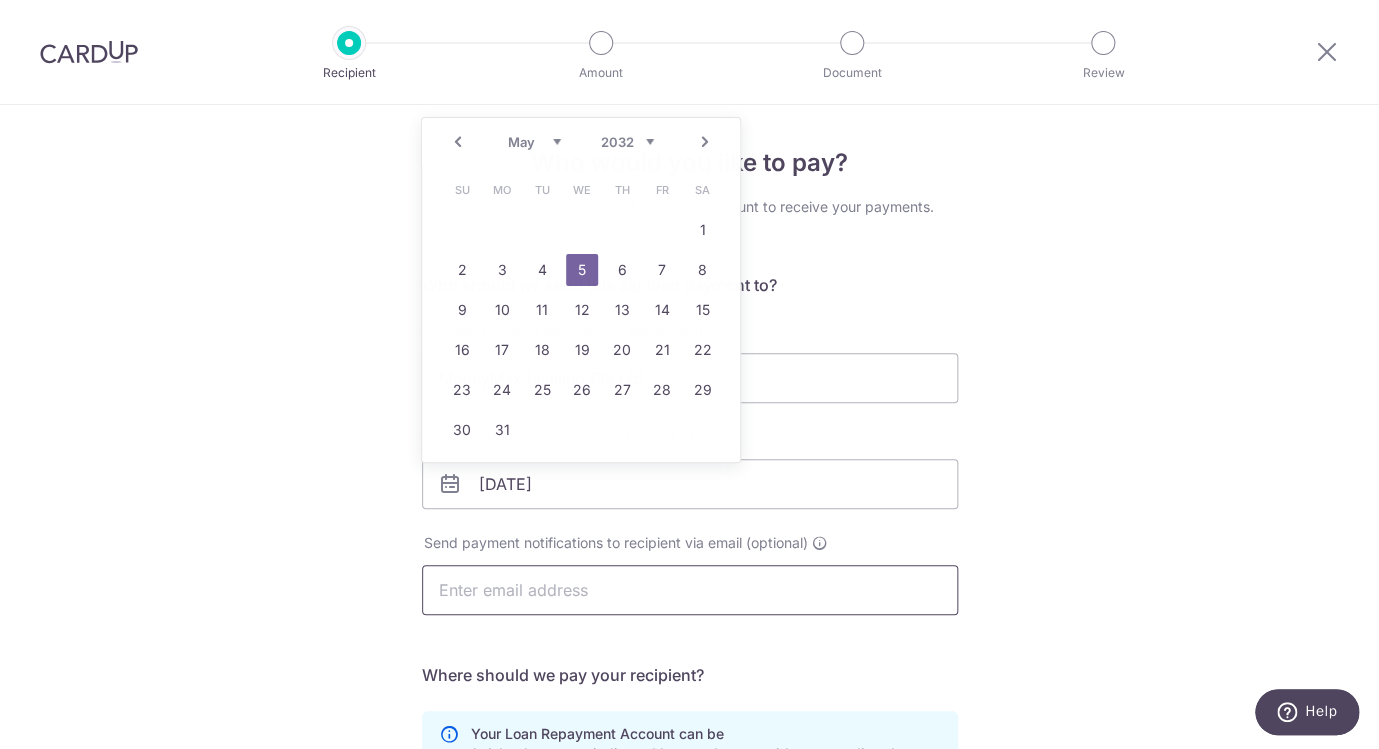 click at bounding box center (690, 590) 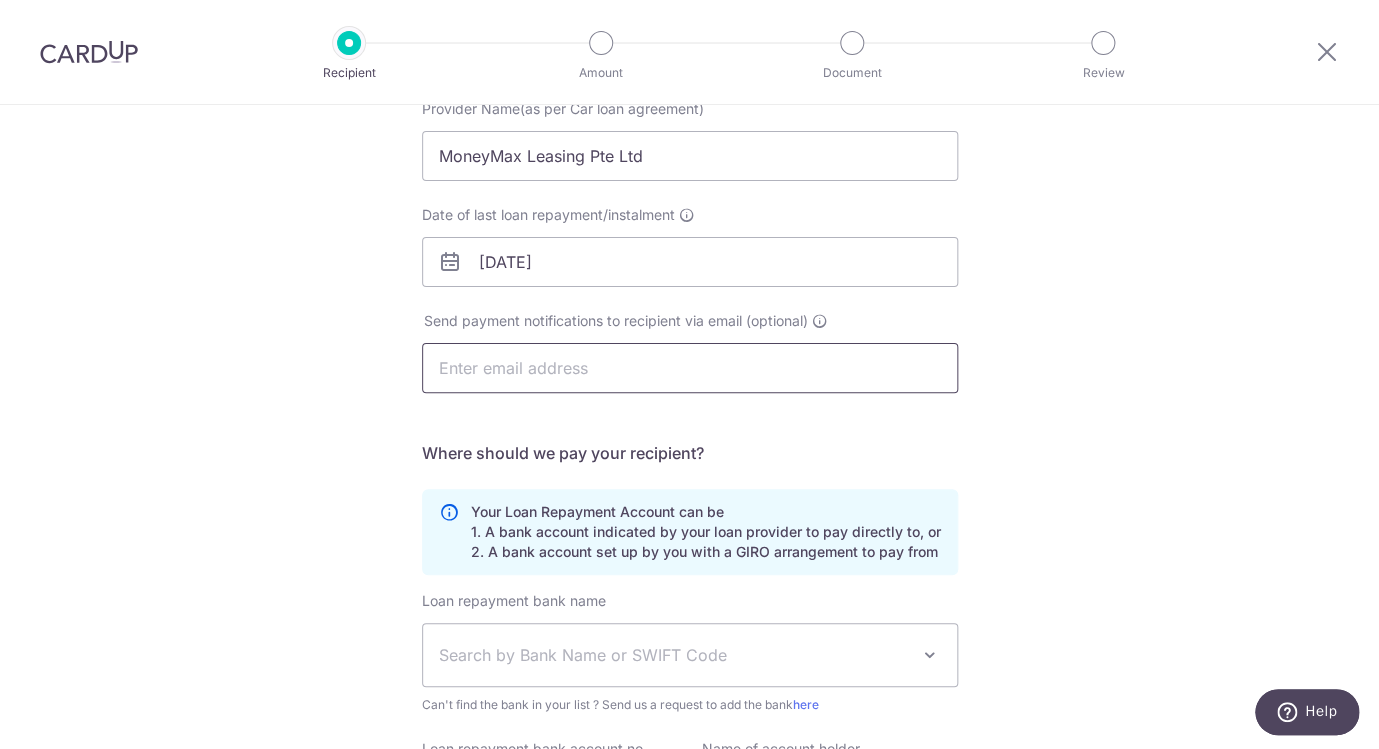 scroll, scrollTop: 252, scrollLeft: 0, axis: vertical 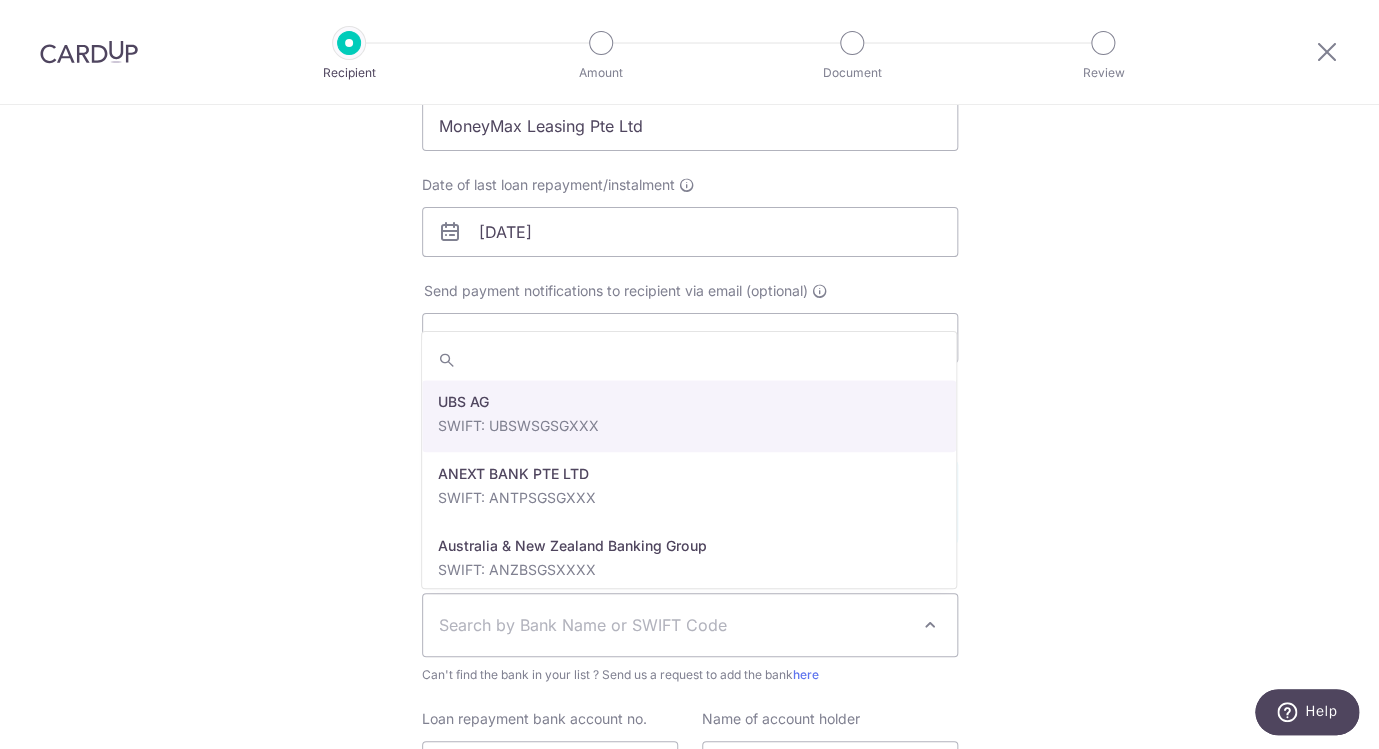 click on "Search by Bank Name or SWIFT Code" at bounding box center [674, 625] 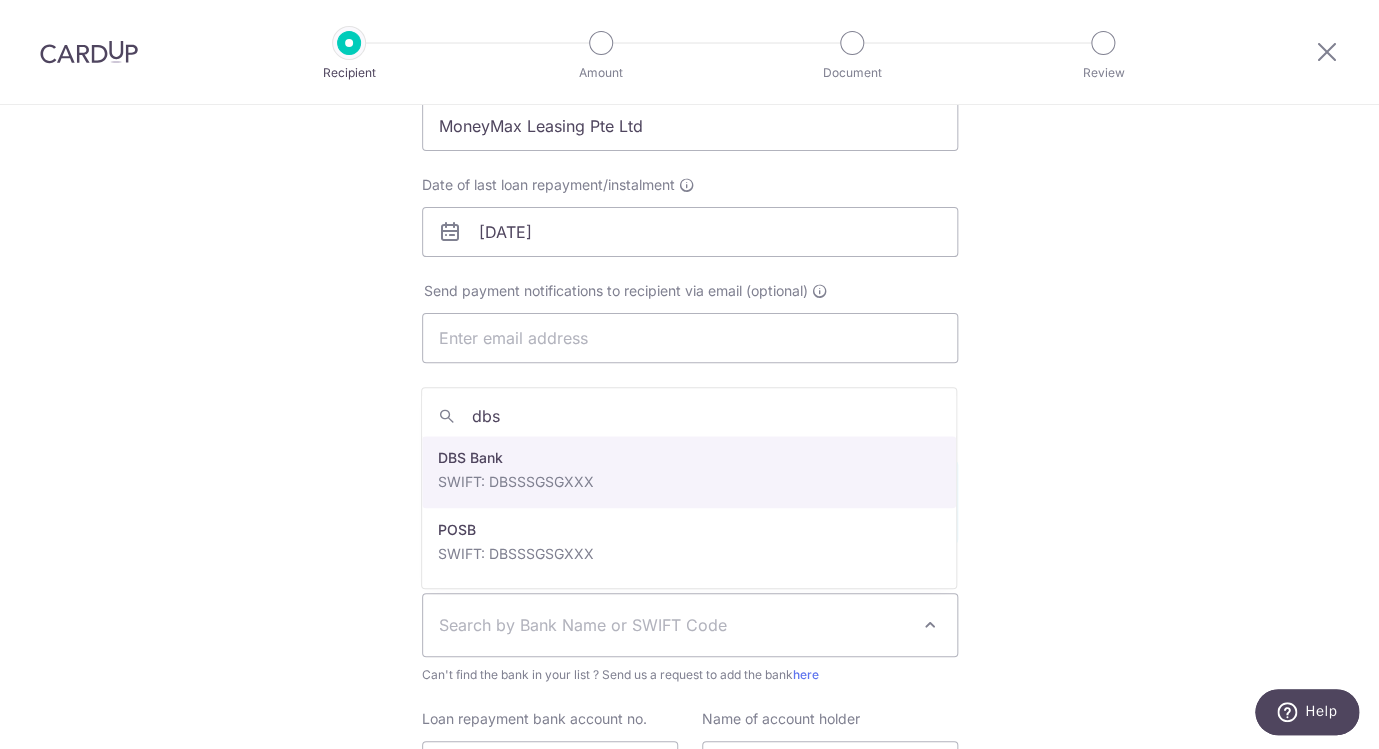type on "dbs" 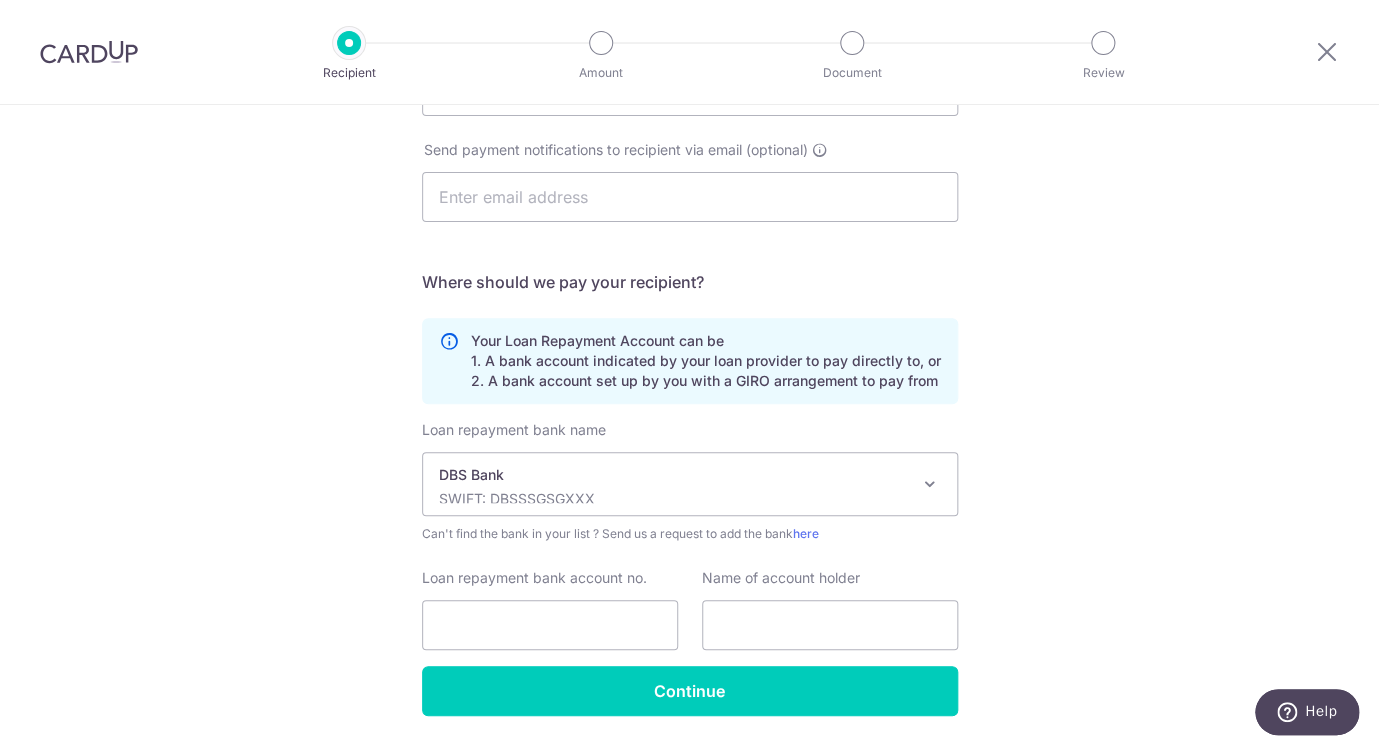 scroll, scrollTop: 416, scrollLeft: 0, axis: vertical 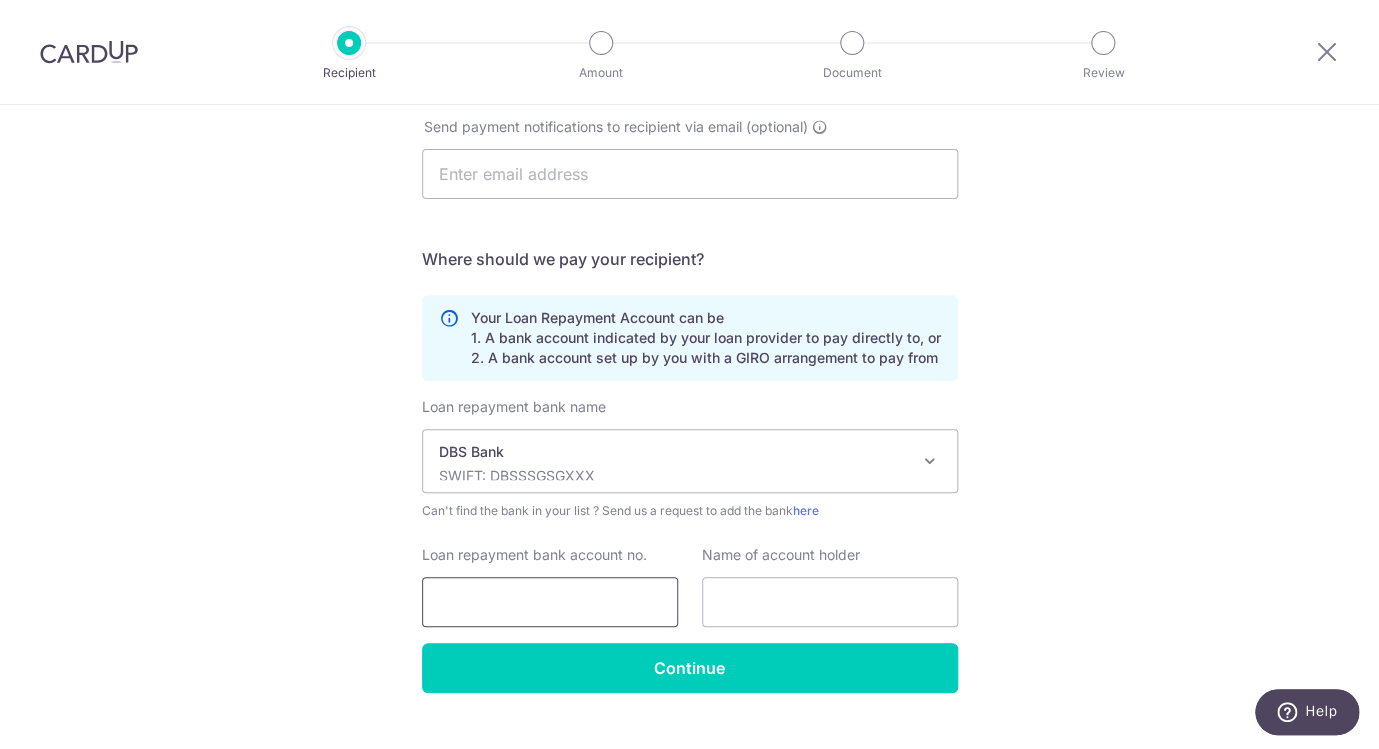 click on "Loan repayment bank account no." at bounding box center [550, 602] 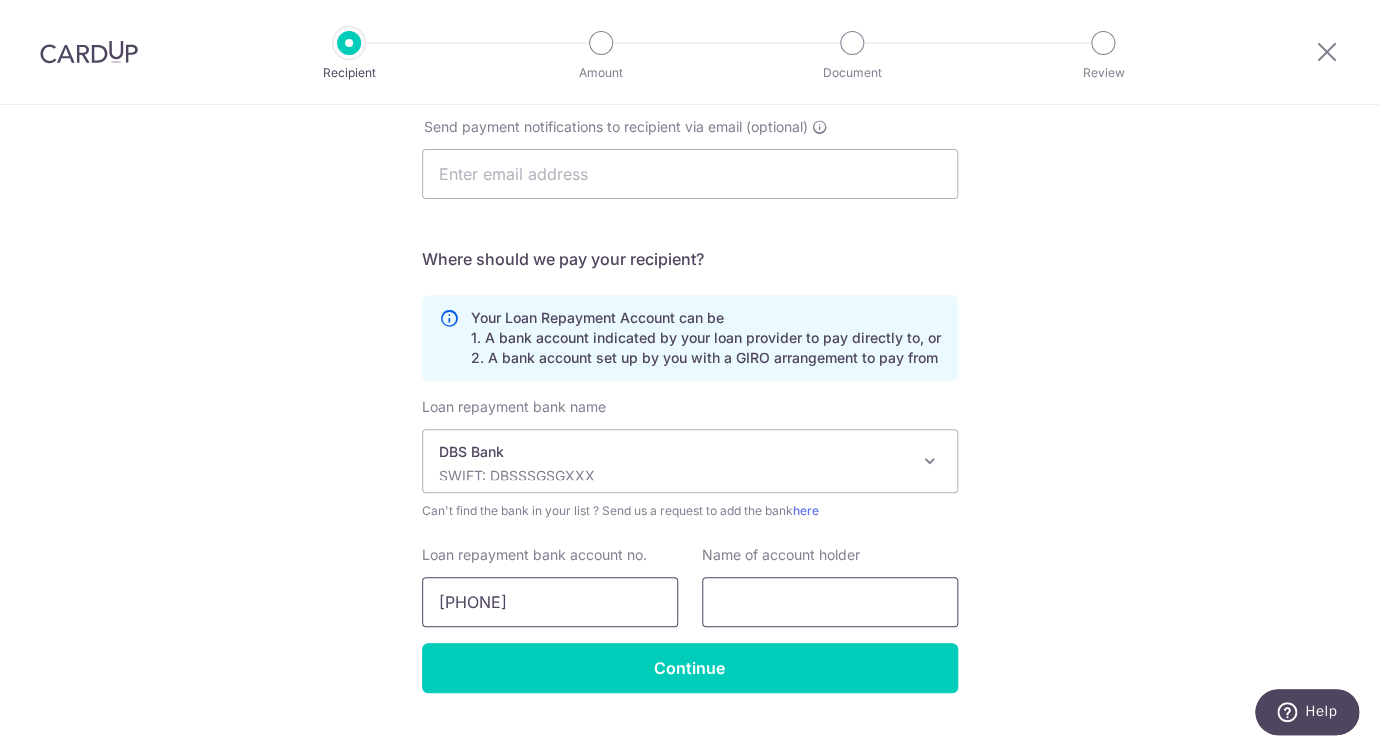 type on "0720008073" 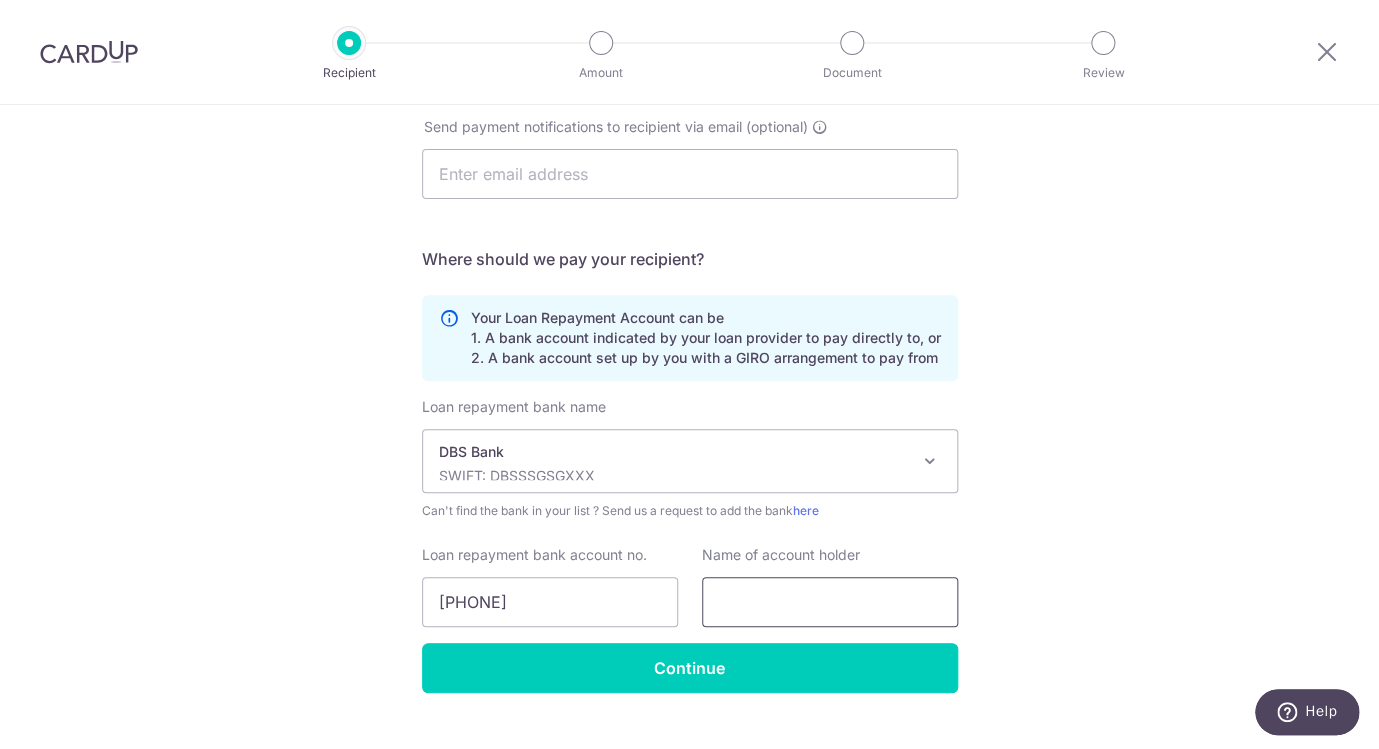 click at bounding box center [830, 602] 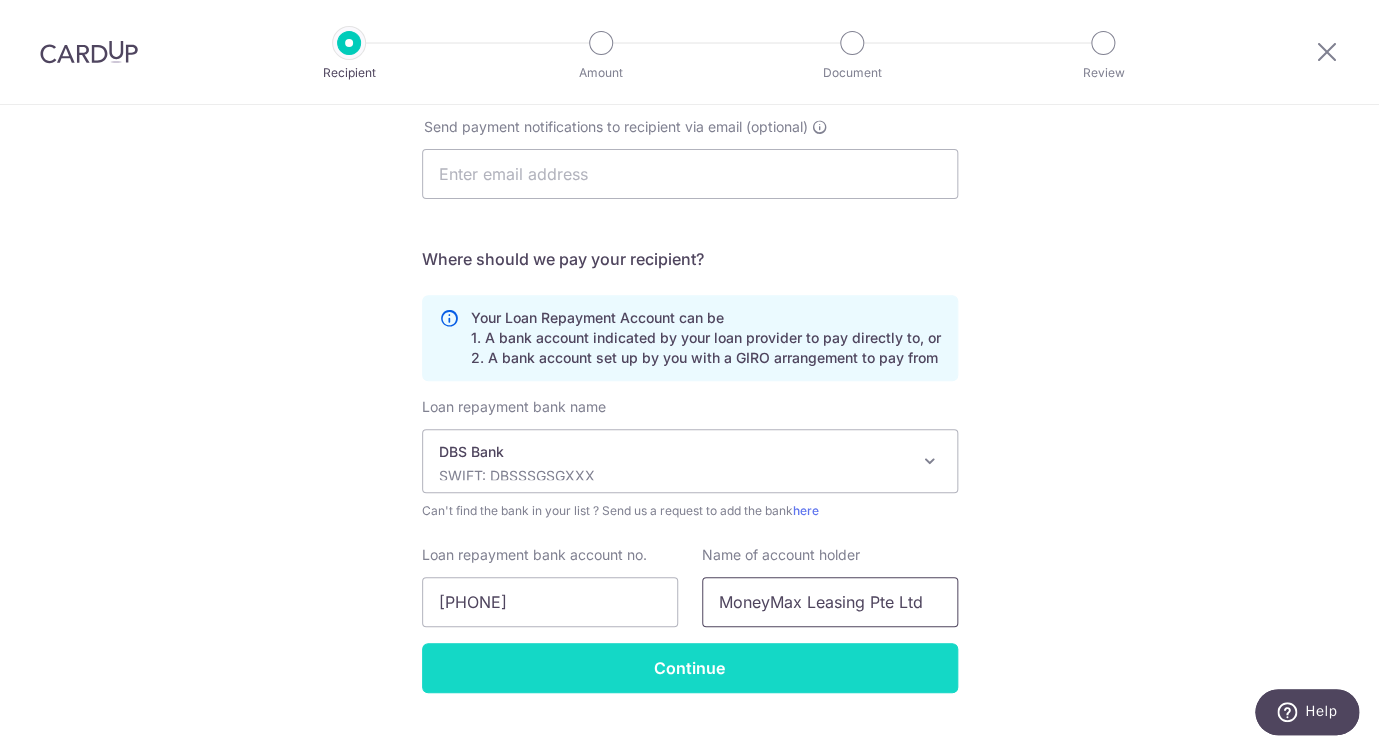 type on "MoneyMax Leasing Pte Ltd" 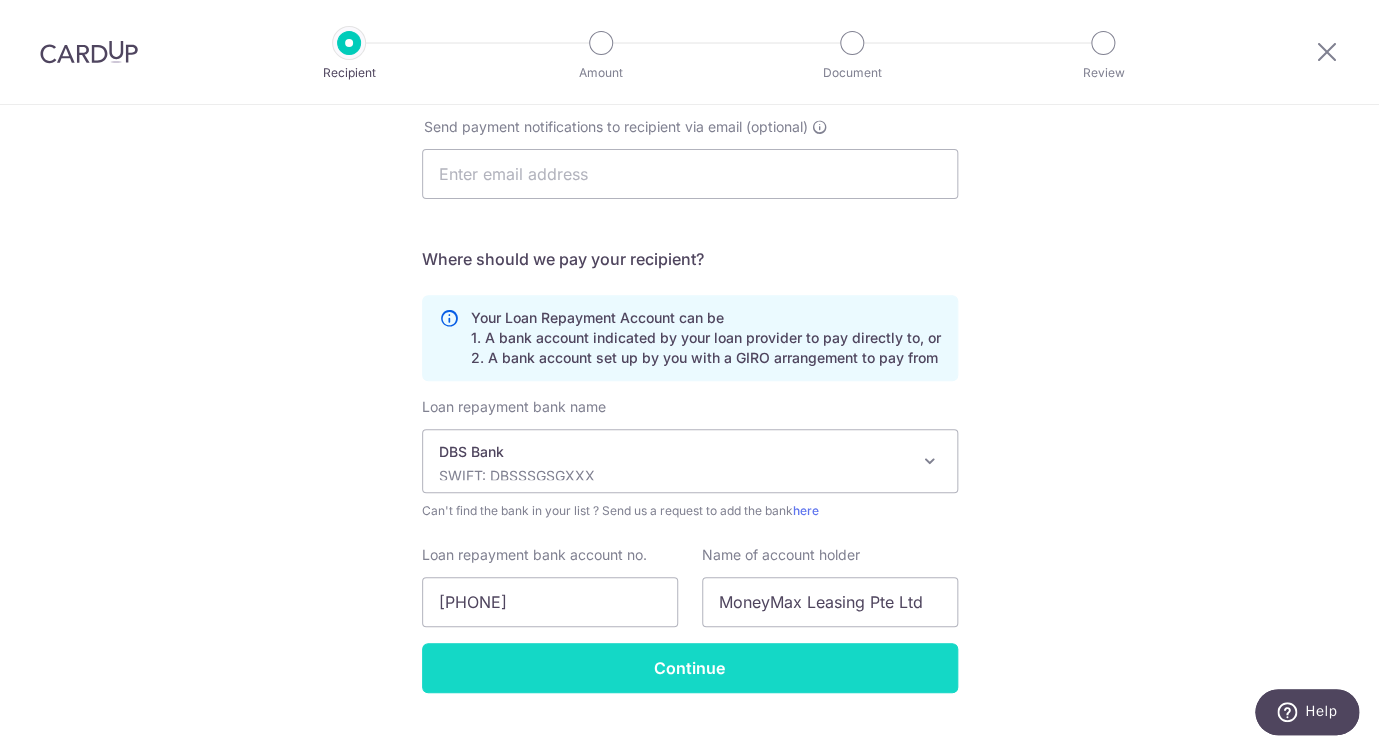 click on "Continue" at bounding box center (690, 668) 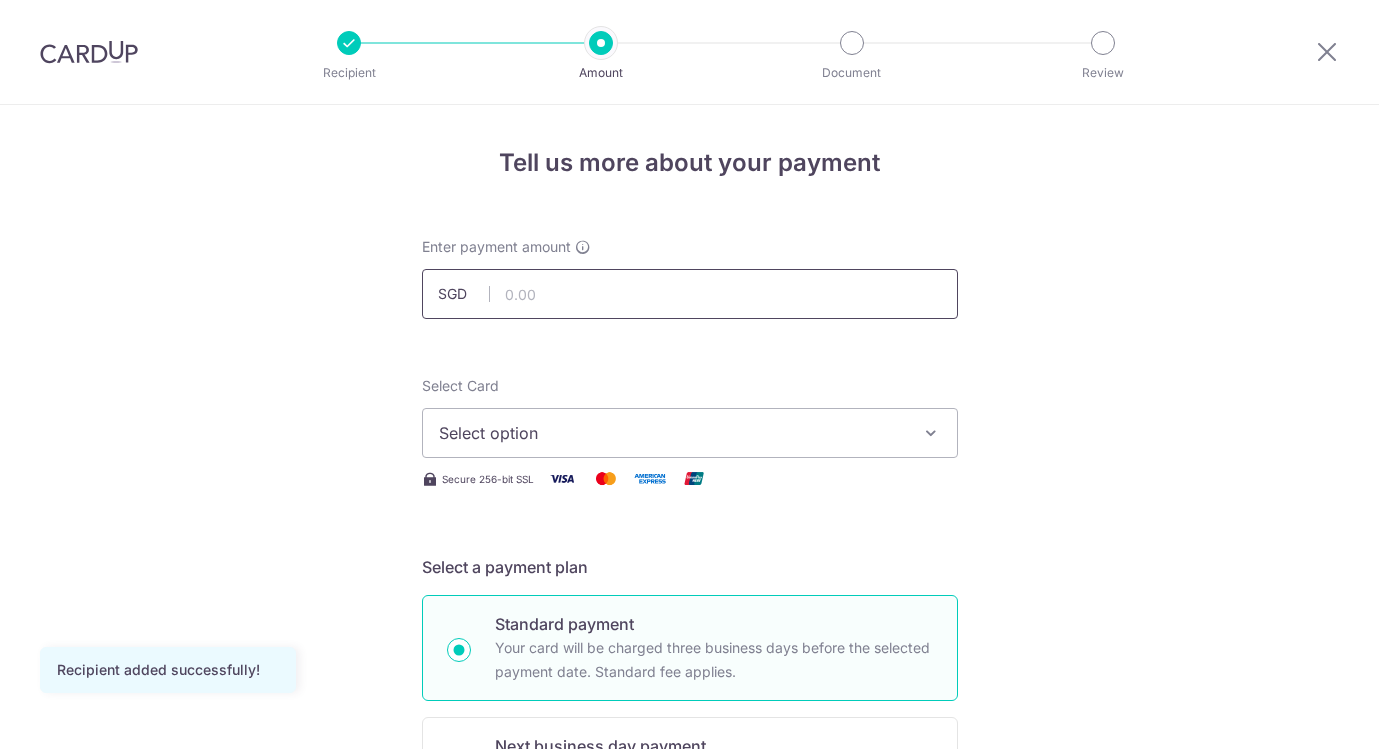 scroll, scrollTop: 0, scrollLeft: 0, axis: both 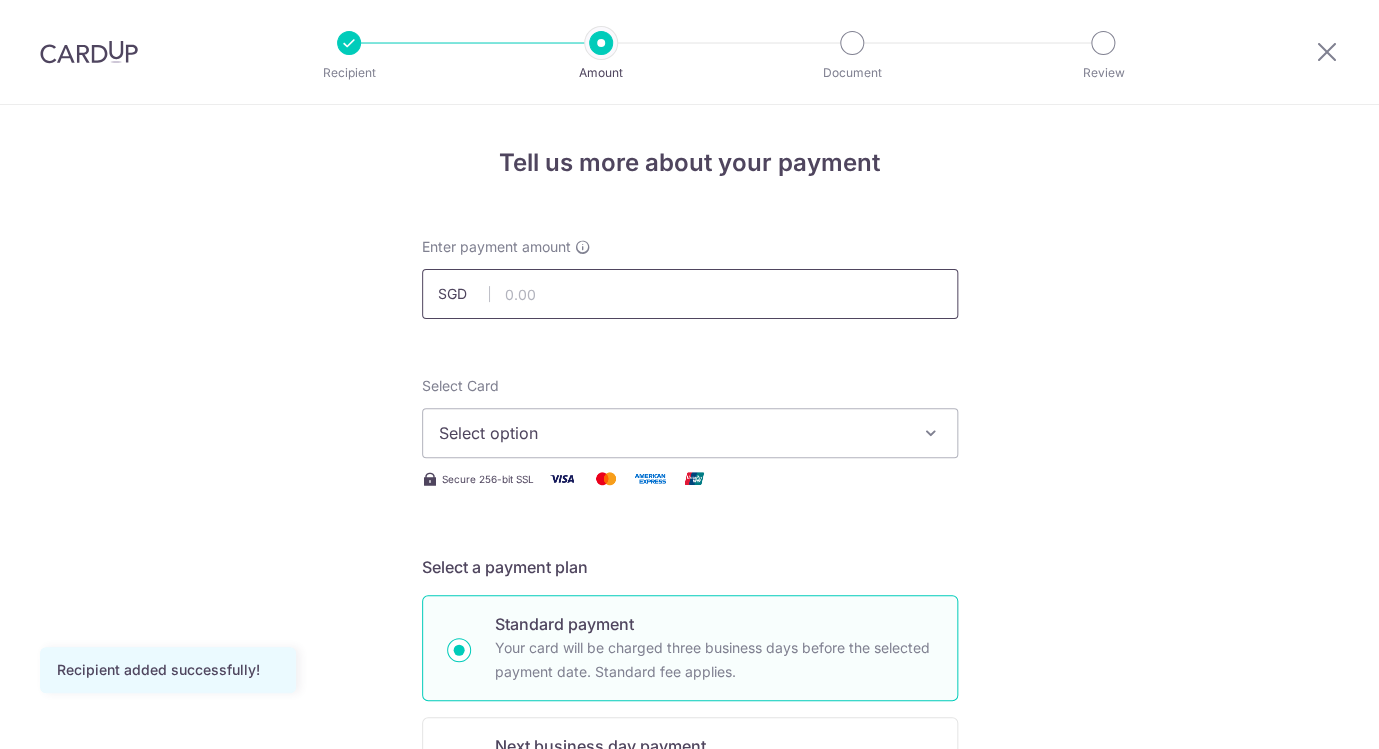 click at bounding box center [690, 294] 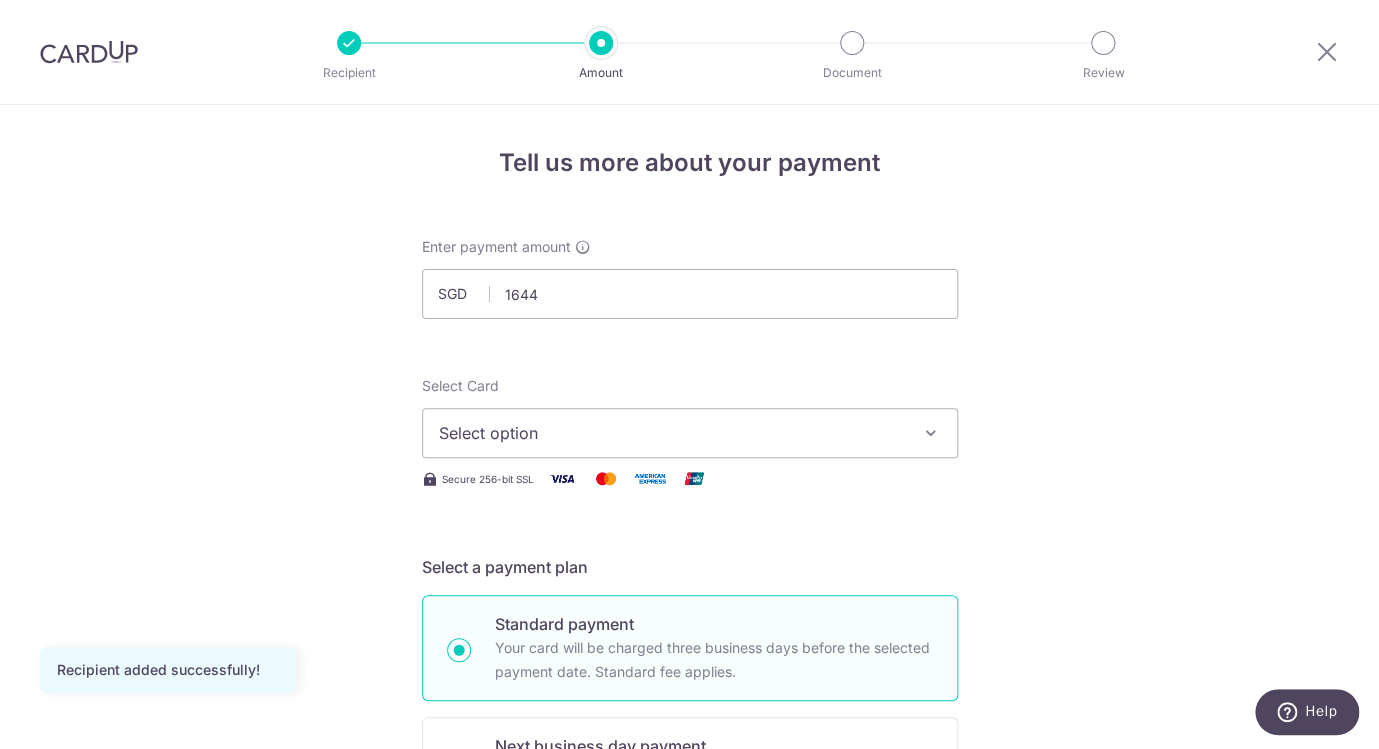 type on "1,644.00" 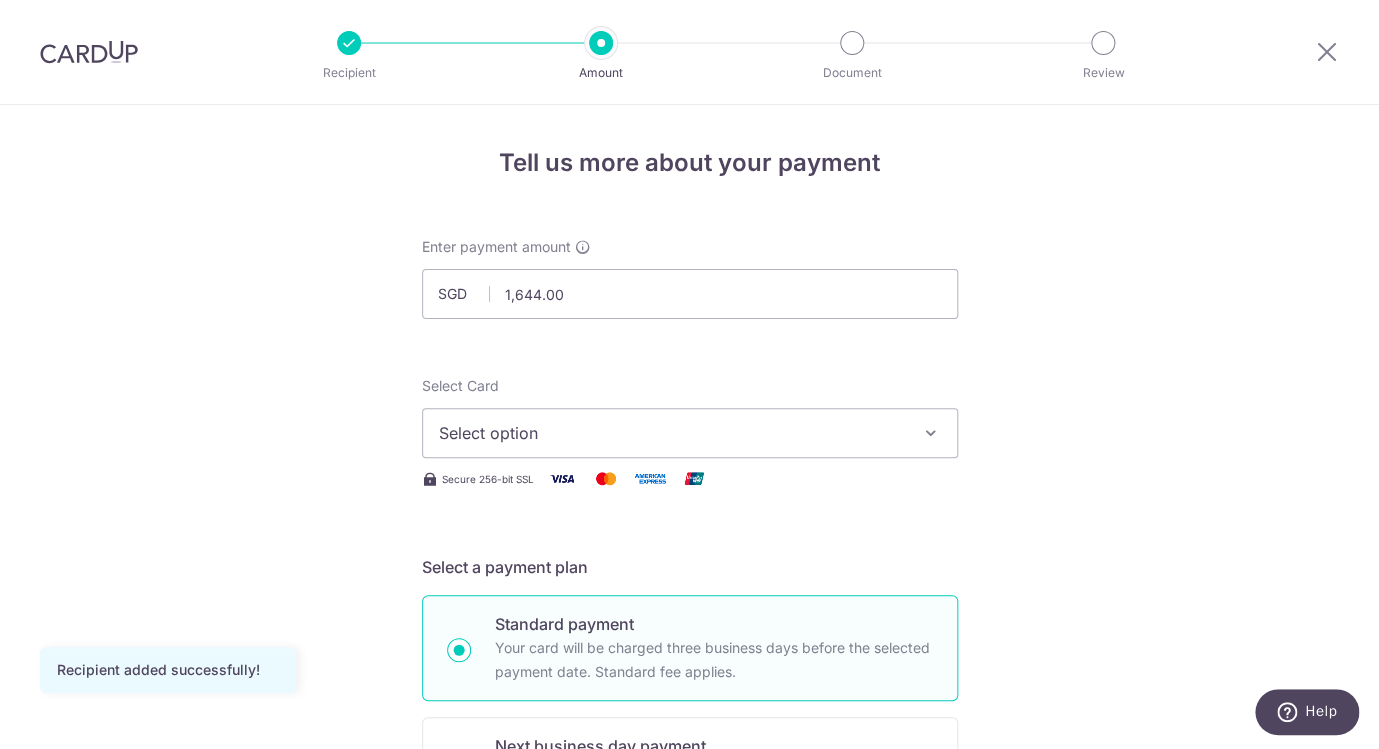 click on "Select option" at bounding box center (672, 433) 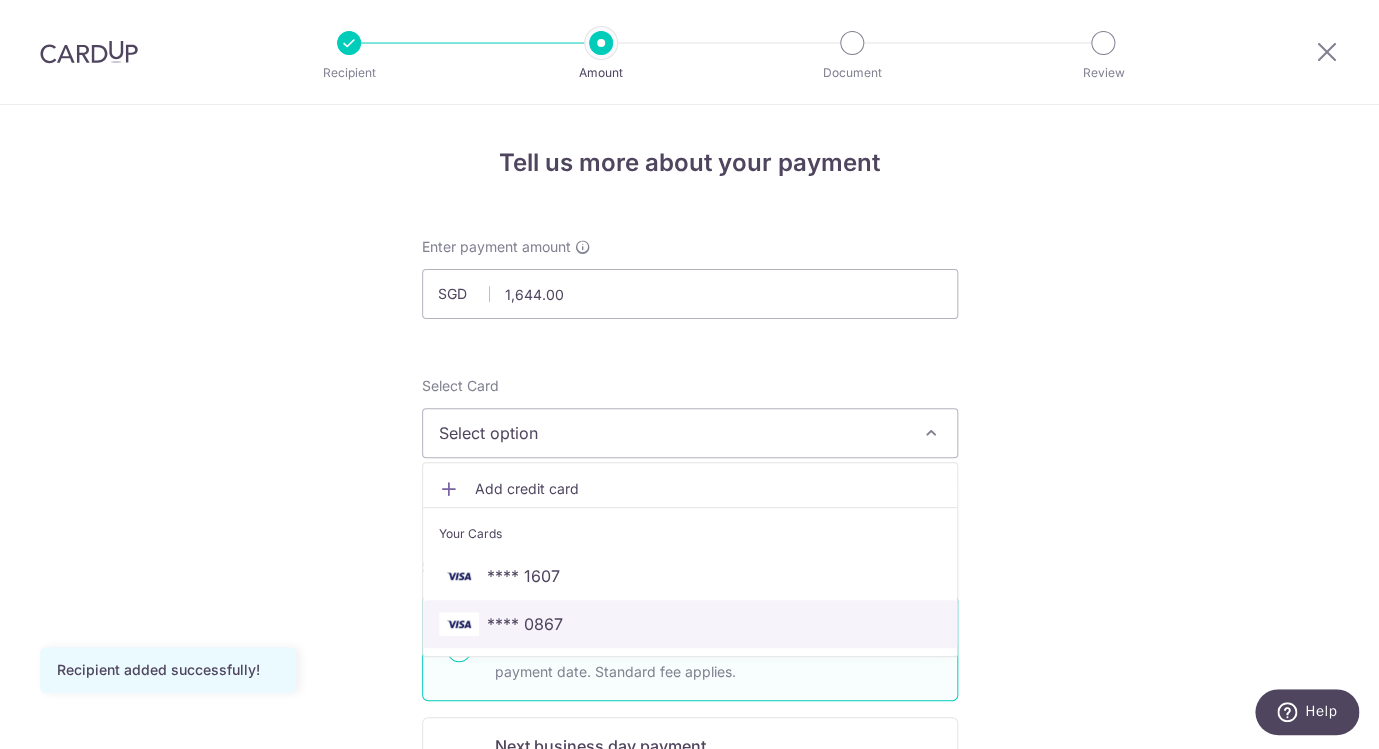 click on "**** 0867" at bounding box center [690, 624] 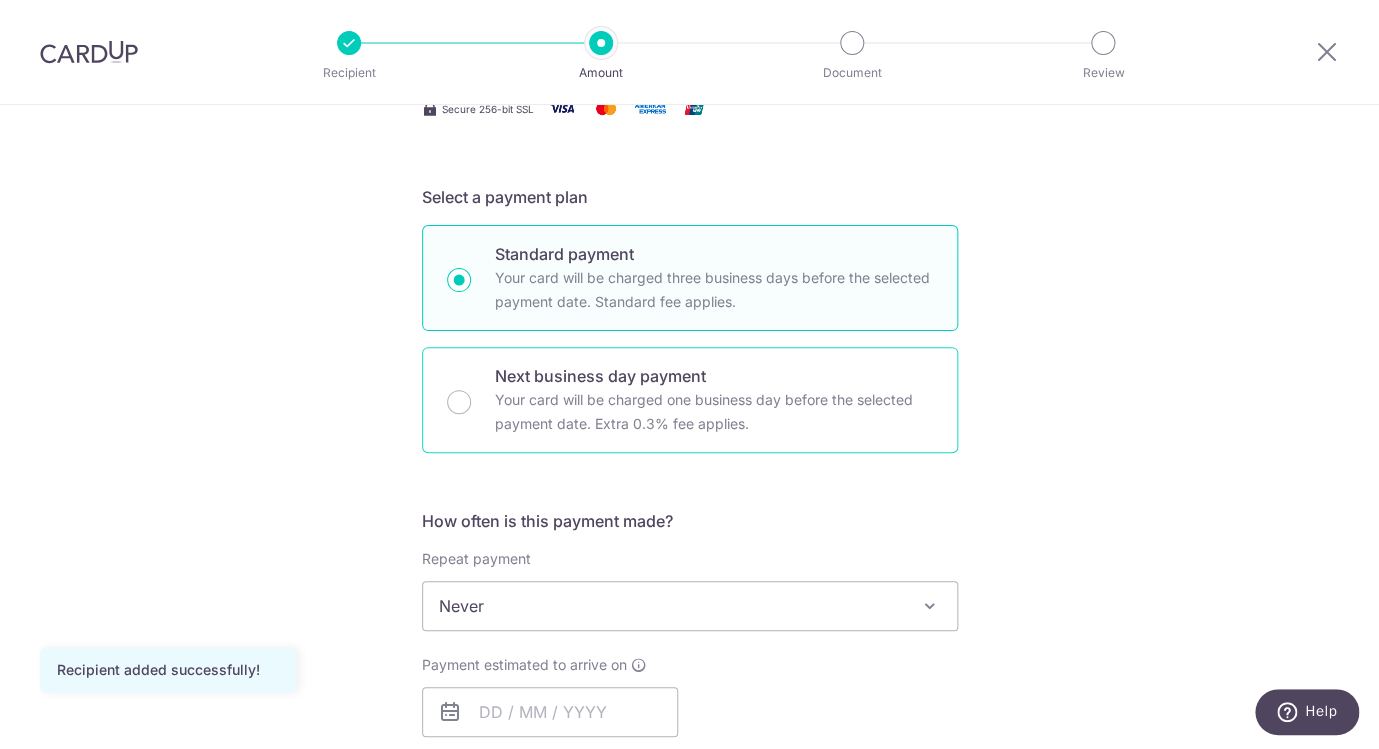 click on "Your card will be charged one business day before the selected payment date. Extra 0.3% fee applies." at bounding box center [714, 412] 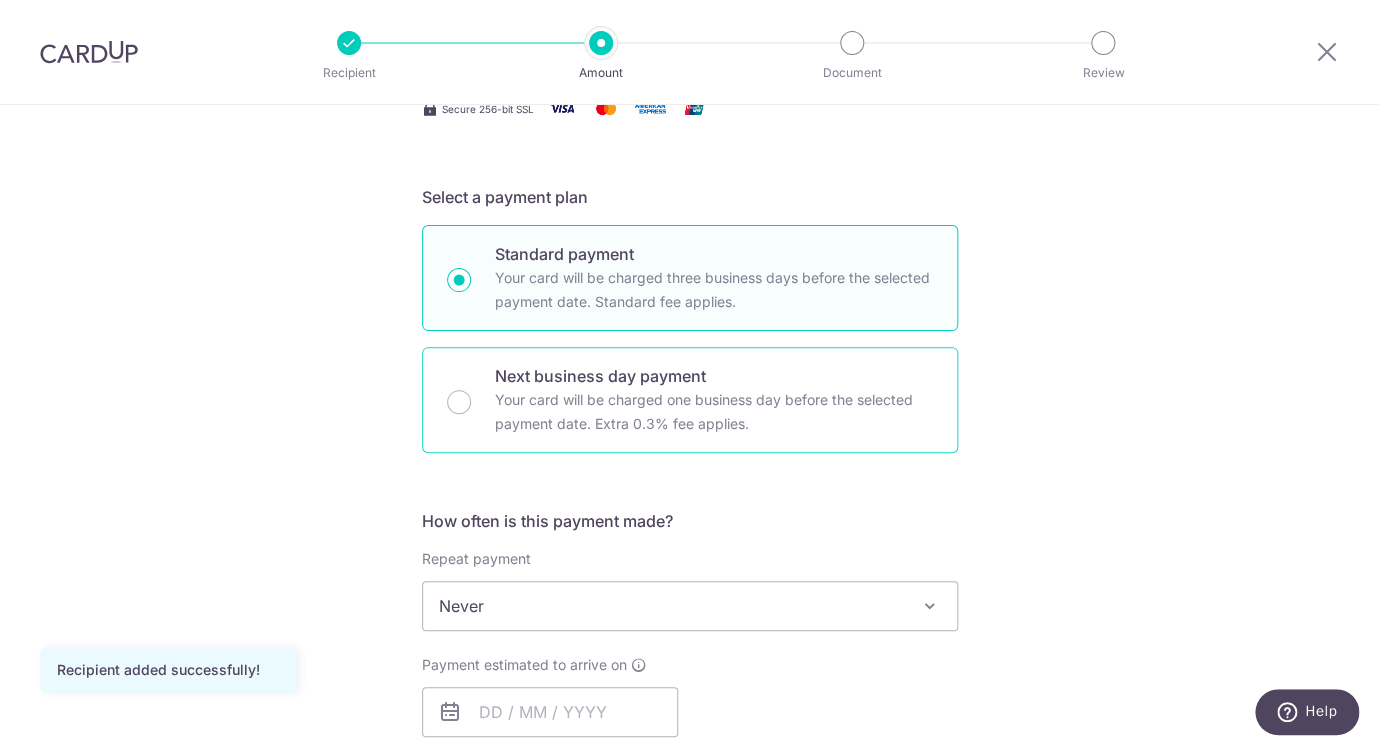 click on "Next business day payment
Your card will be charged one business day before the selected payment date. Extra 0.3% fee applies." at bounding box center (459, 402) 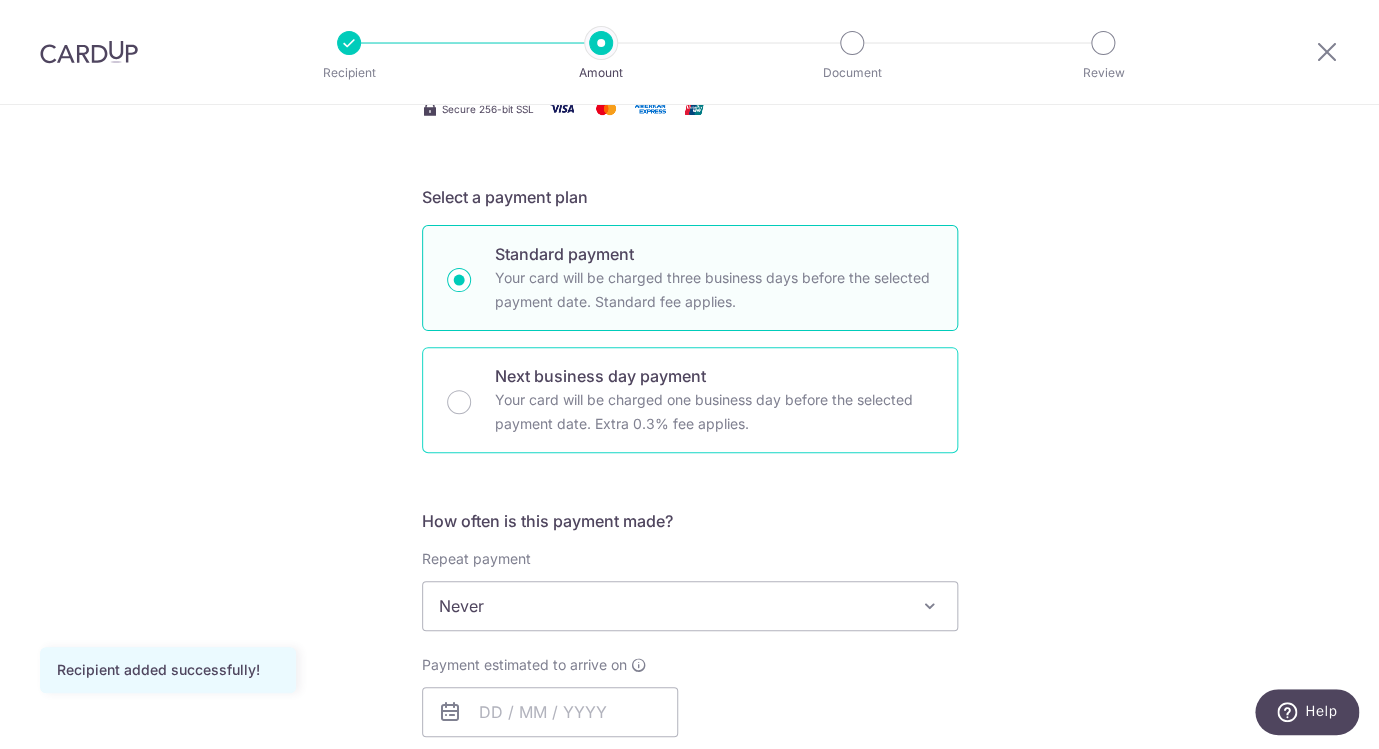 radio on "false" 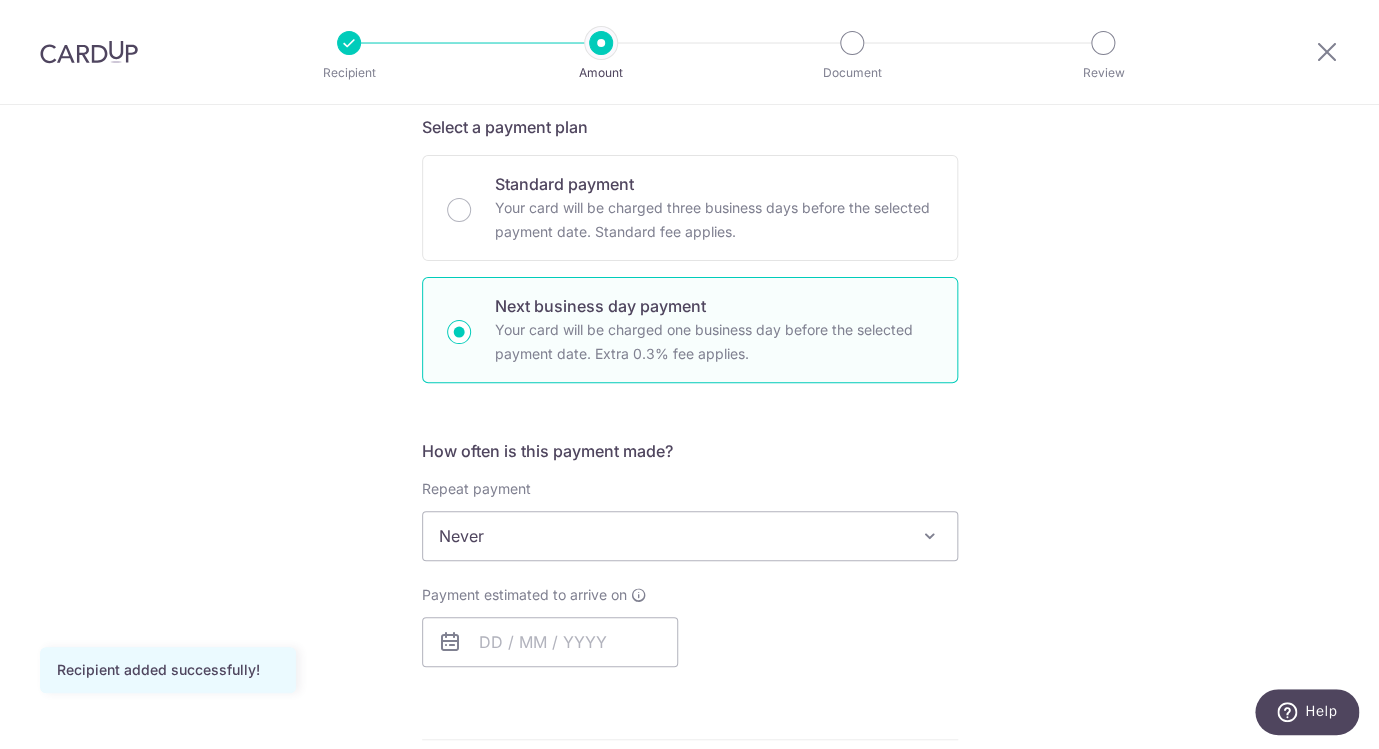 scroll, scrollTop: 443, scrollLeft: 0, axis: vertical 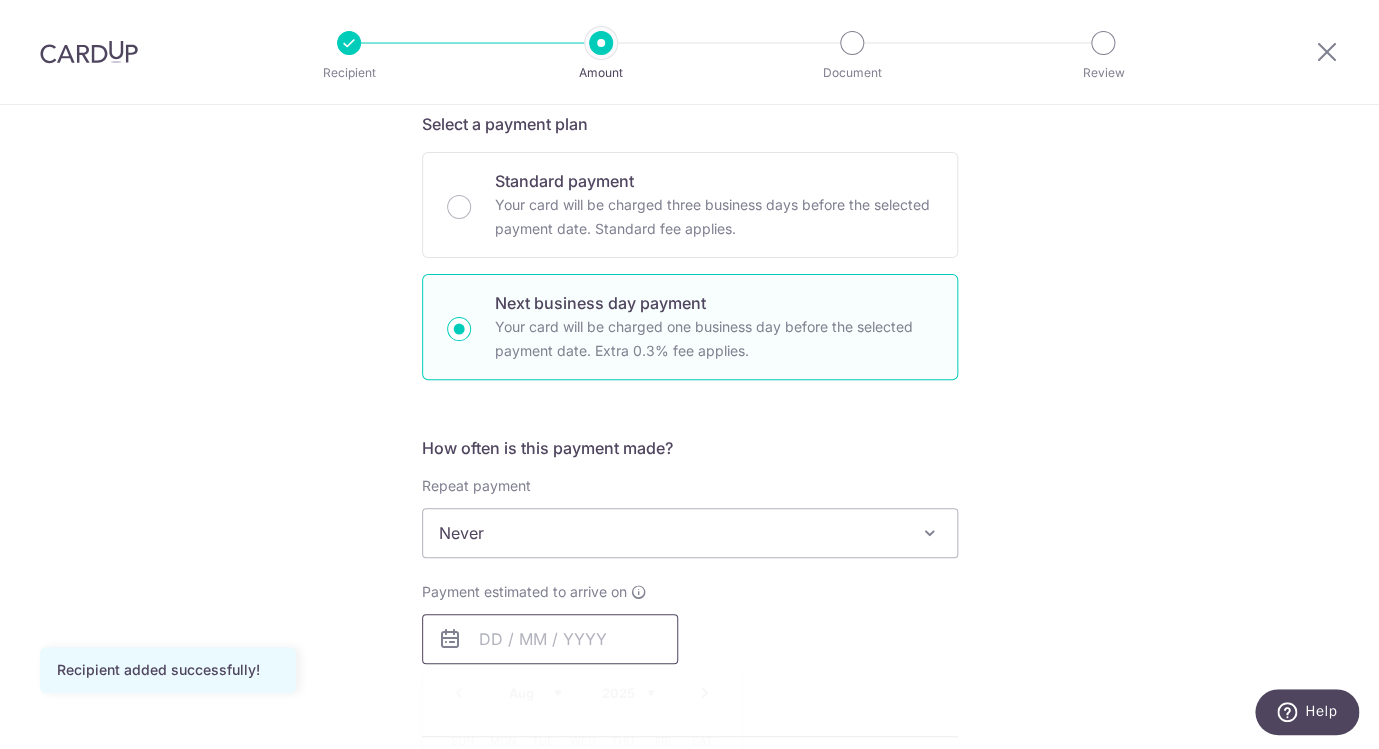 click at bounding box center [550, 639] 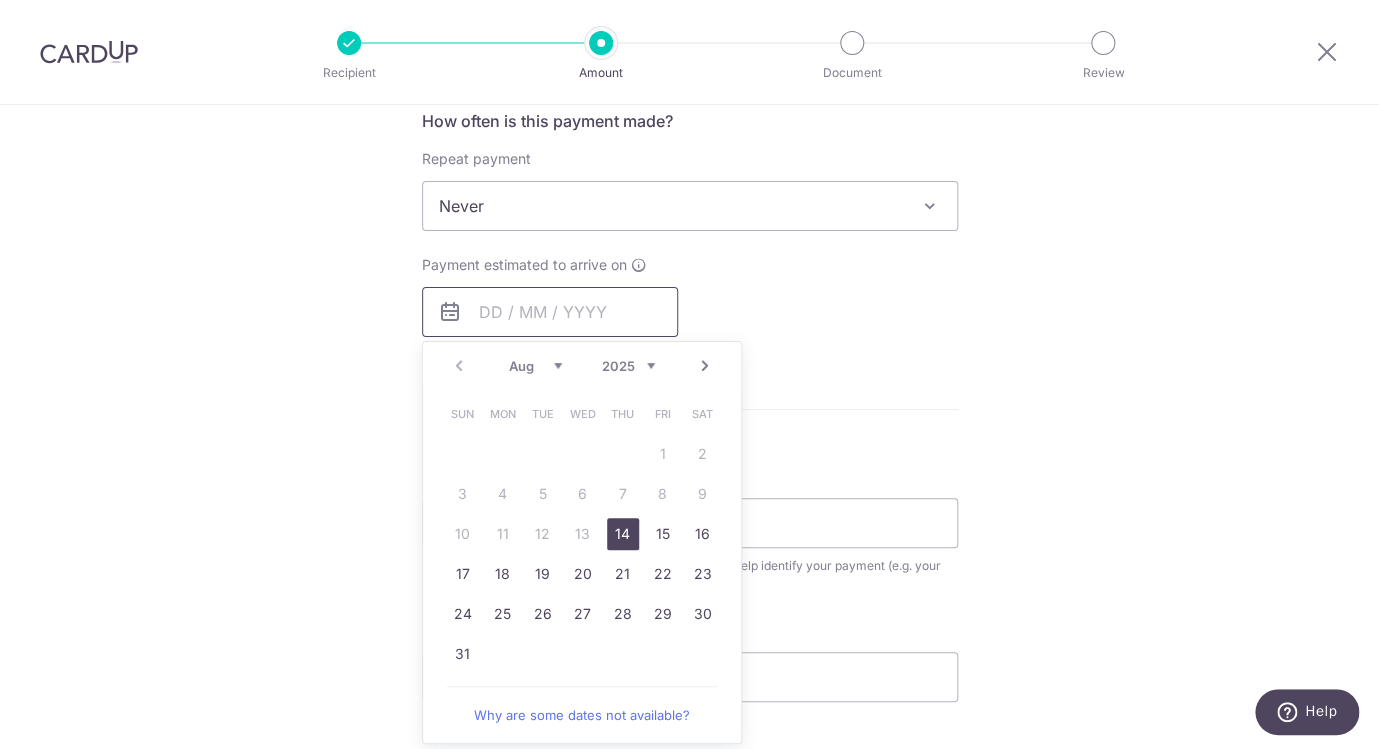 scroll, scrollTop: 771, scrollLeft: 0, axis: vertical 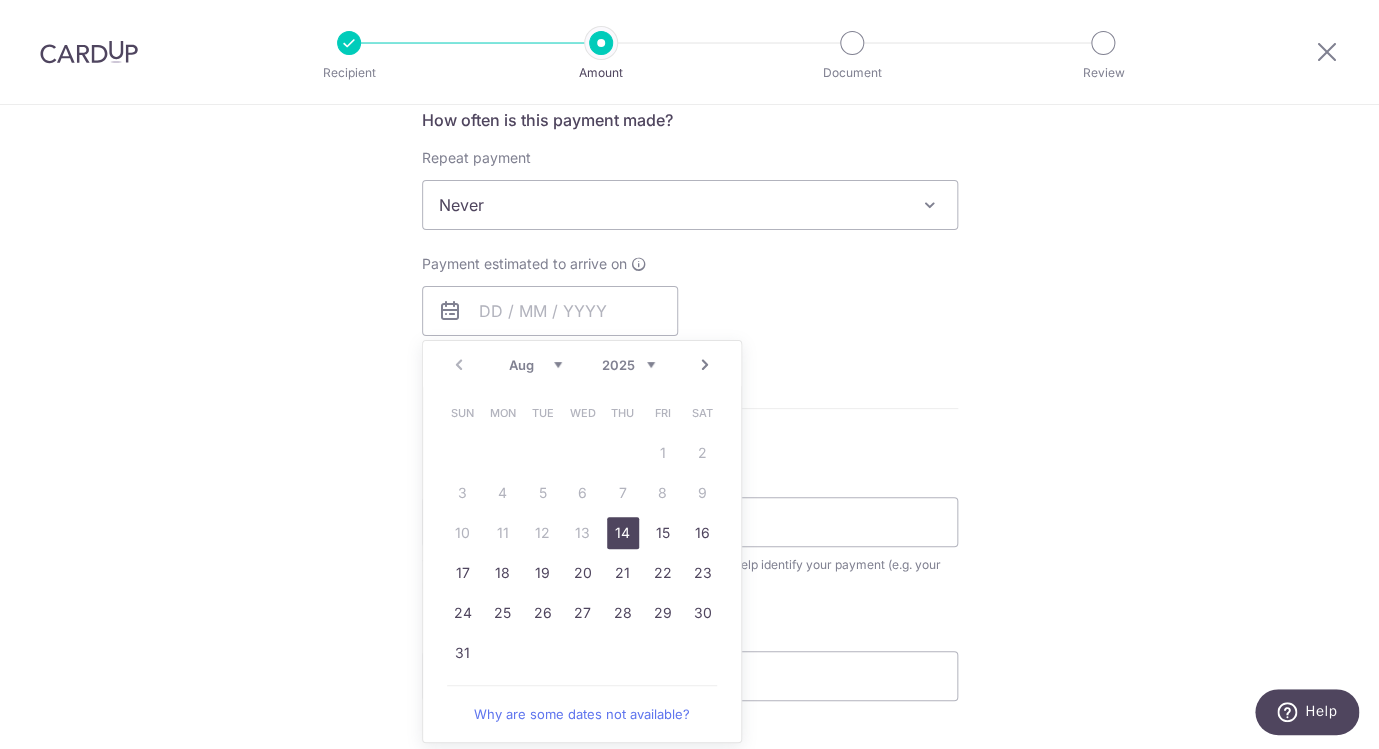 click on "14" at bounding box center (623, 533) 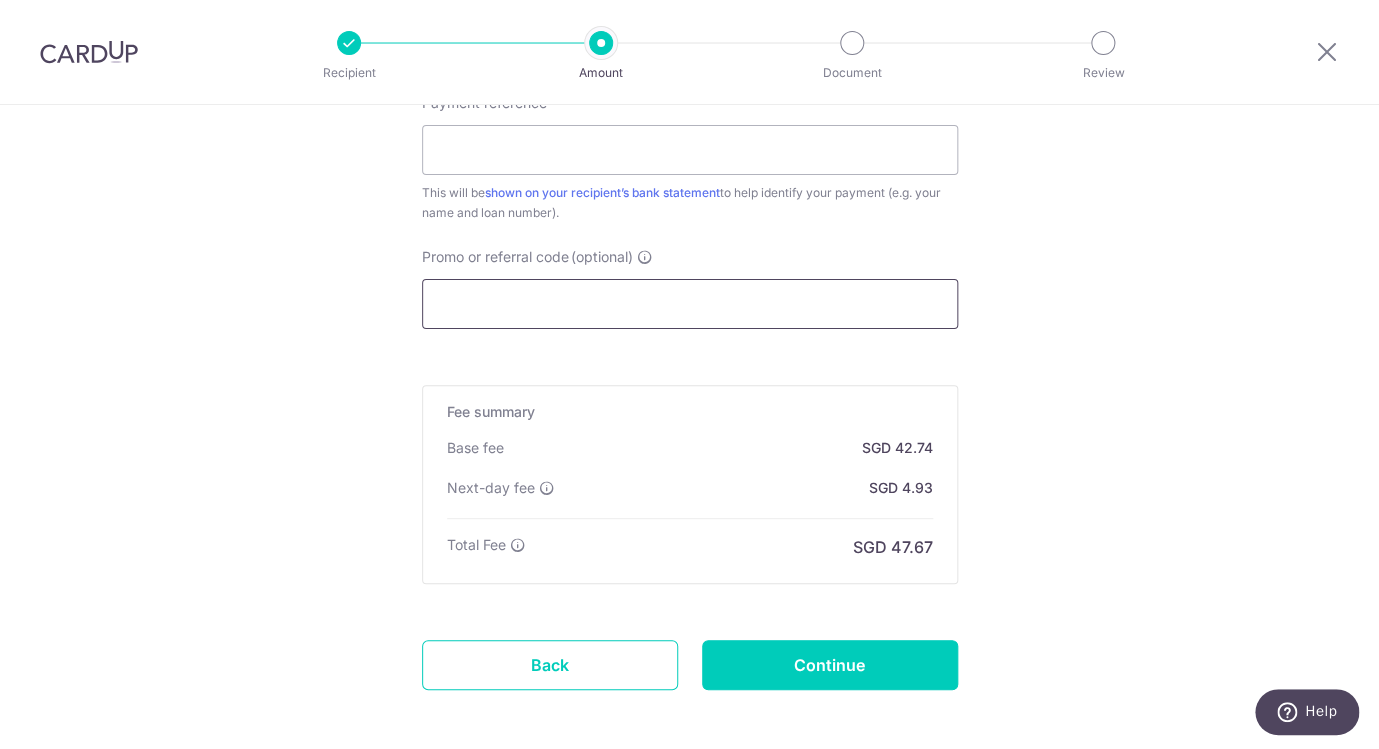 scroll, scrollTop: 1257, scrollLeft: 0, axis: vertical 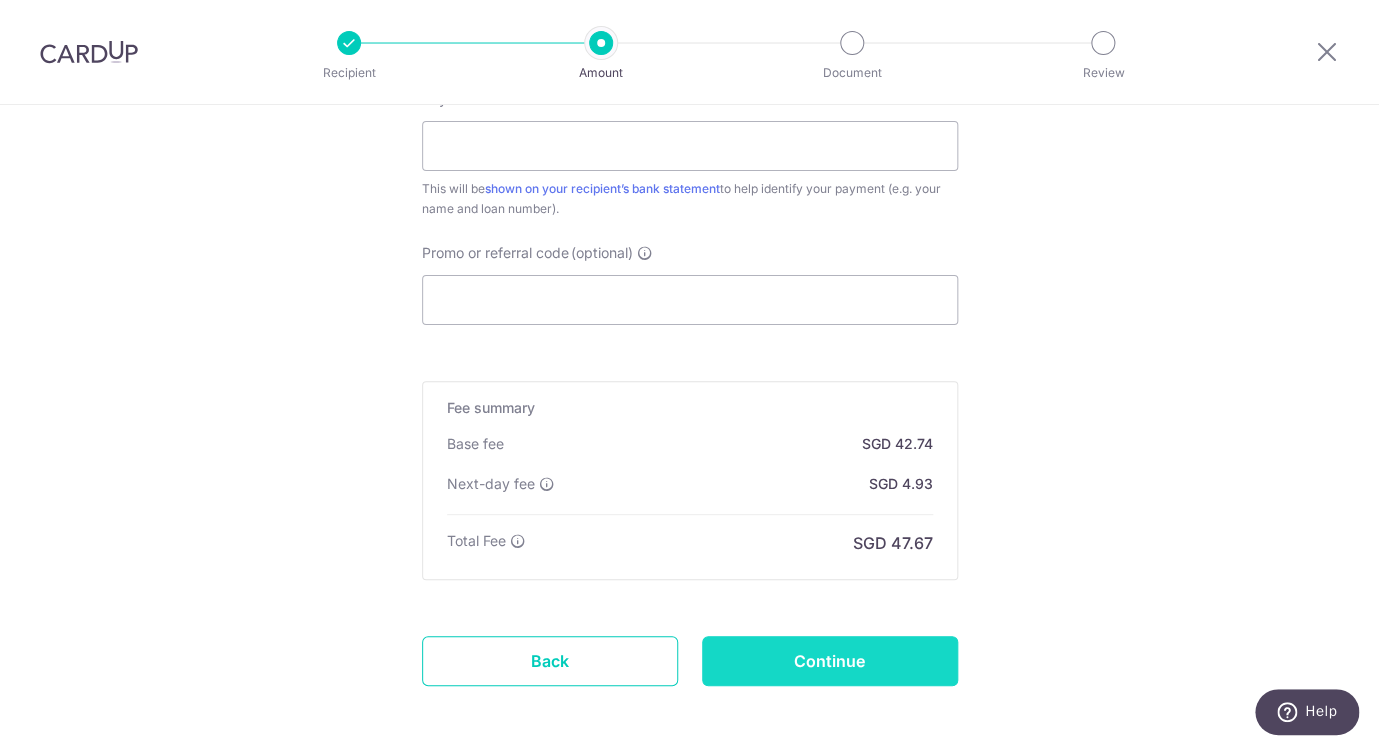 click on "Continue" at bounding box center [830, 661] 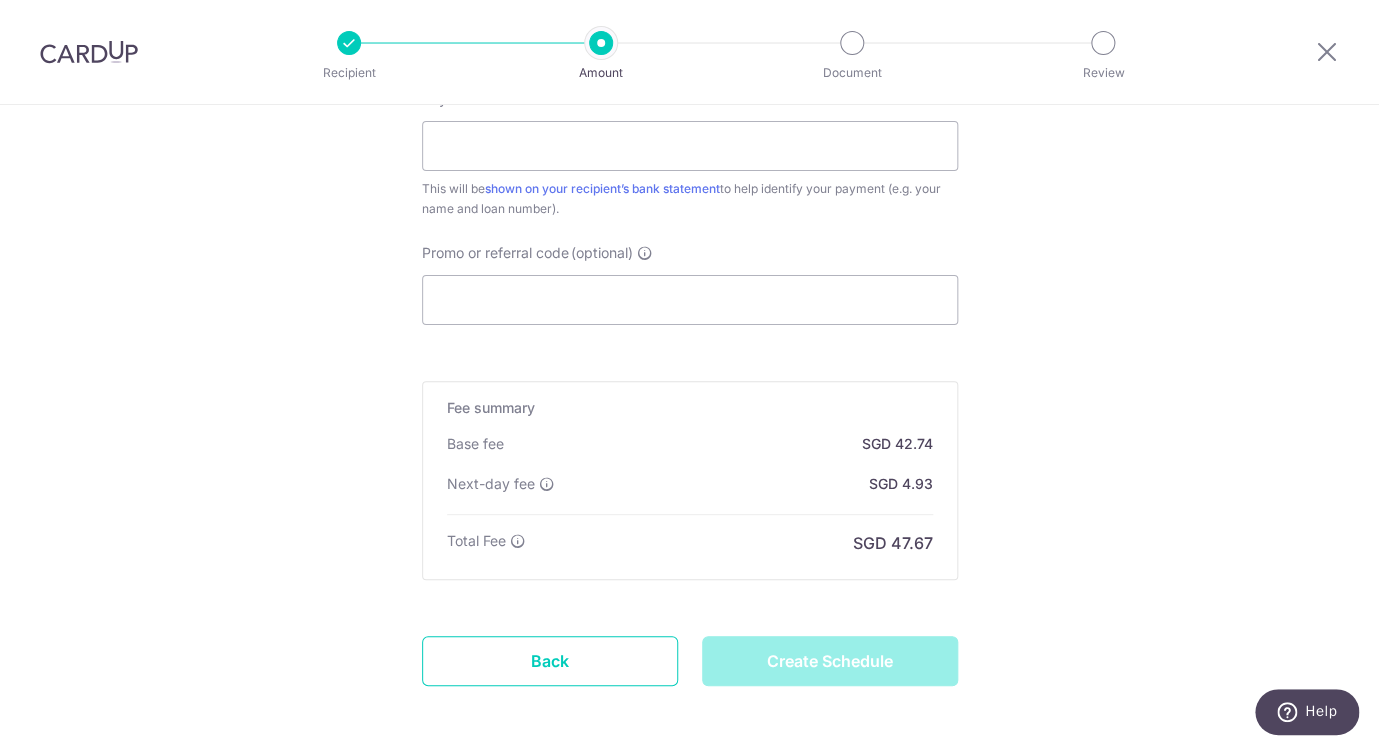 type on "Create Schedule" 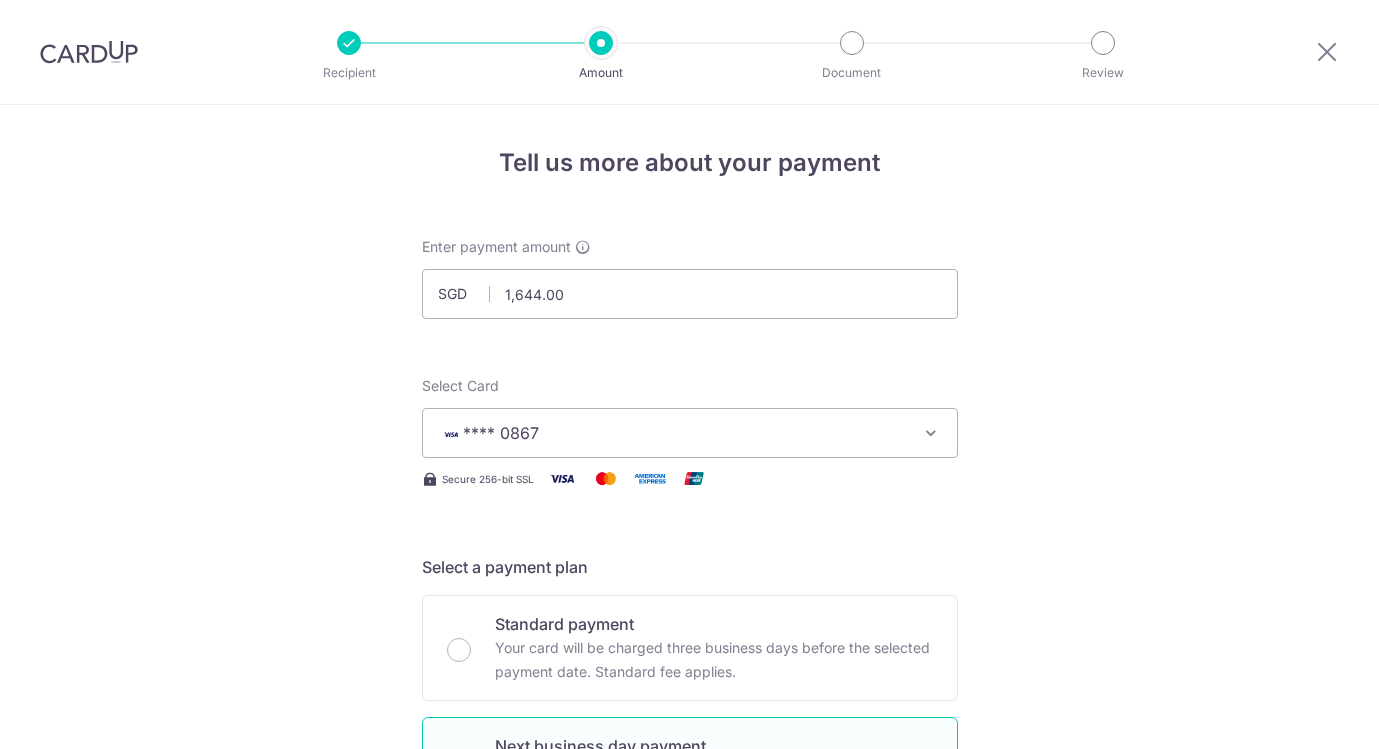 scroll, scrollTop: 0, scrollLeft: 0, axis: both 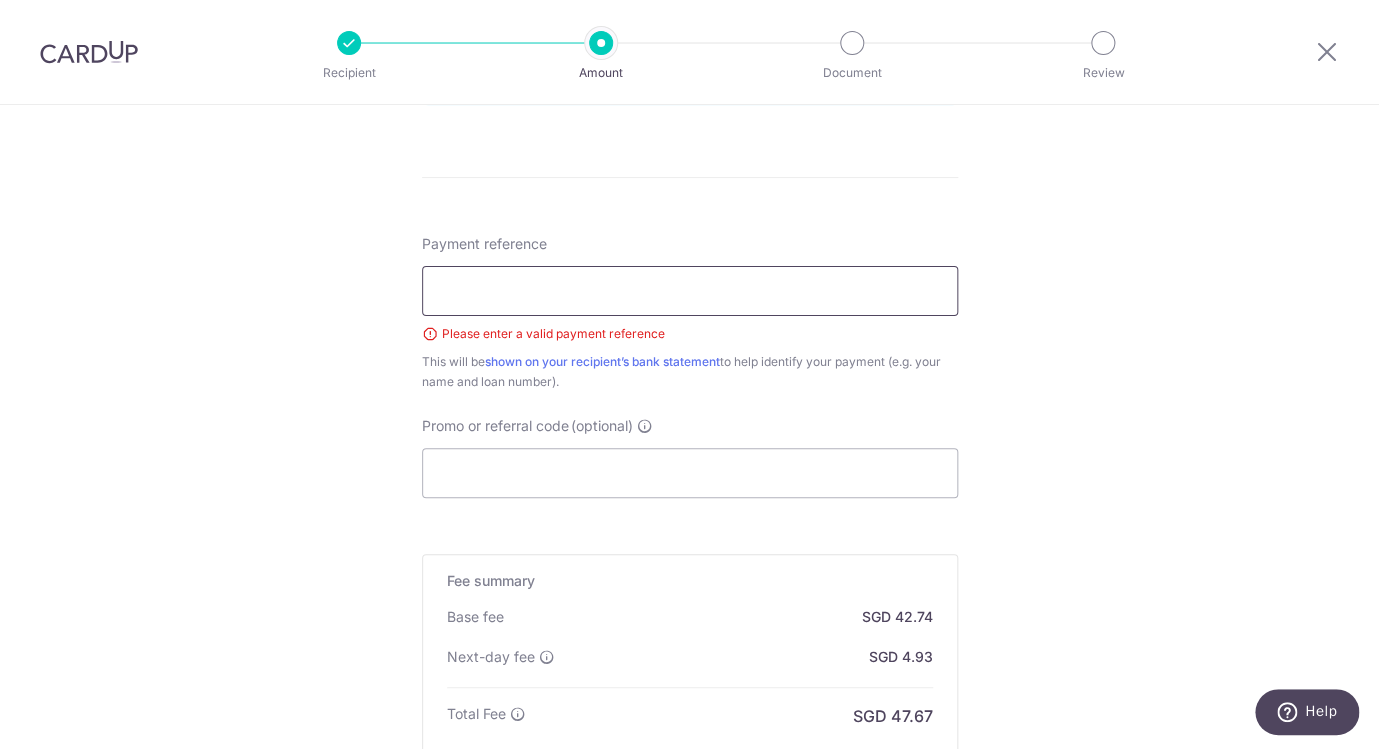 click on "Payment reference" at bounding box center [690, 291] 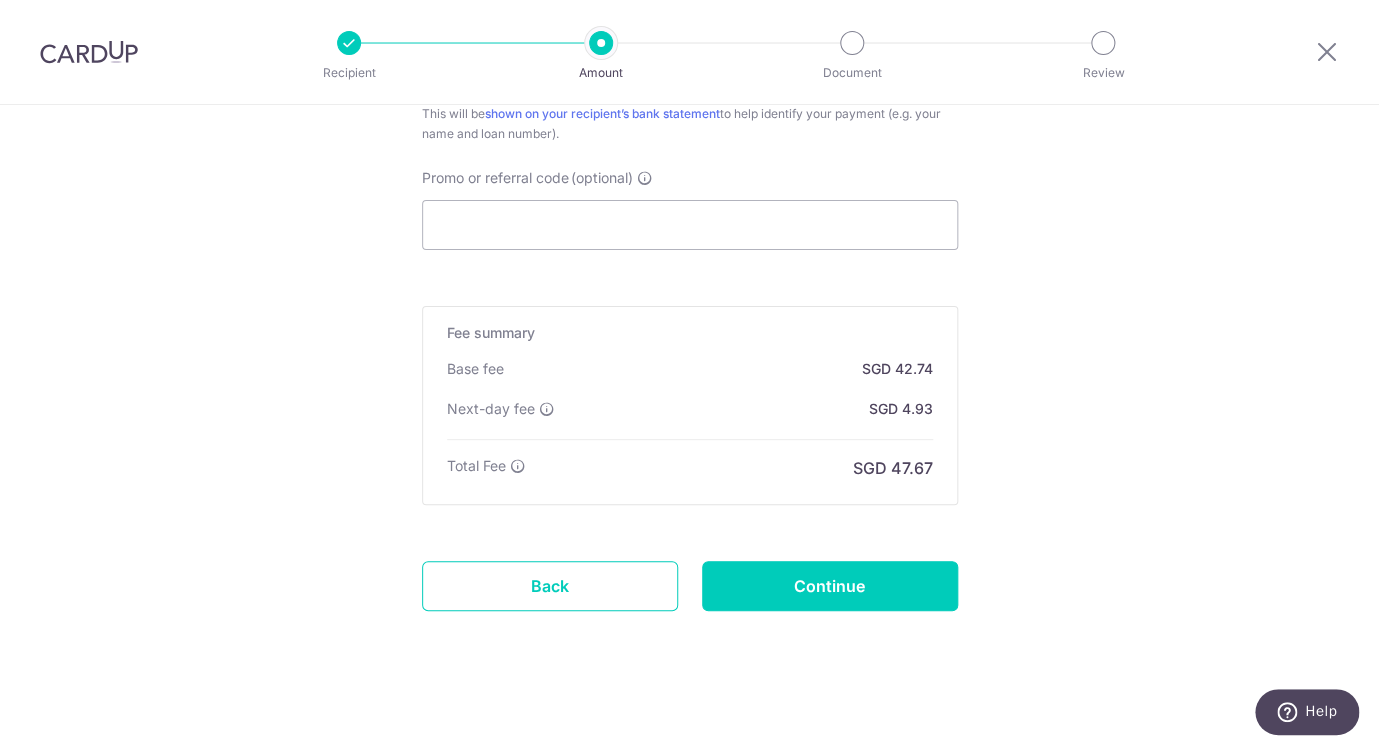 scroll, scrollTop: 1372, scrollLeft: 0, axis: vertical 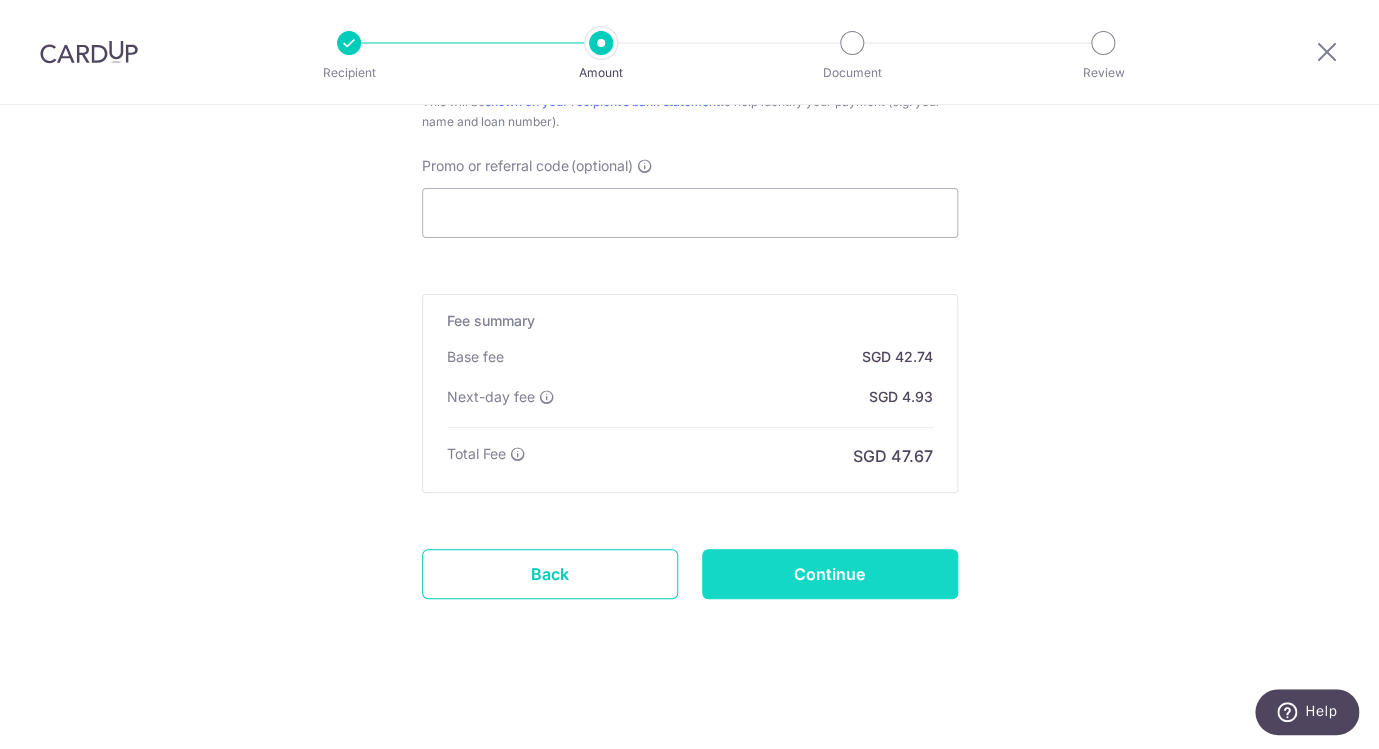 type on "Car Loan" 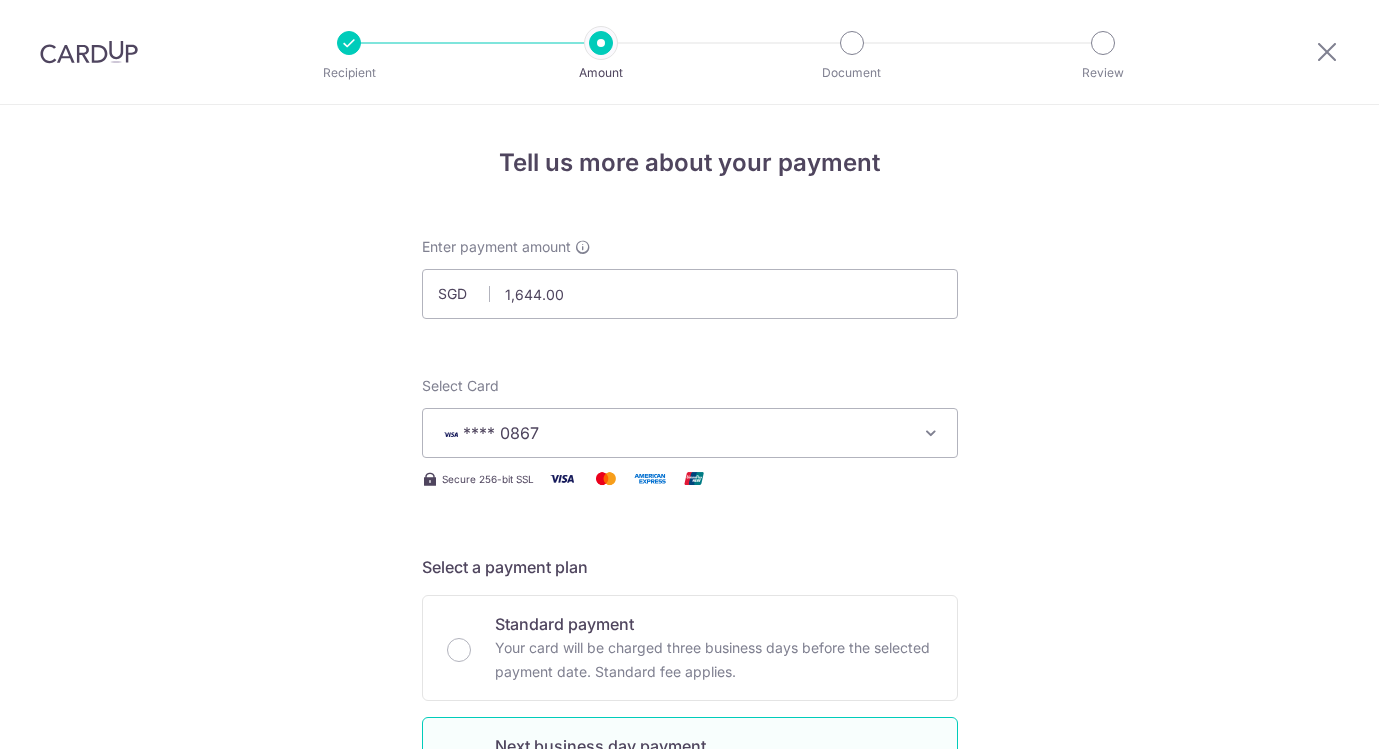 scroll, scrollTop: 0, scrollLeft: 0, axis: both 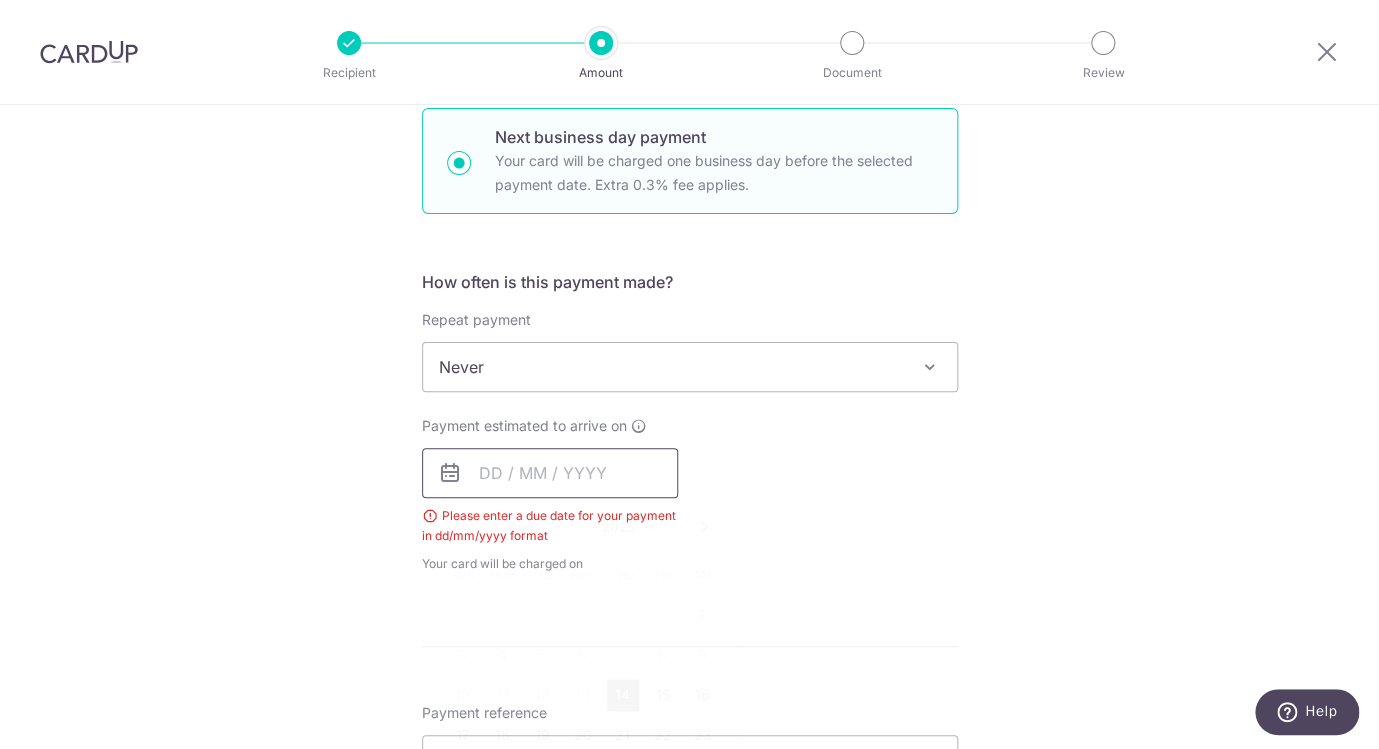 click at bounding box center (550, 473) 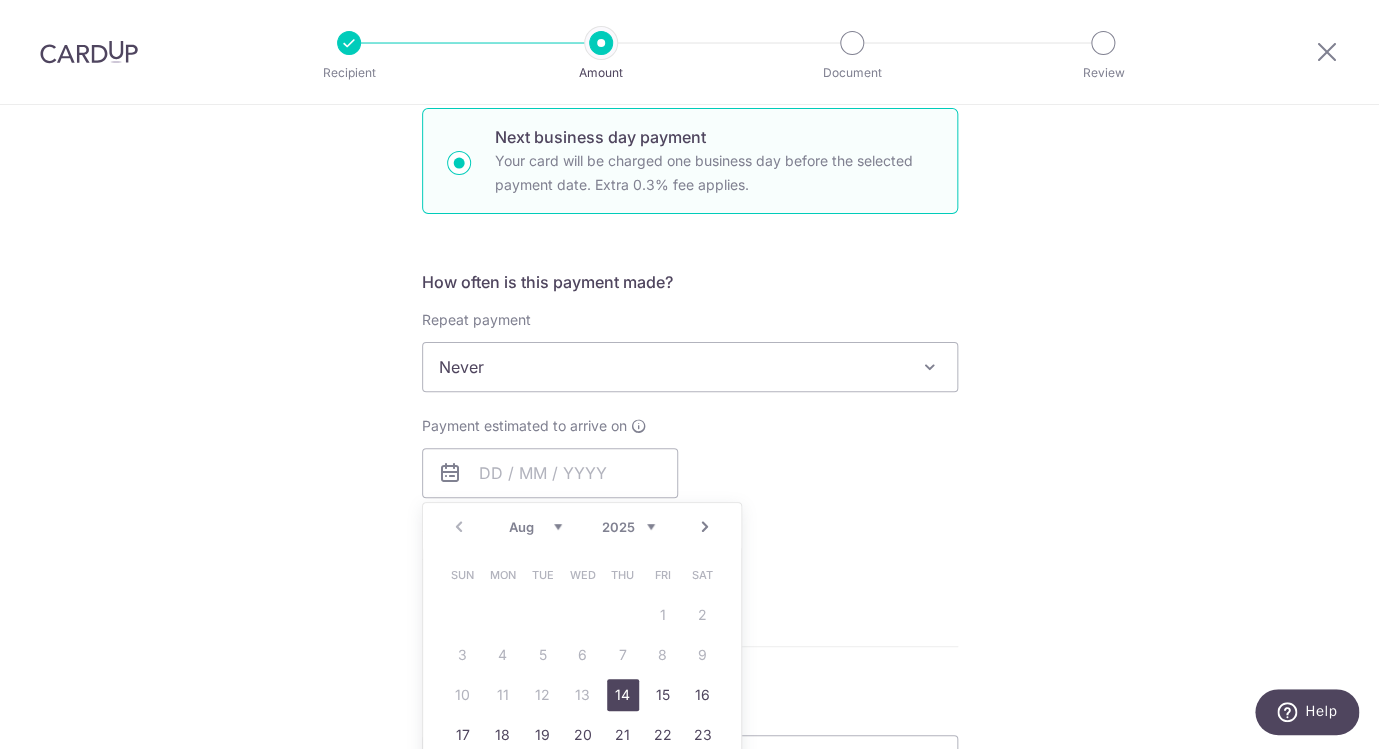 click on "14" at bounding box center [623, 695] 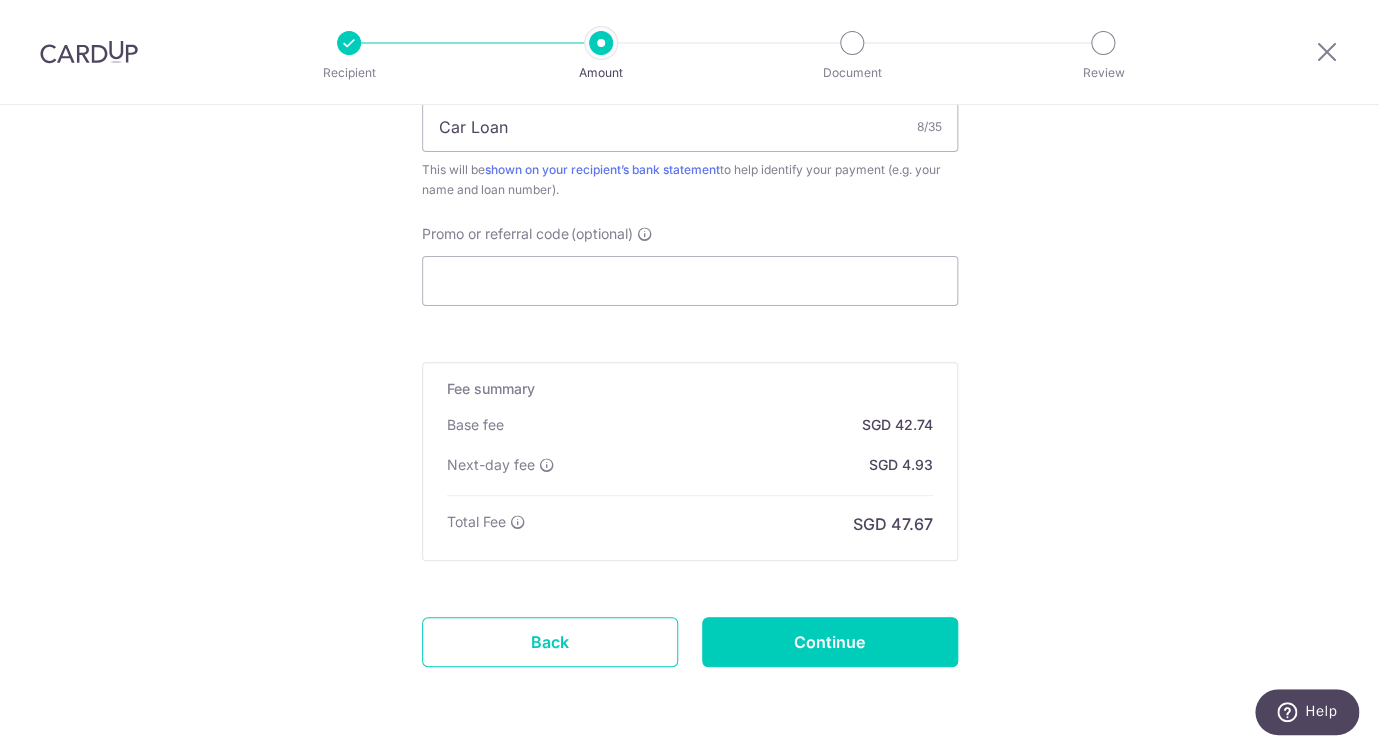 scroll, scrollTop: 1344, scrollLeft: 0, axis: vertical 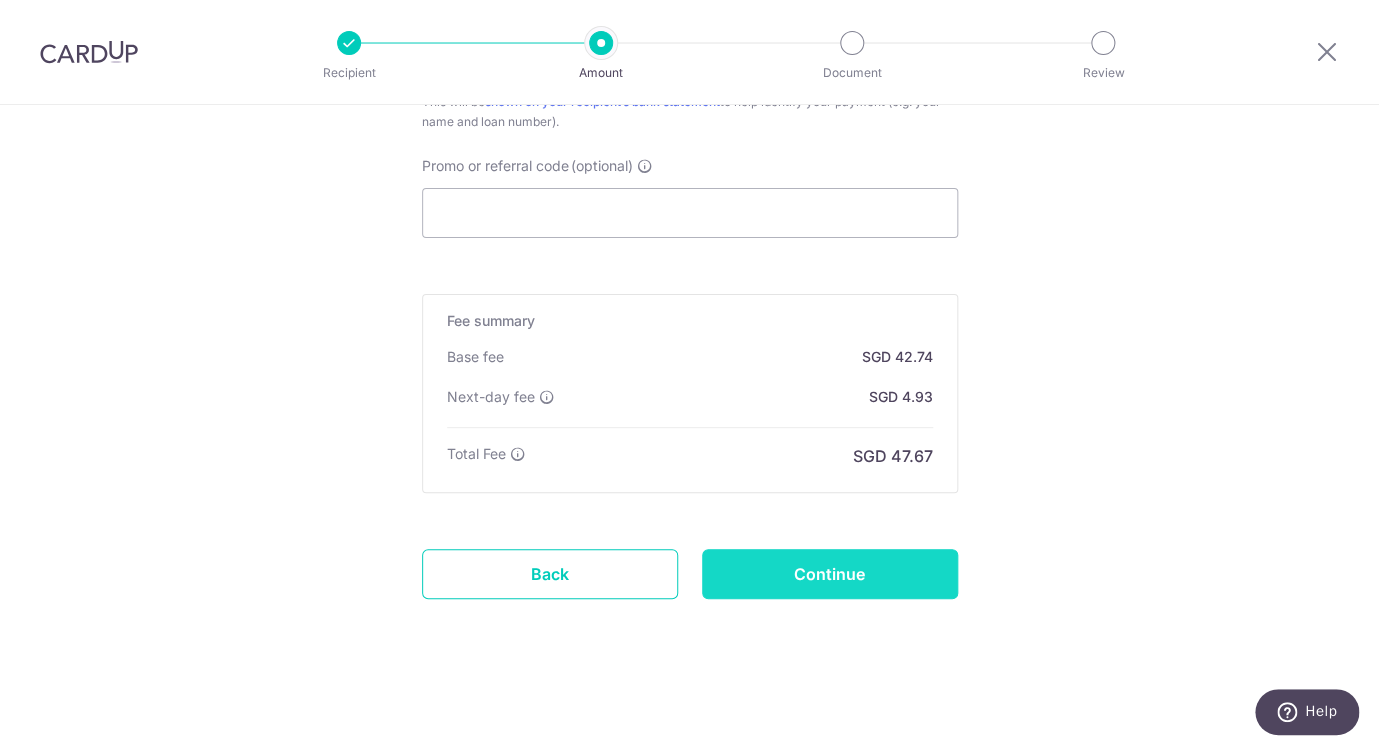 click on "Continue" at bounding box center [830, 574] 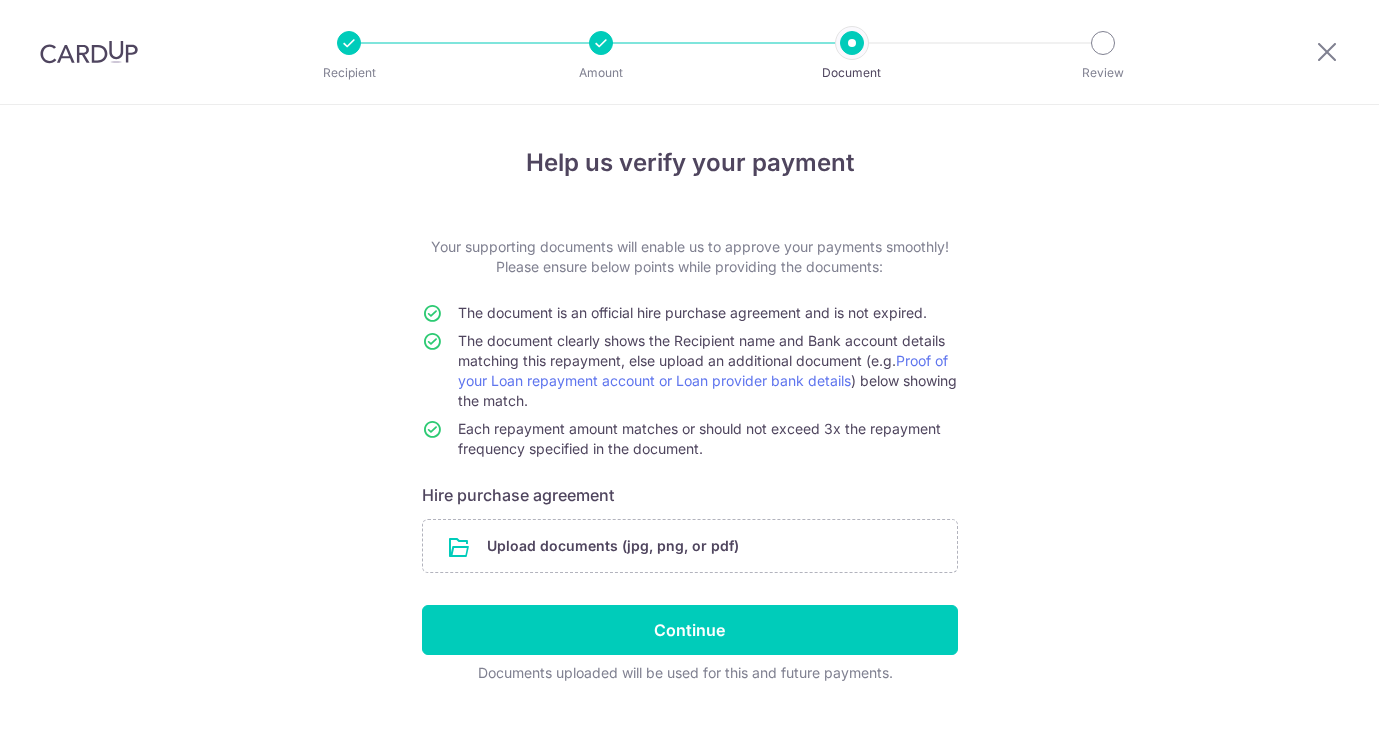 scroll, scrollTop: 0, scrollLeft: 0, axis: both 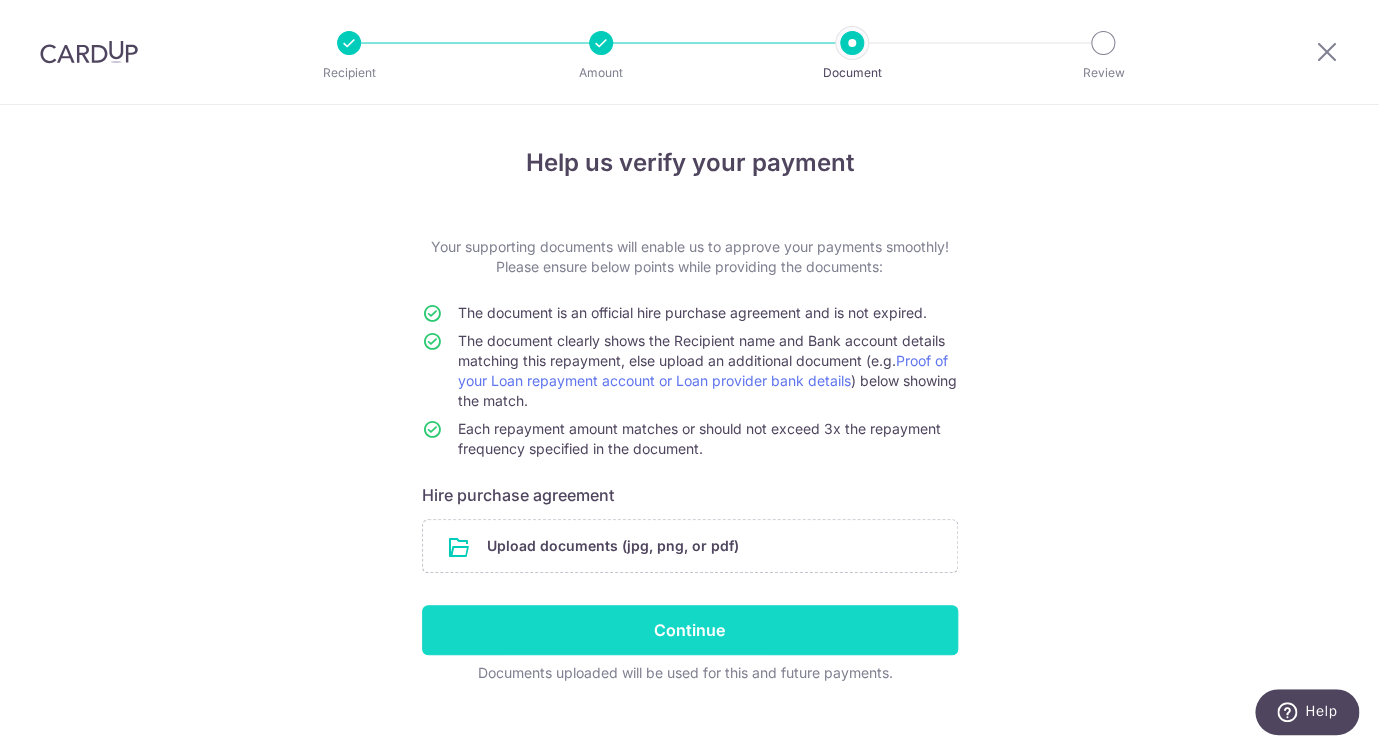 click on "Continue" at bounding box center (690, 630) 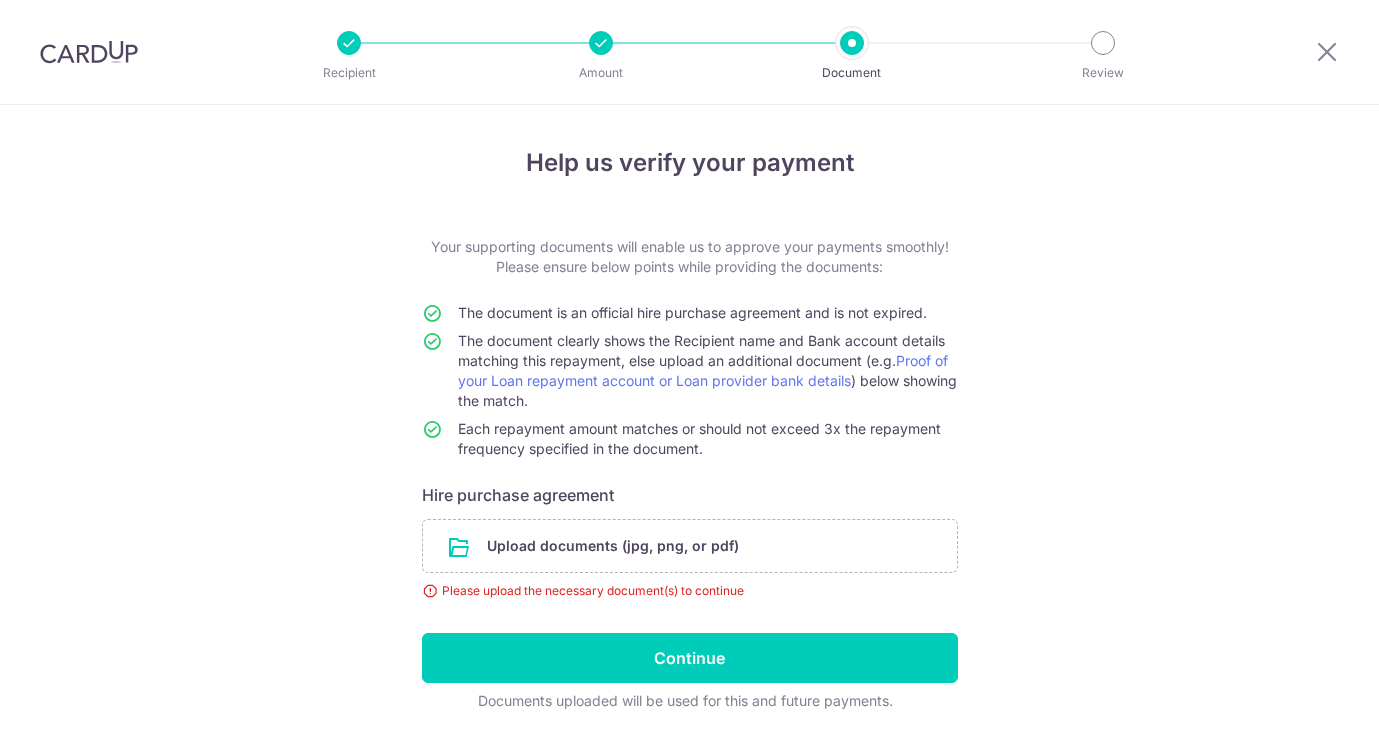 scroll, scrollTop: 0, scrollLeft: 0, axis: both 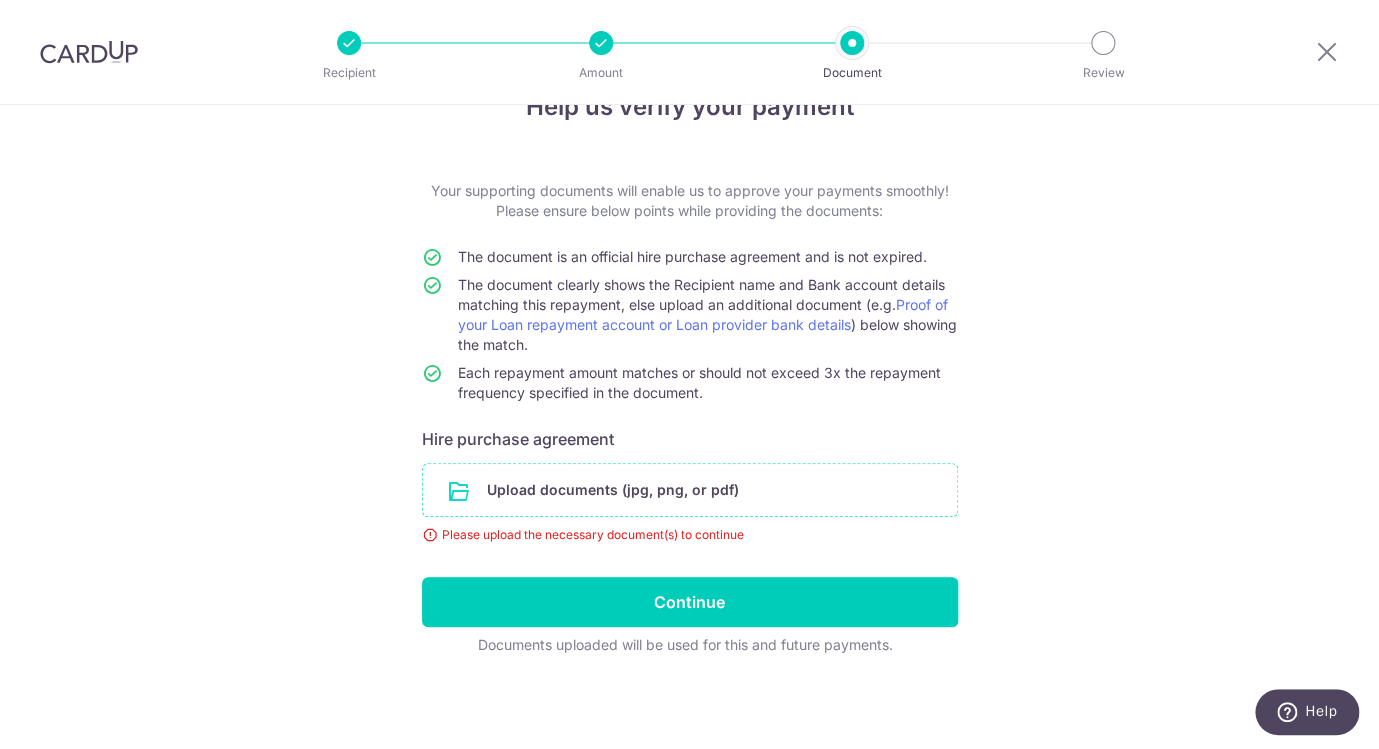 click at bounding box center (690, 490) 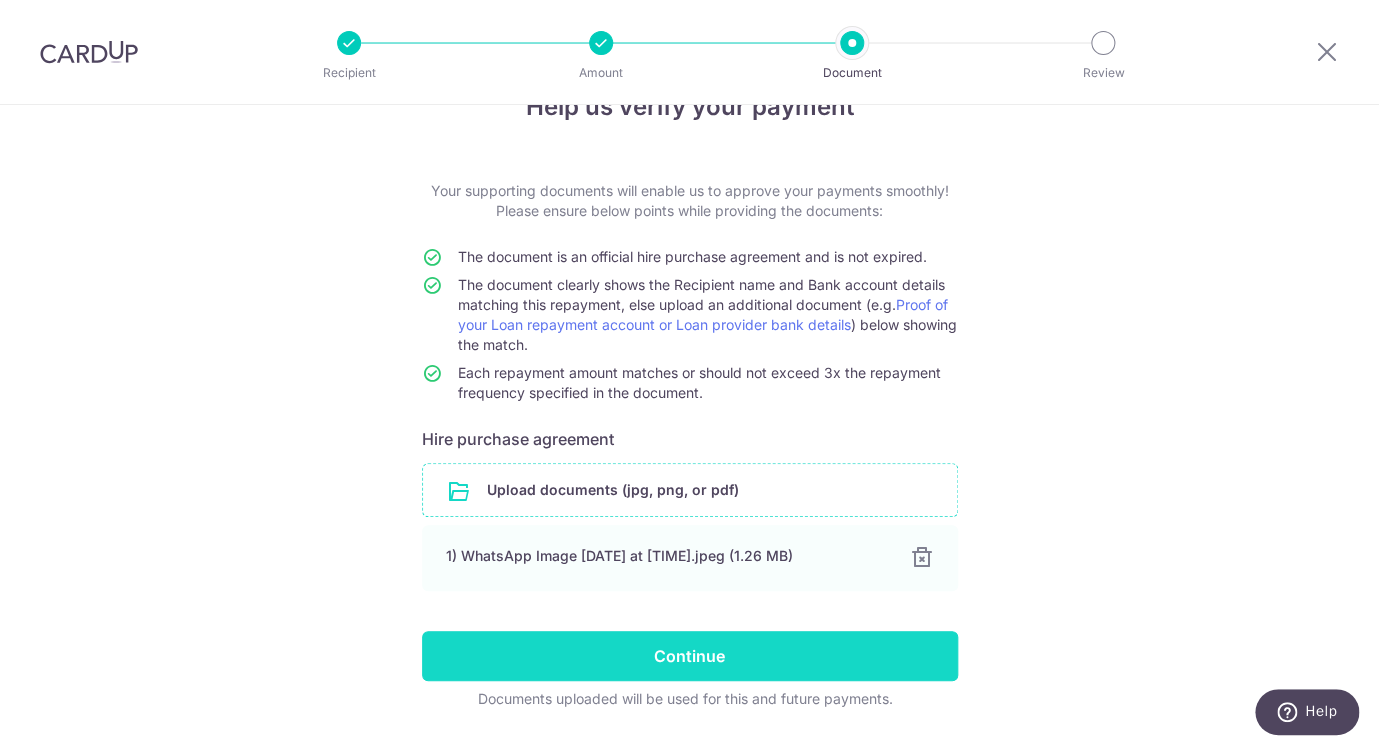 click on "Continue" at bounding box center (690, 656) 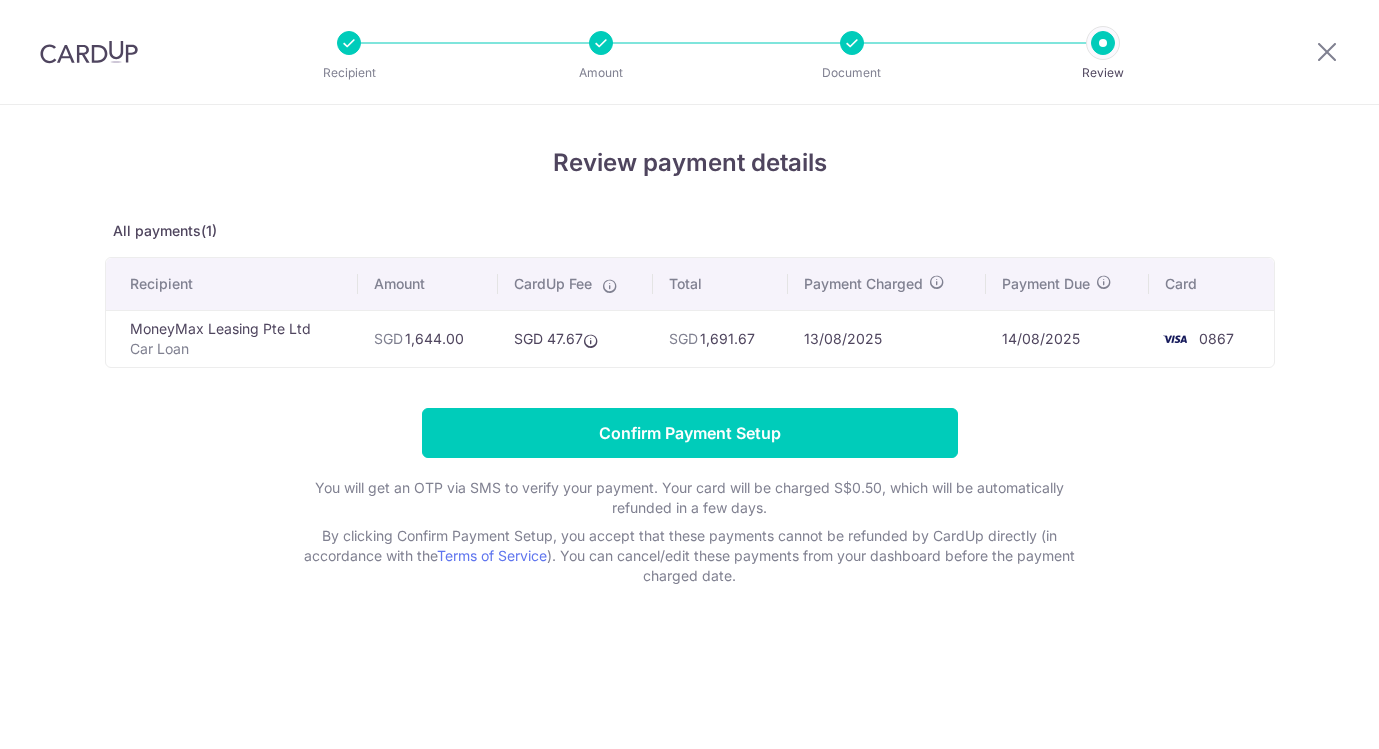 scroll, scrollTop: 0, scrollLeft: 0, axis: both 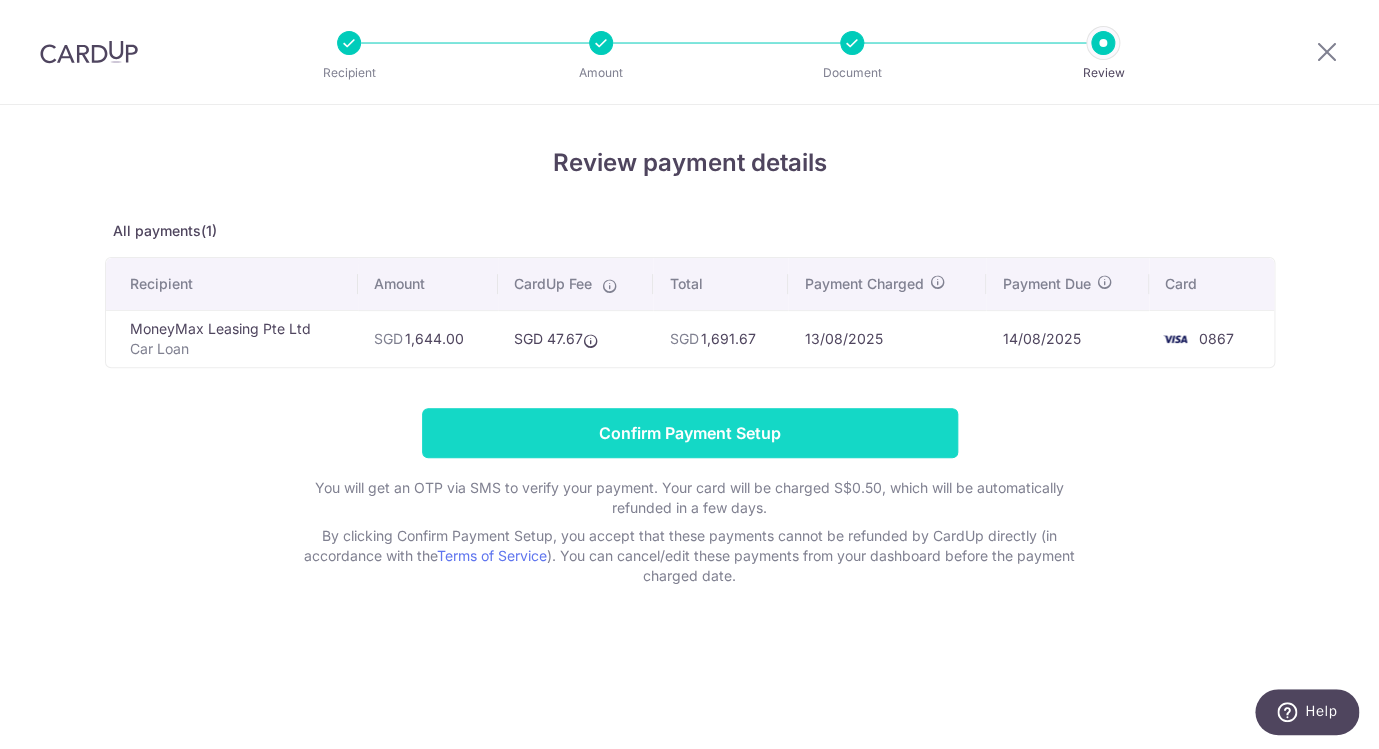 click on "Confirm Payment Setup" at bounding box center (690, 433) 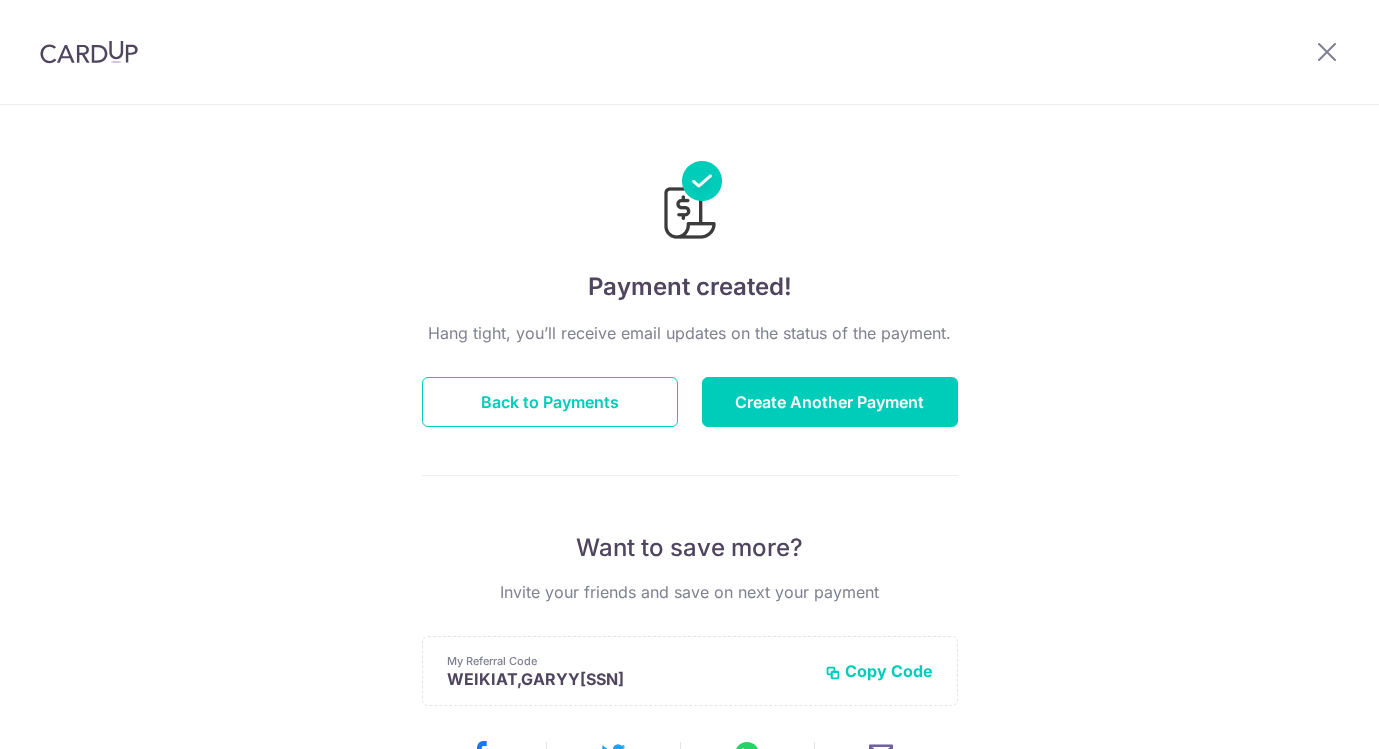 scroll, scrollTop: 0, scrollLeft: 0, axis: both 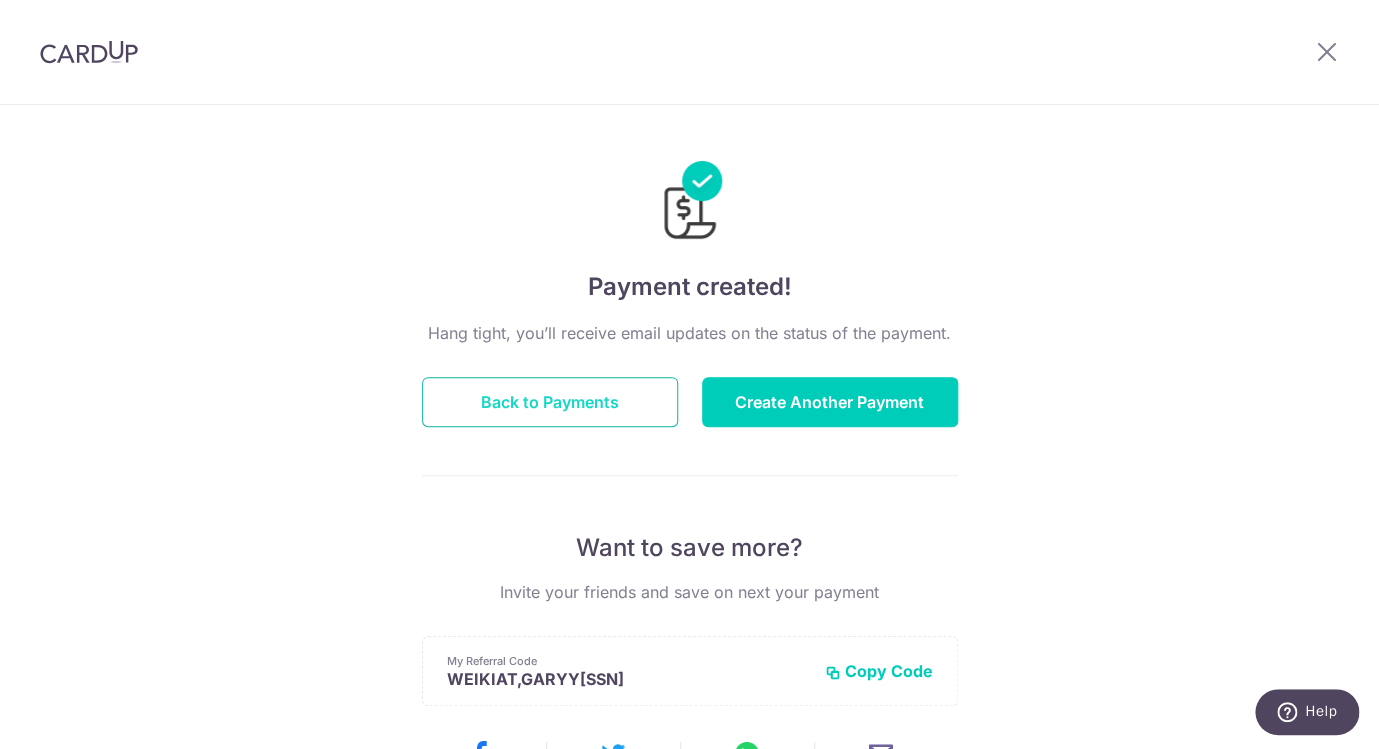 click on "Back to Payments" at bounding box center (550, 402) 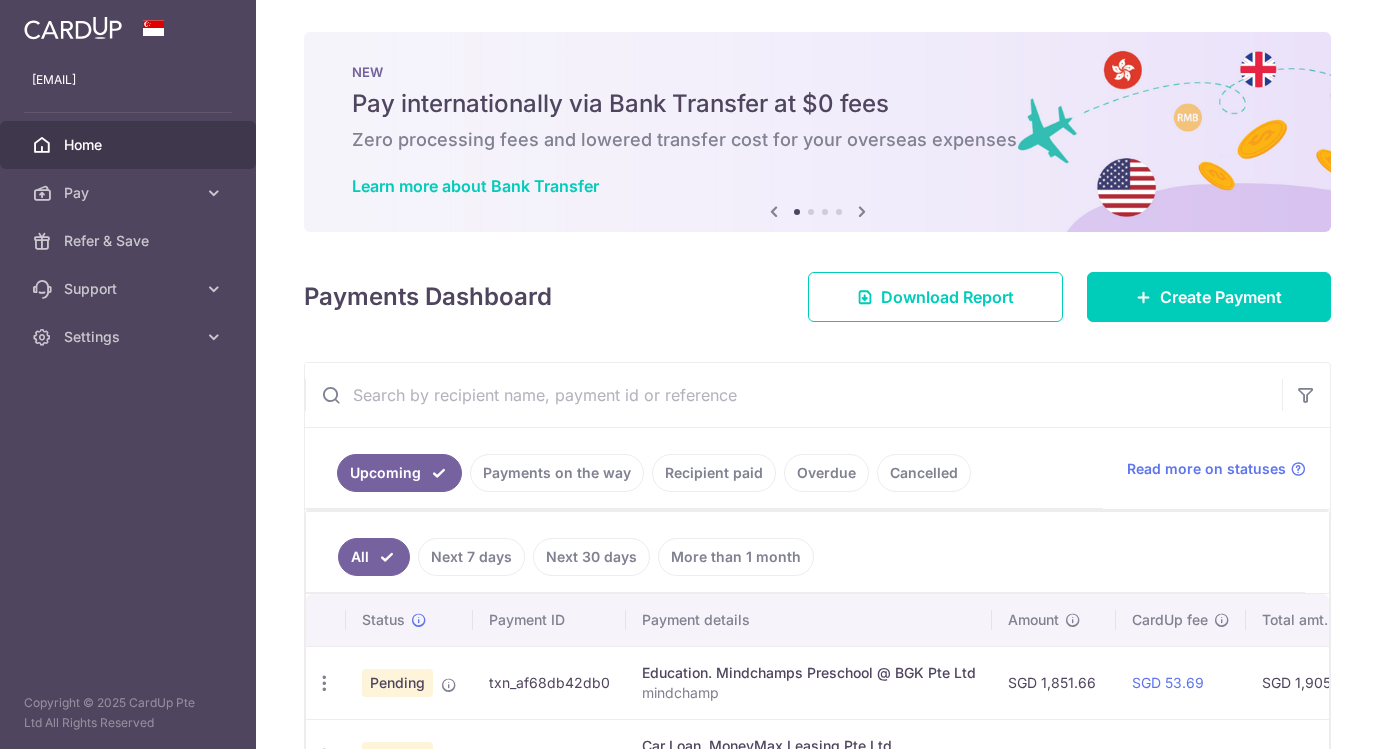 scroll, scrollTop: 0, scrollLeft: 0, axis: both 